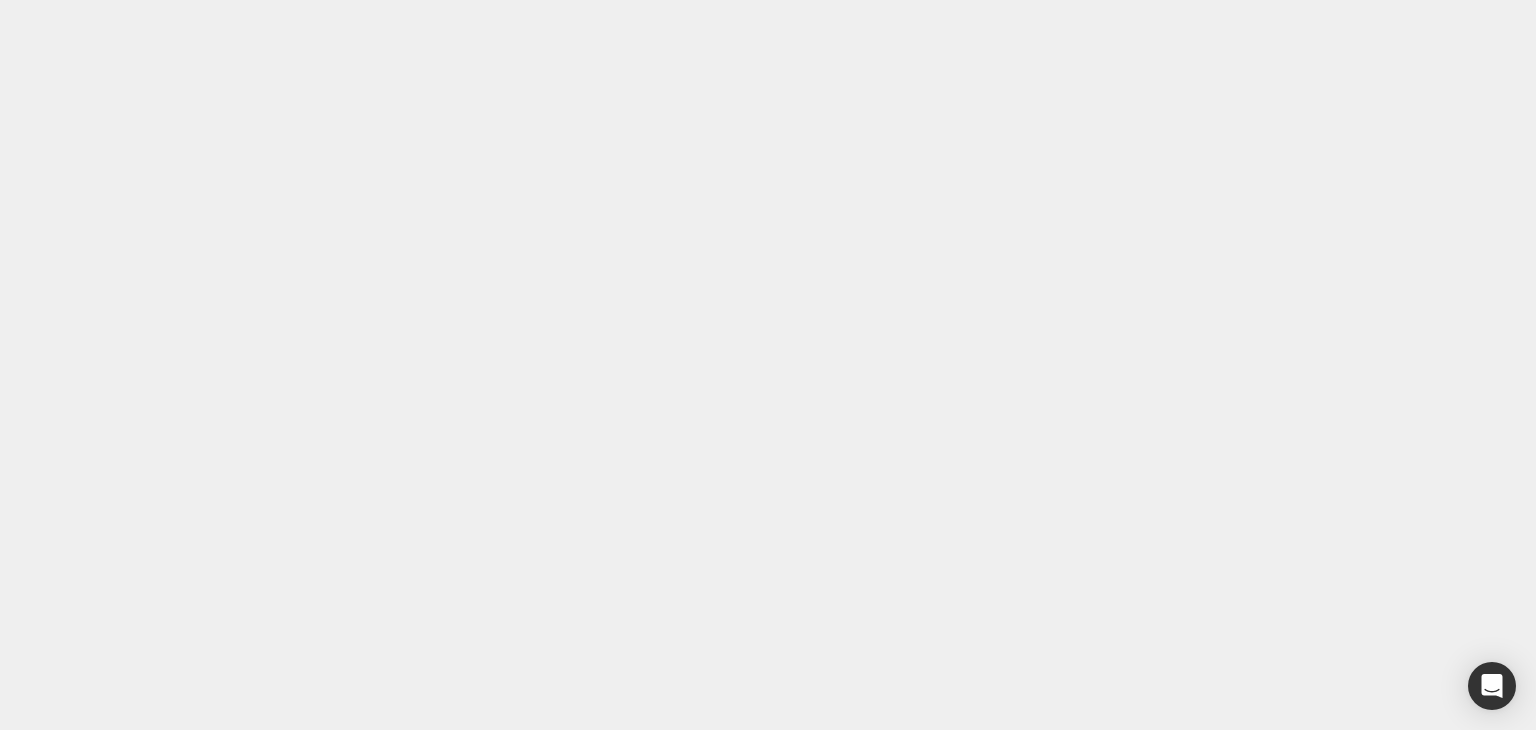scroll, scrollTop: 5384, scrollLeft: 0, axis: vertical 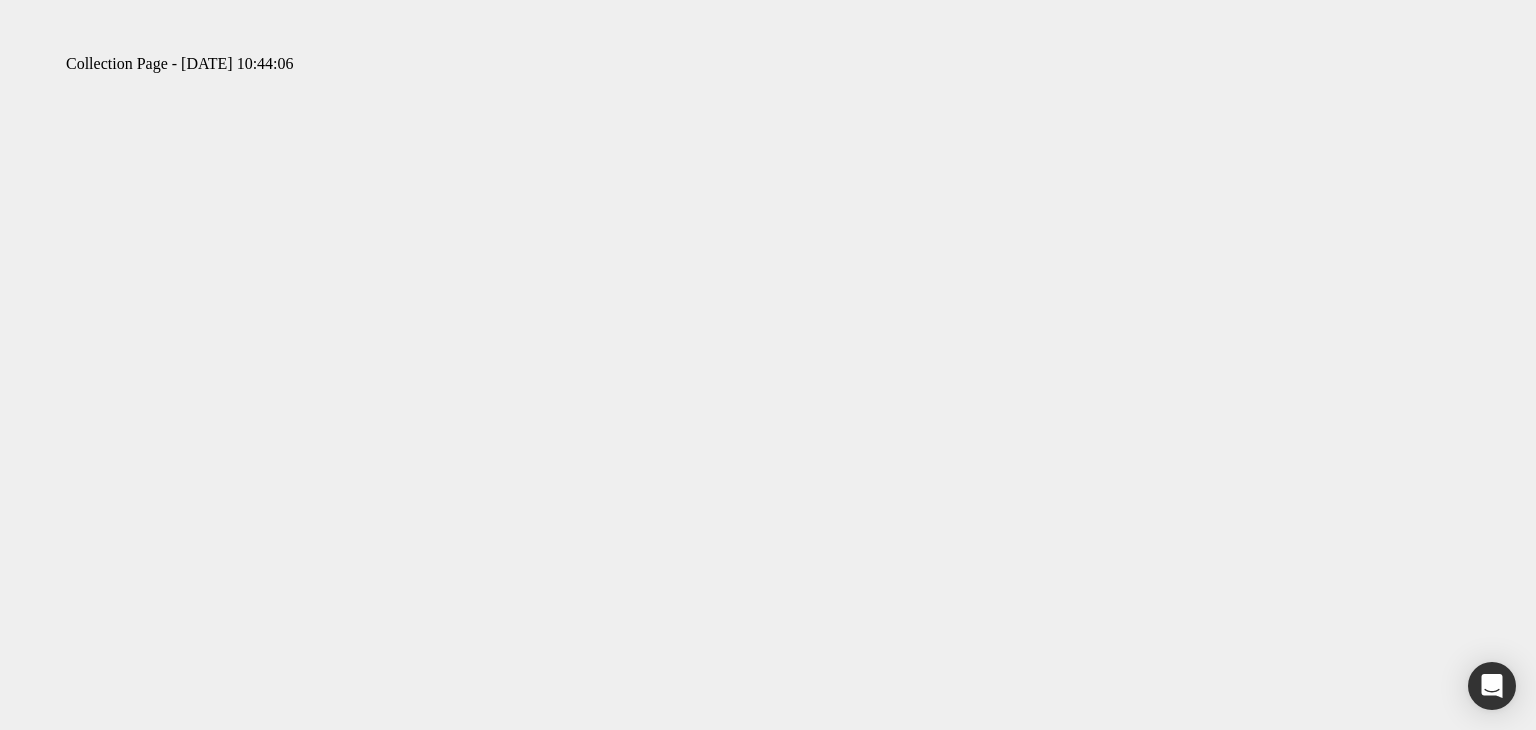 click on "Collection Page - [DATE] 10:44:06" at bounding box center (154, 9735) 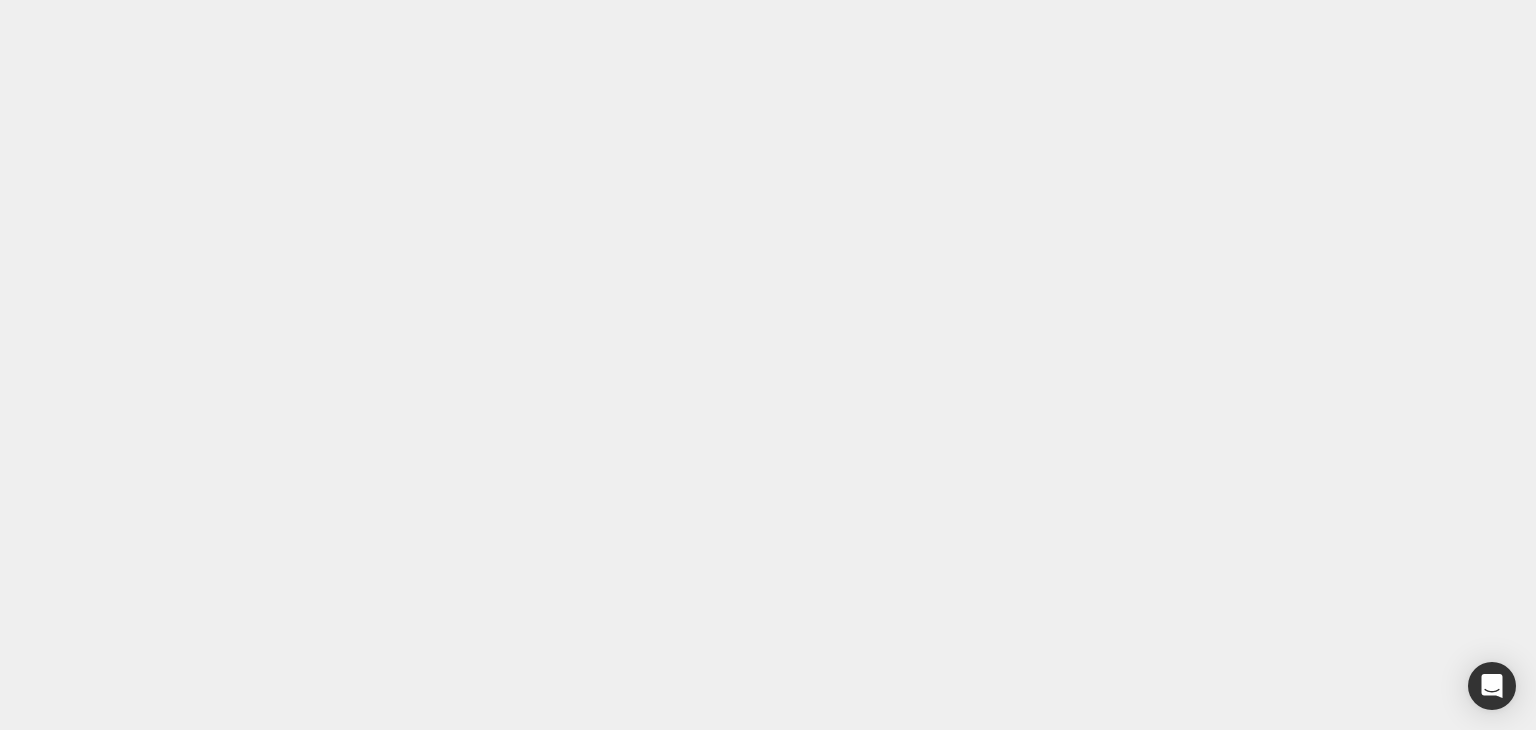 scroll, scrollTop: 264, scrollLeft: 0, axis: vertical 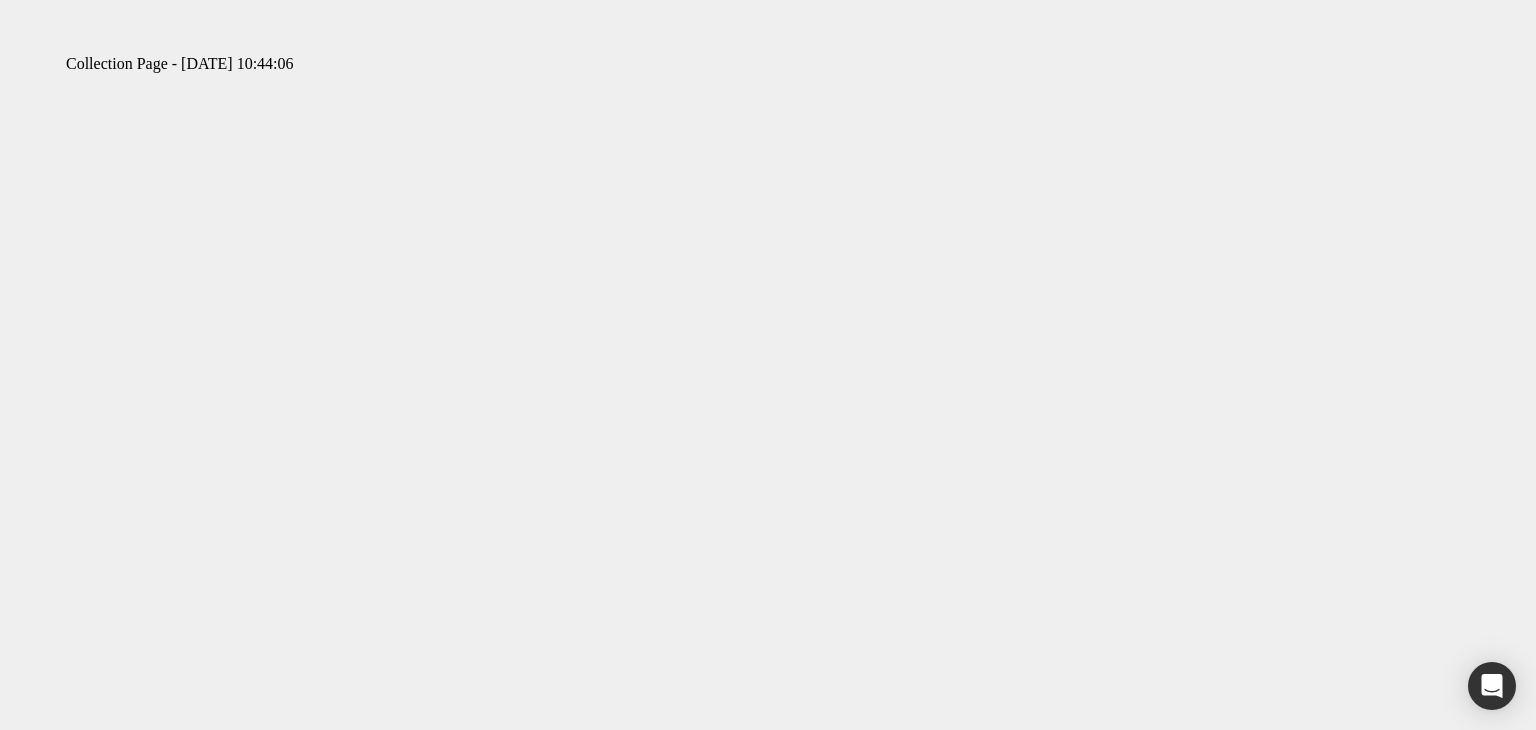 type on "[URL][DOMAIN_NAME]" 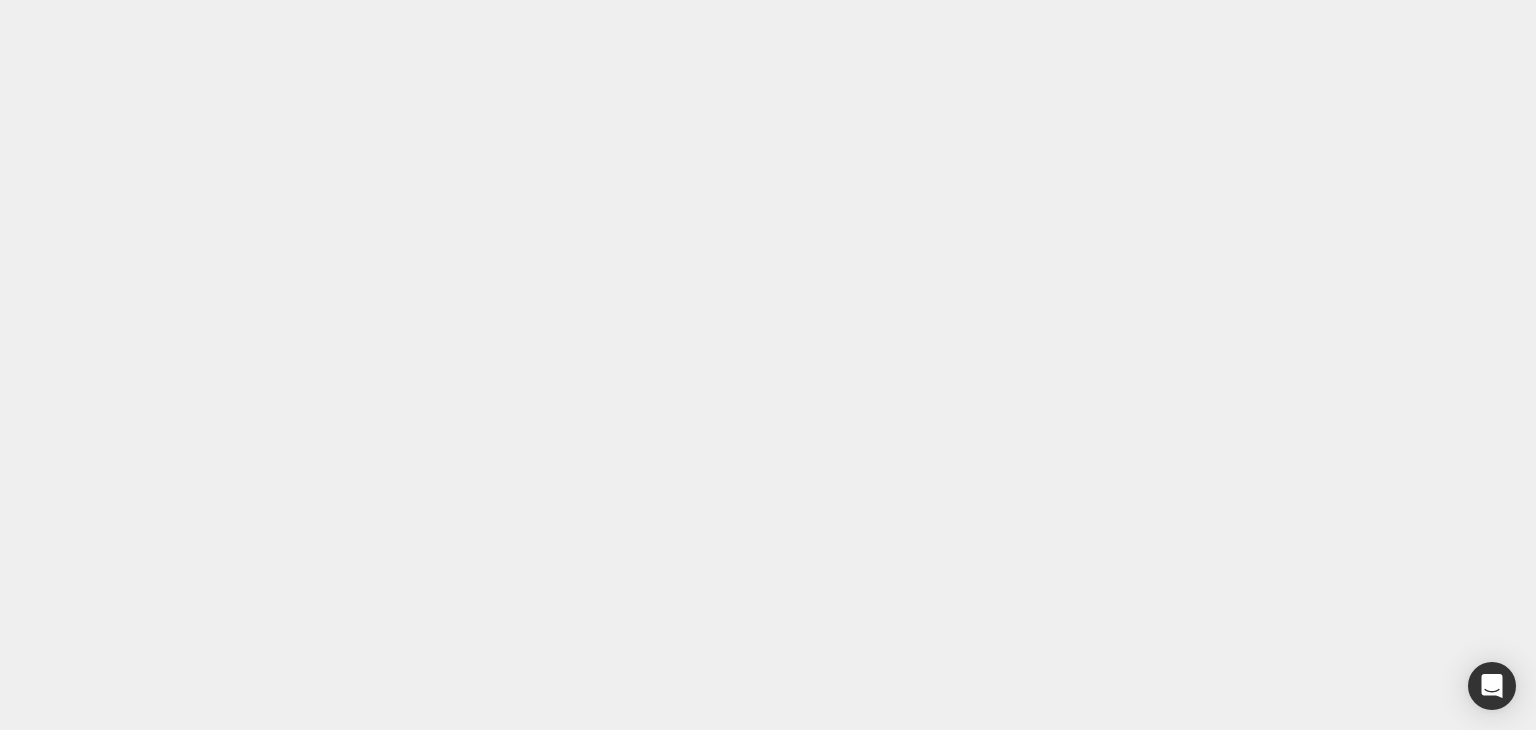 click on "Save" at bounding box center (15, 10222) 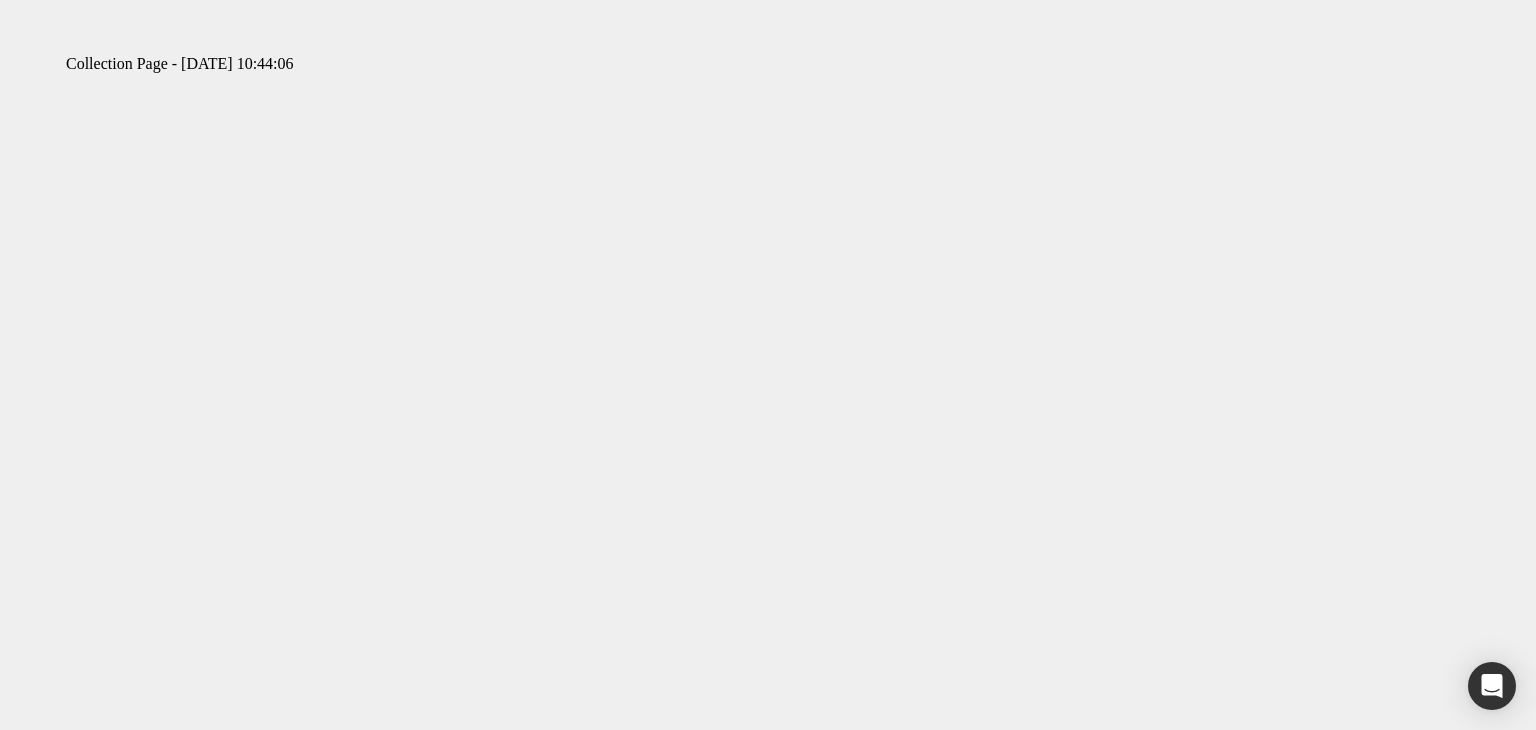 click at bounding box center (276, 9769) 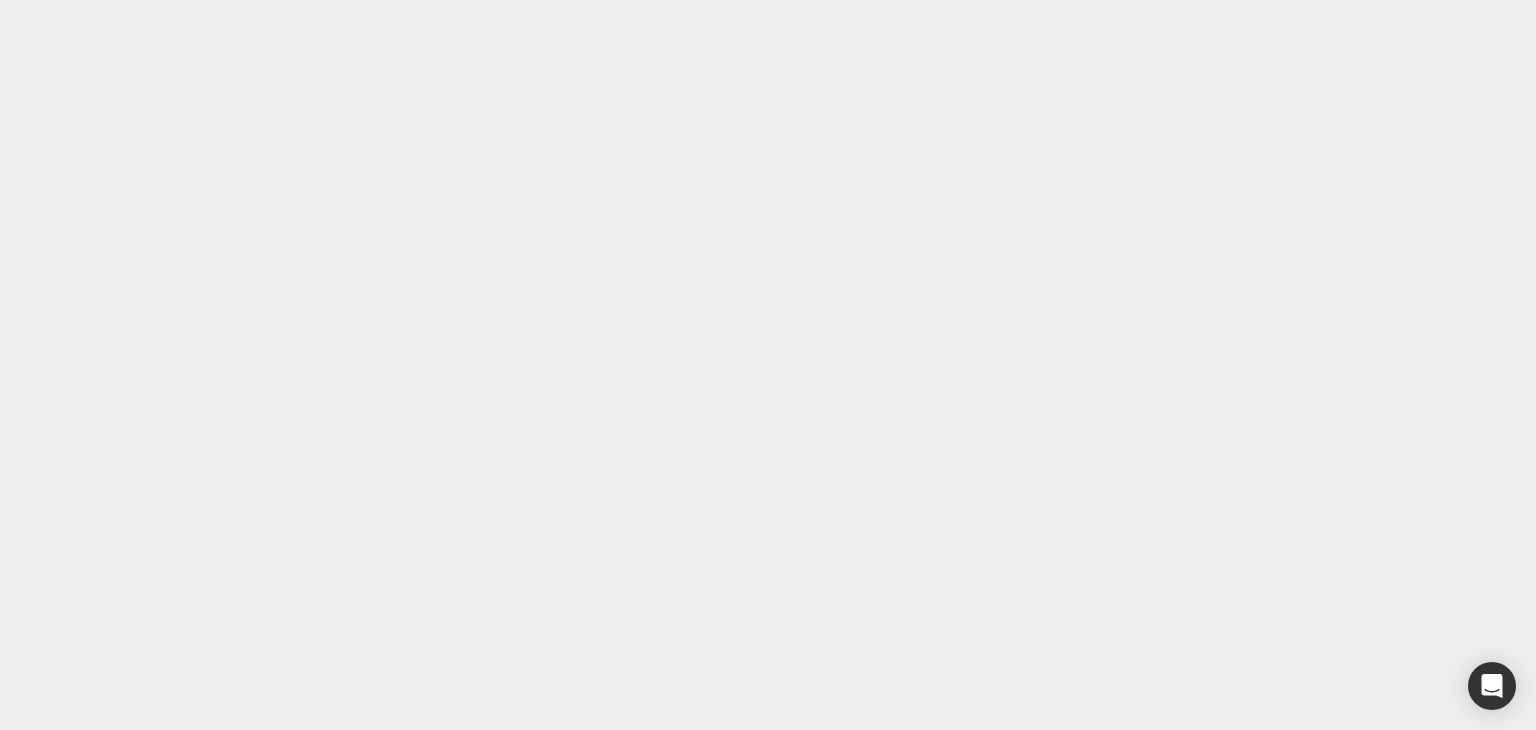 click 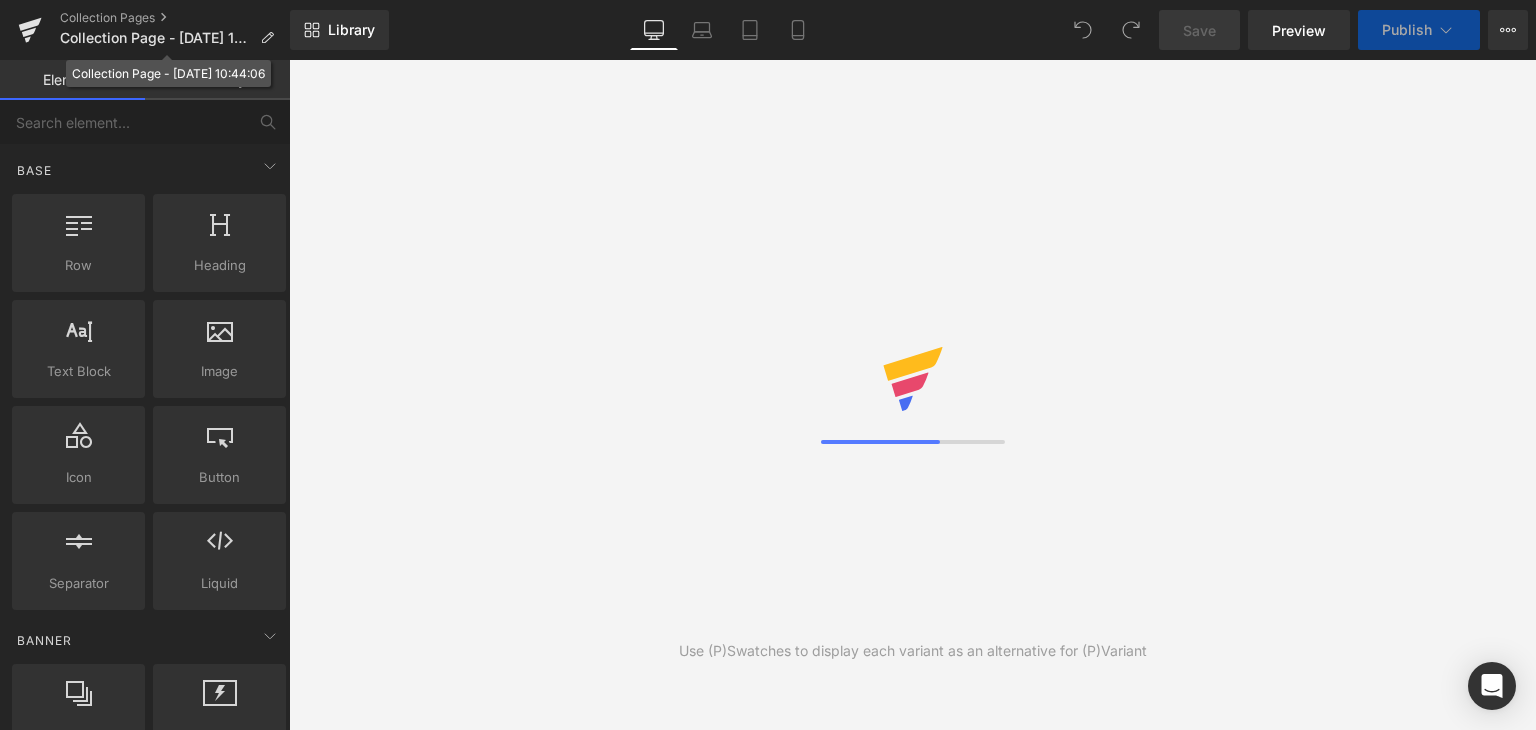 scroll, scrollTop: 0, scrollLeft: 0, axis: both 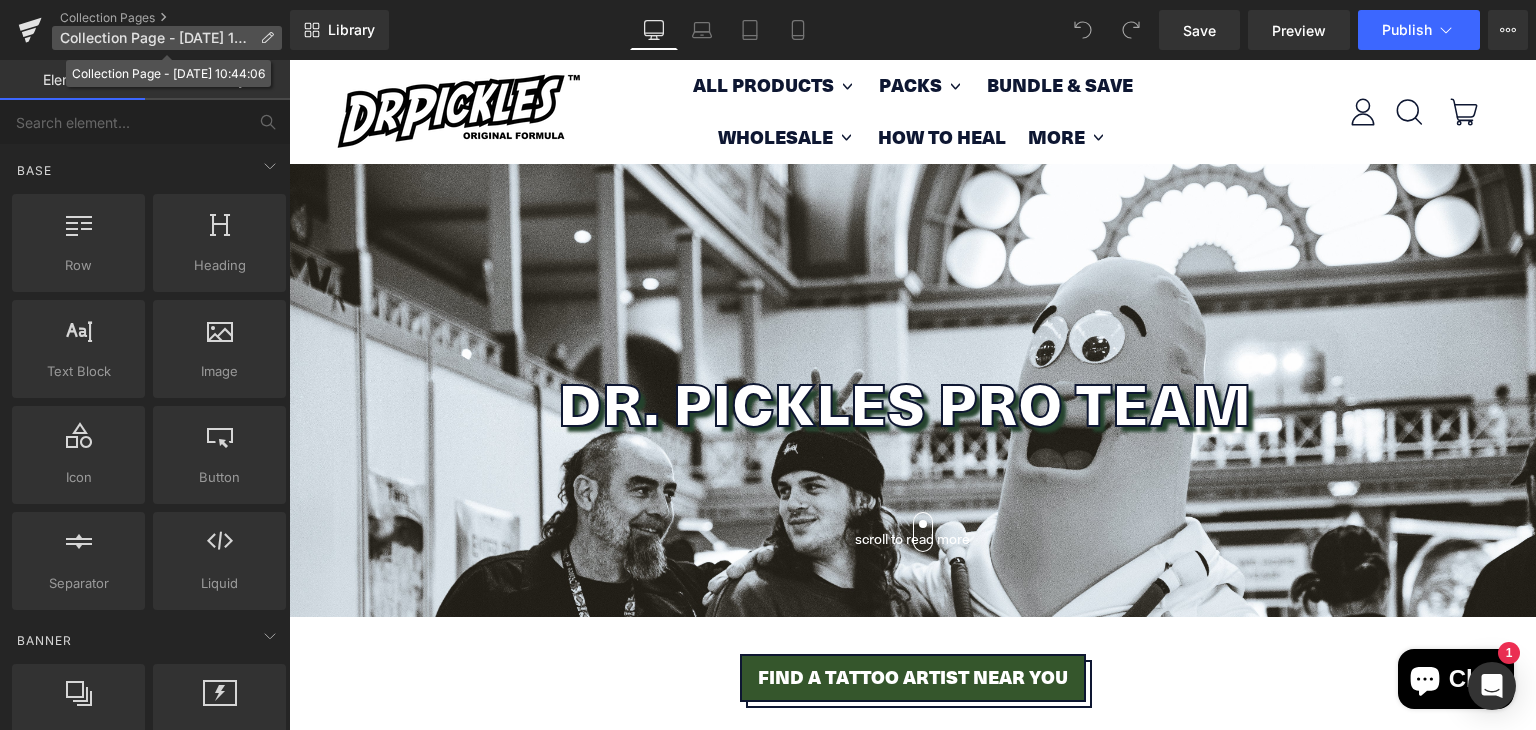 click on "Collection Page - [DATE] 10:44:06" at bounding box center (167, 38) 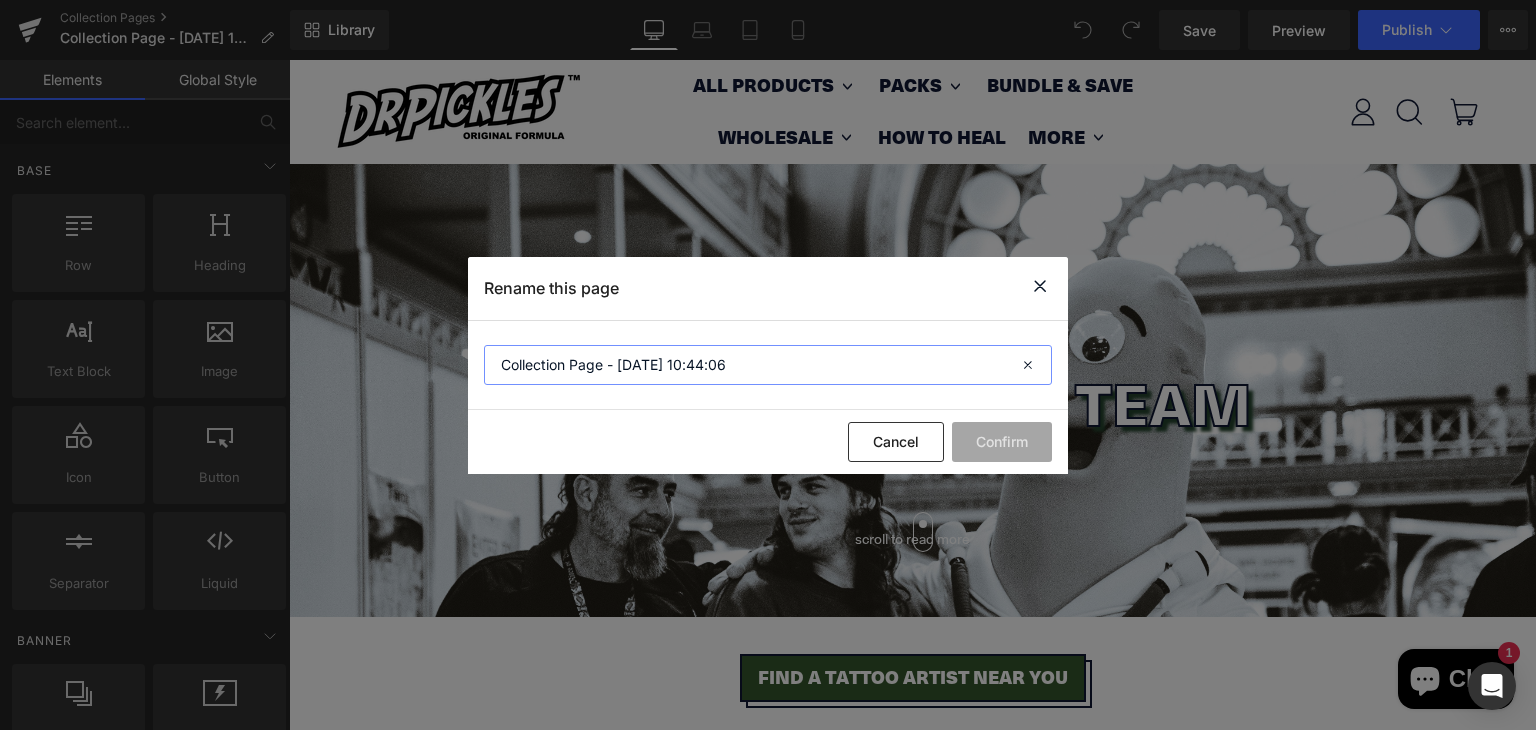 click on "Collection Page - [DATE] 10:44:06" at bounding box center [768, 365] 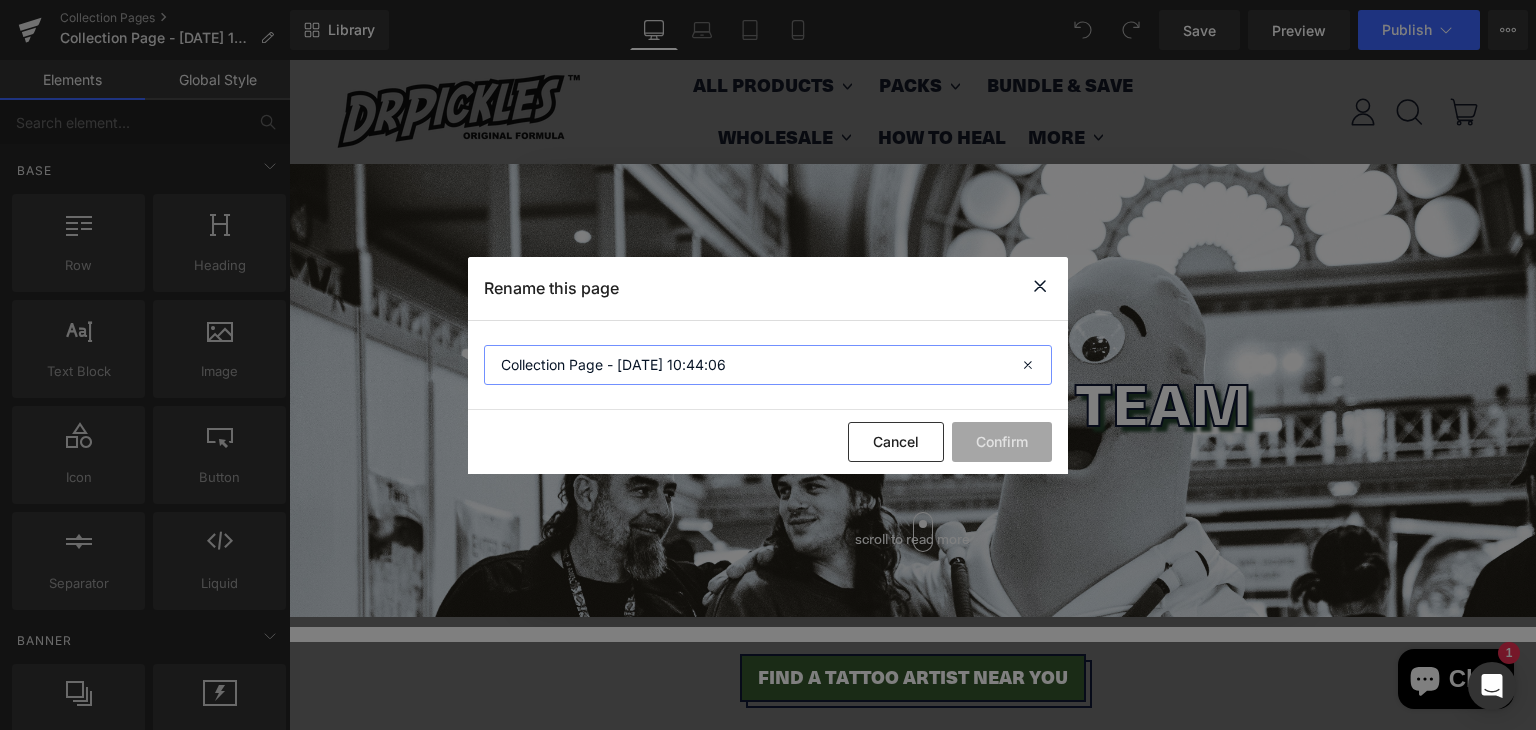 click on "Collection Page - [DATE] 10:44:06" at bounding box center [768, 365] 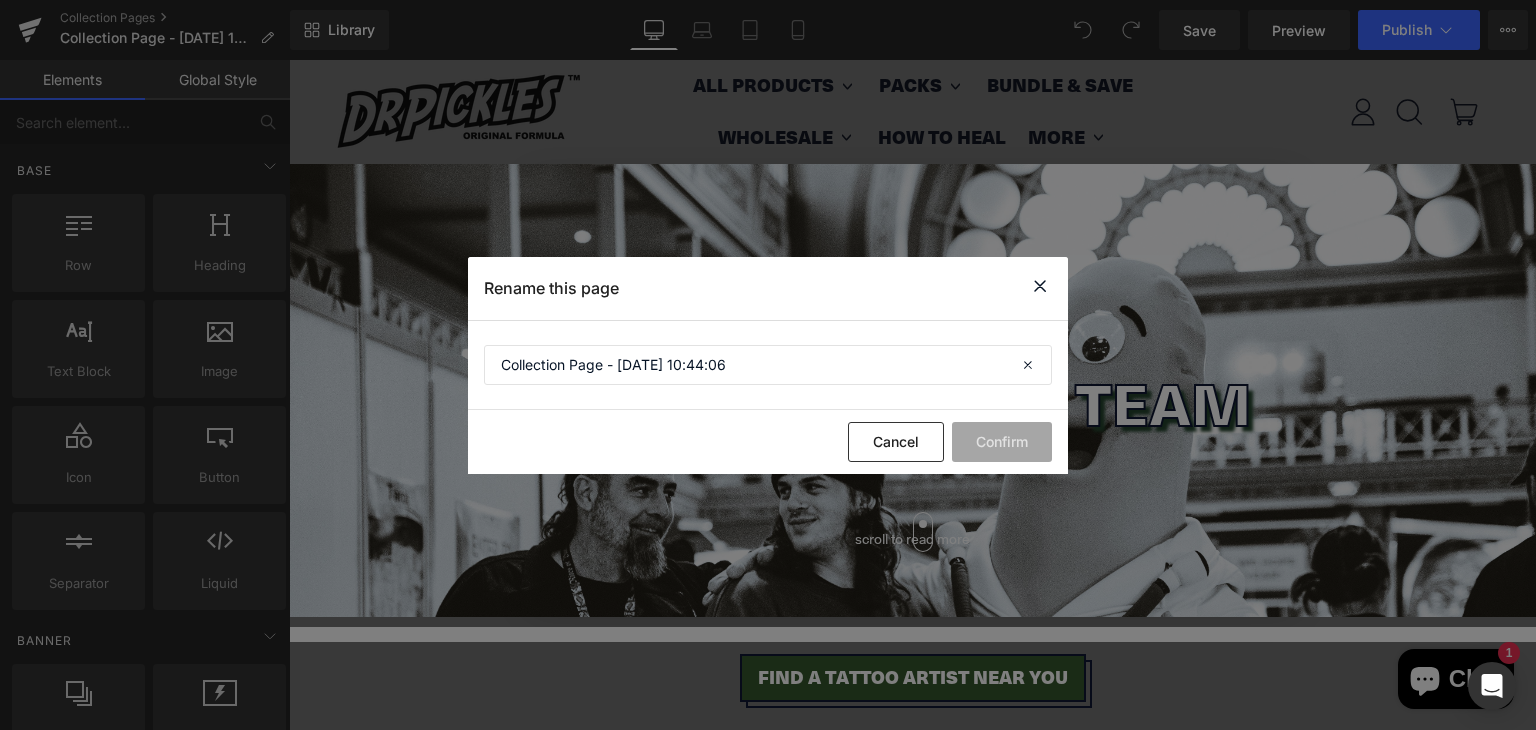 drag, startPoint x: 822, startPoint y: 285, endPoint x: 697, endPoint y: 281, distance: 125.06398 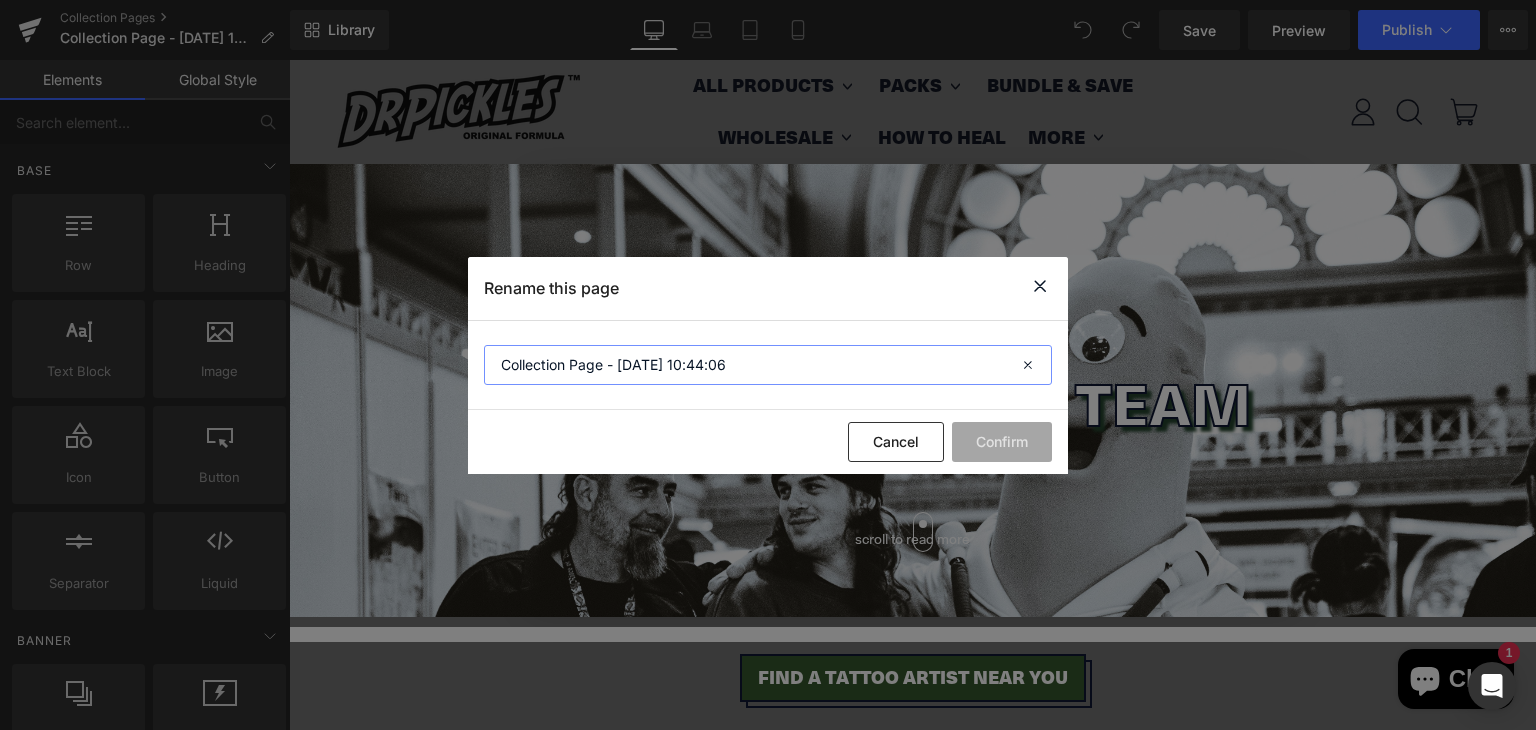 click on "Collection Page - [DATE] 10:44:06" at bounding box center (768, 365) 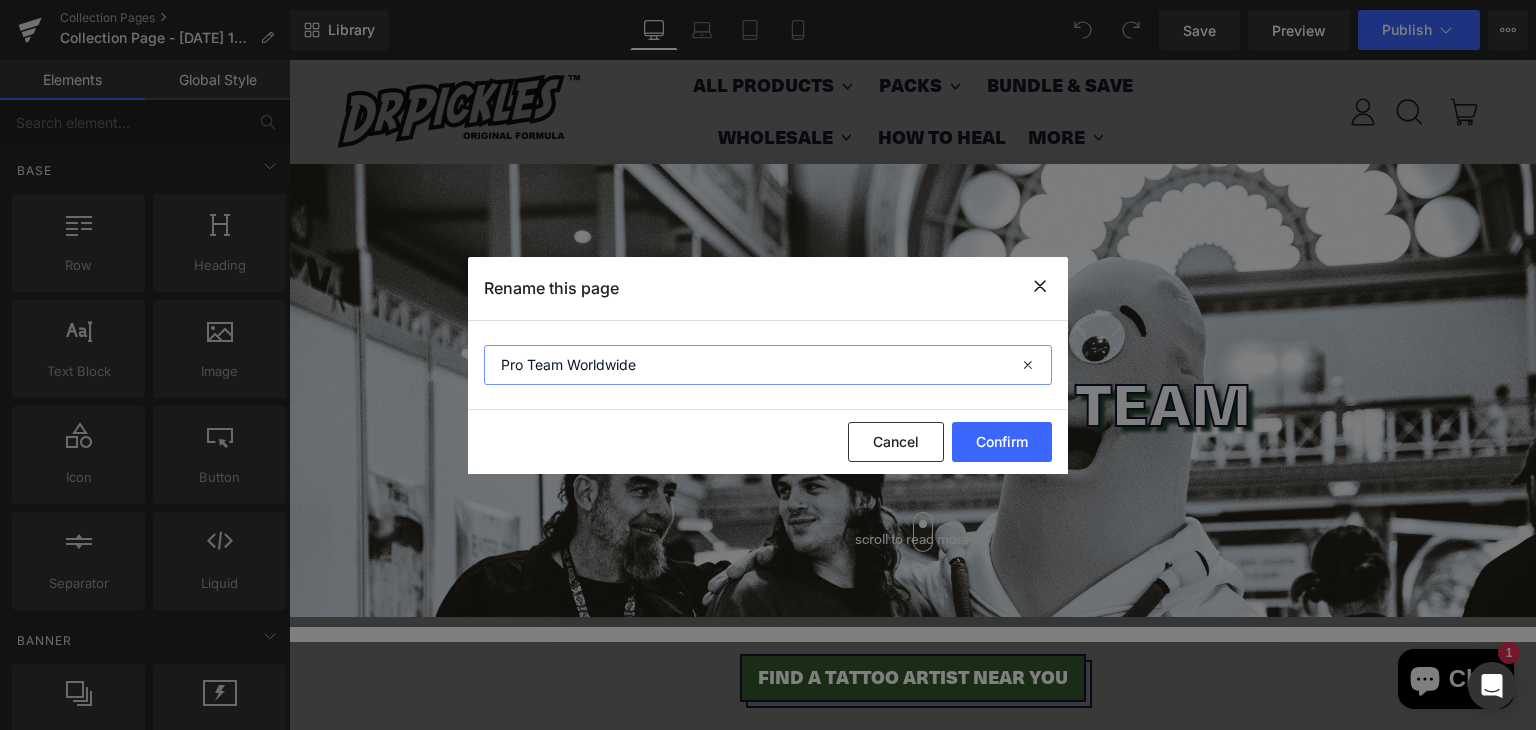 click on "Pro Team Worldwide" at bounding box center (768, 365) 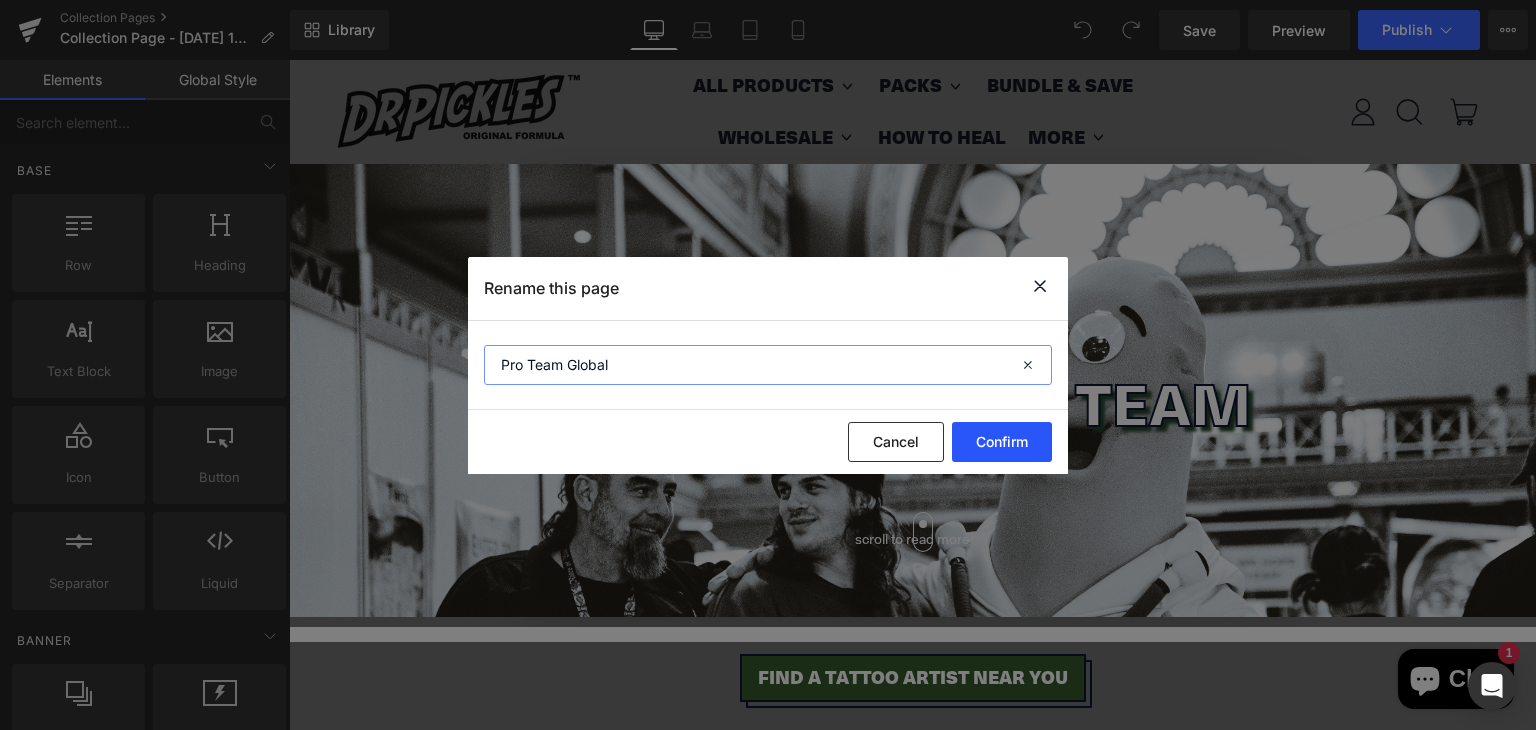 type on "Pro Team Global" 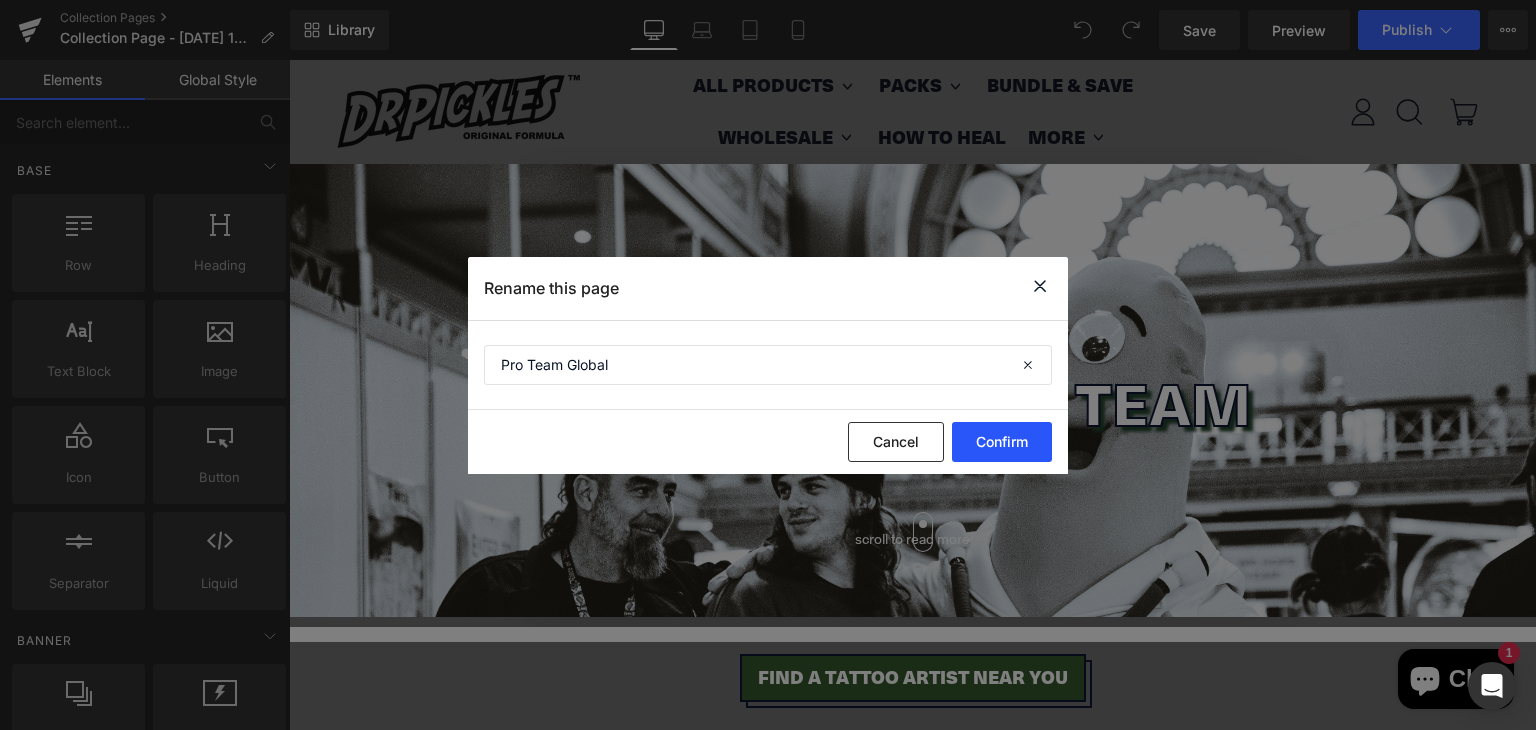 click on "Confirm" at bounding box center (1002, 442) 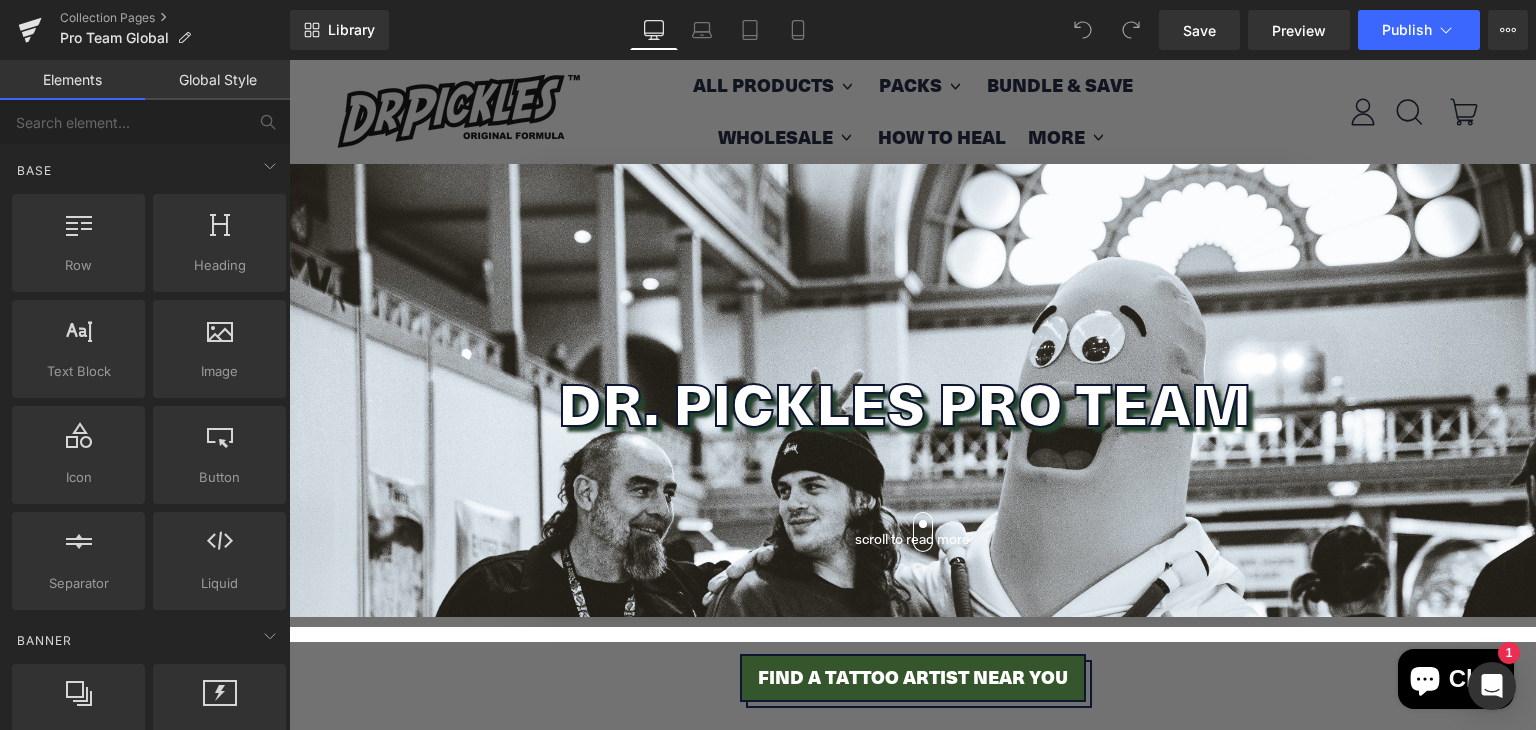 click on "Close dialog WANT 10% OFF? Drop your email below for 10% off your first order. SIGN ME UP! NO, THANKS Submit" at bounding box center (912, 395) 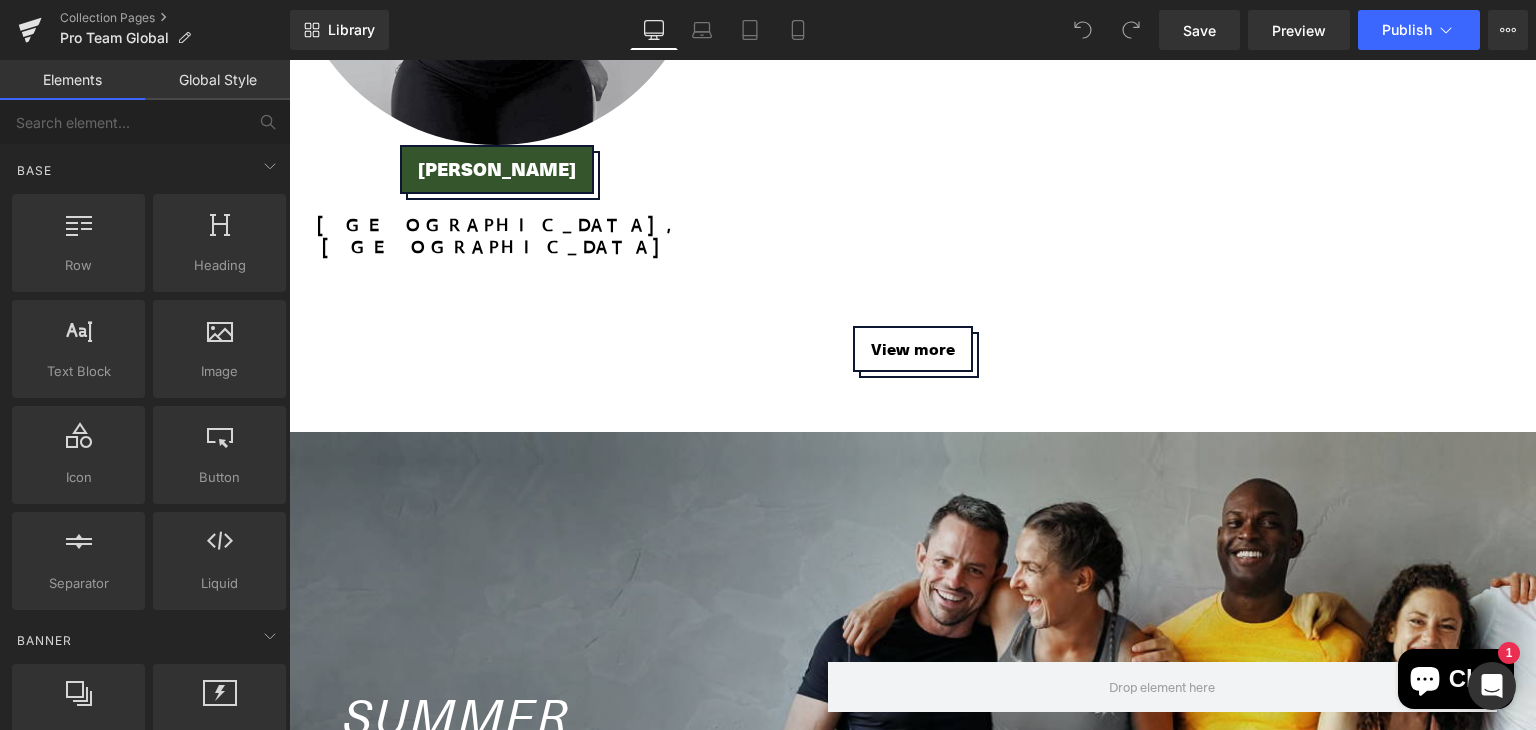 scroll, scrollTop: 6651, scrollLeft: 0, axis: vertical 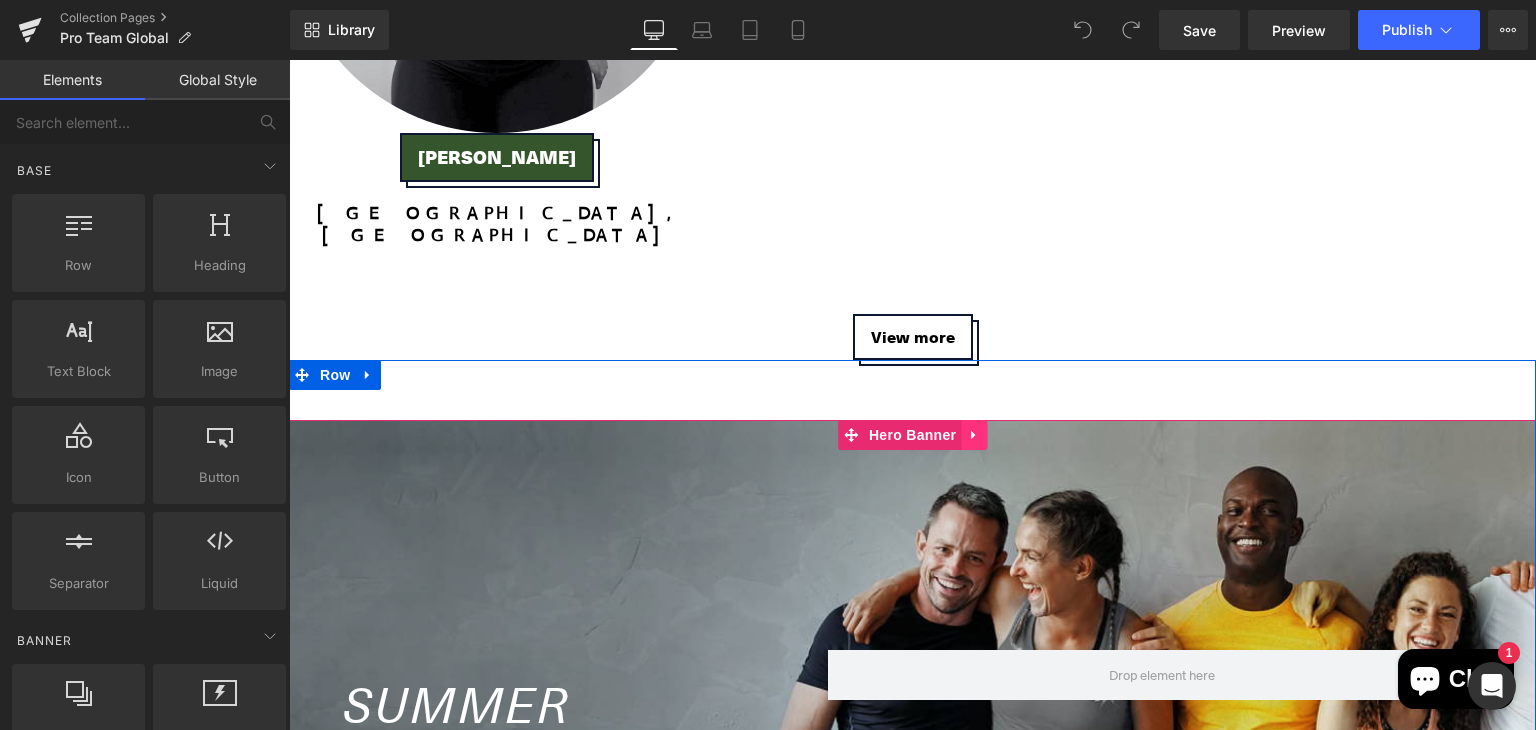 click at bounding box center (974, 435) 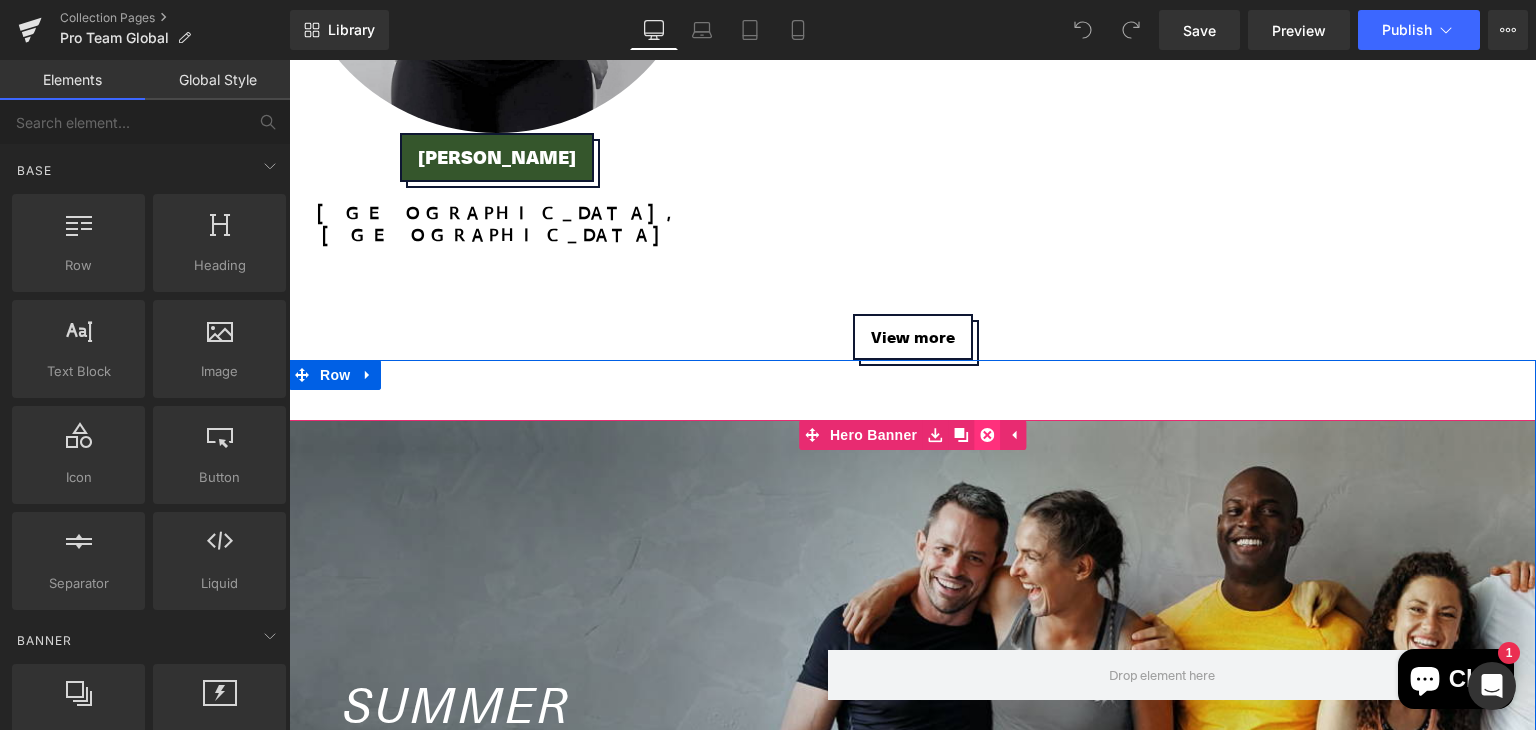 click 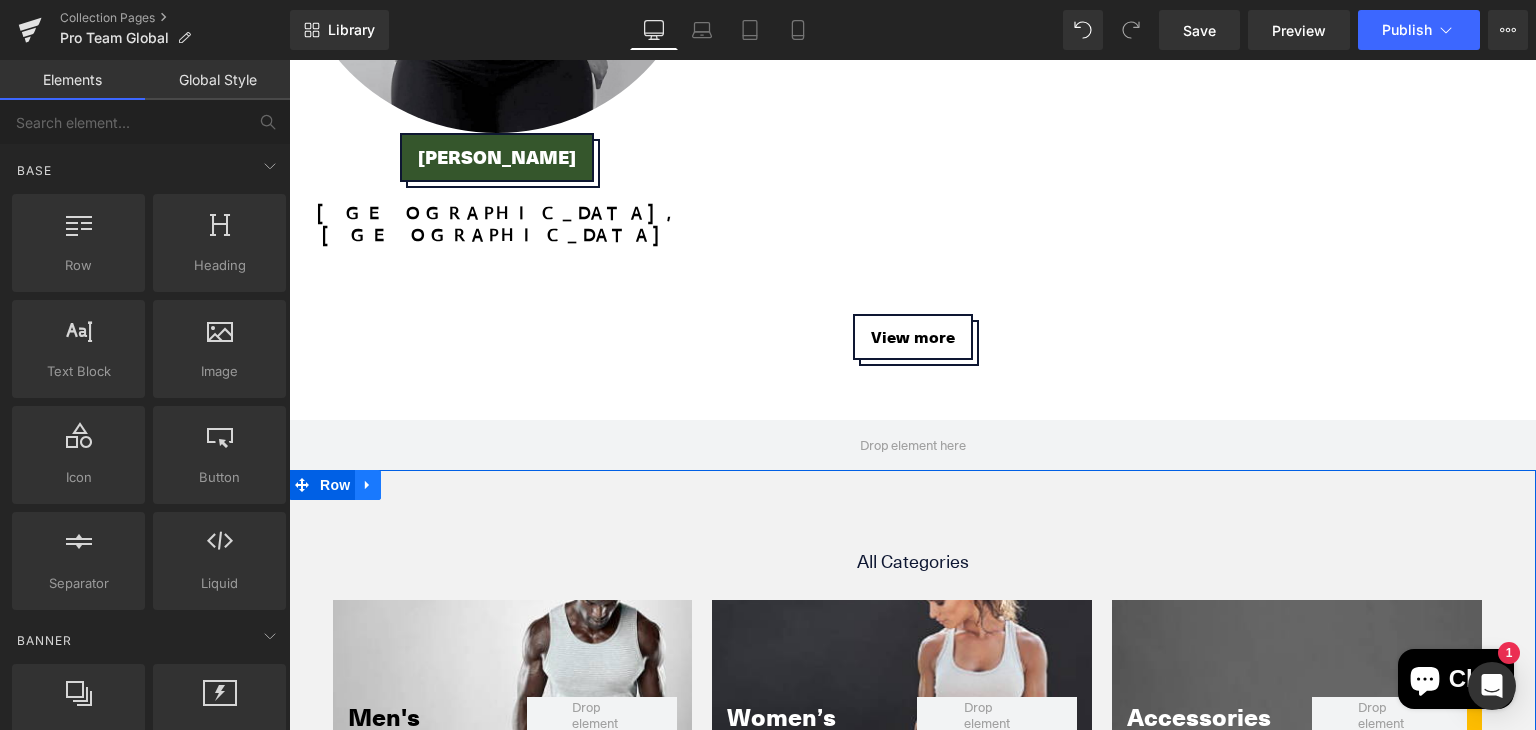 click 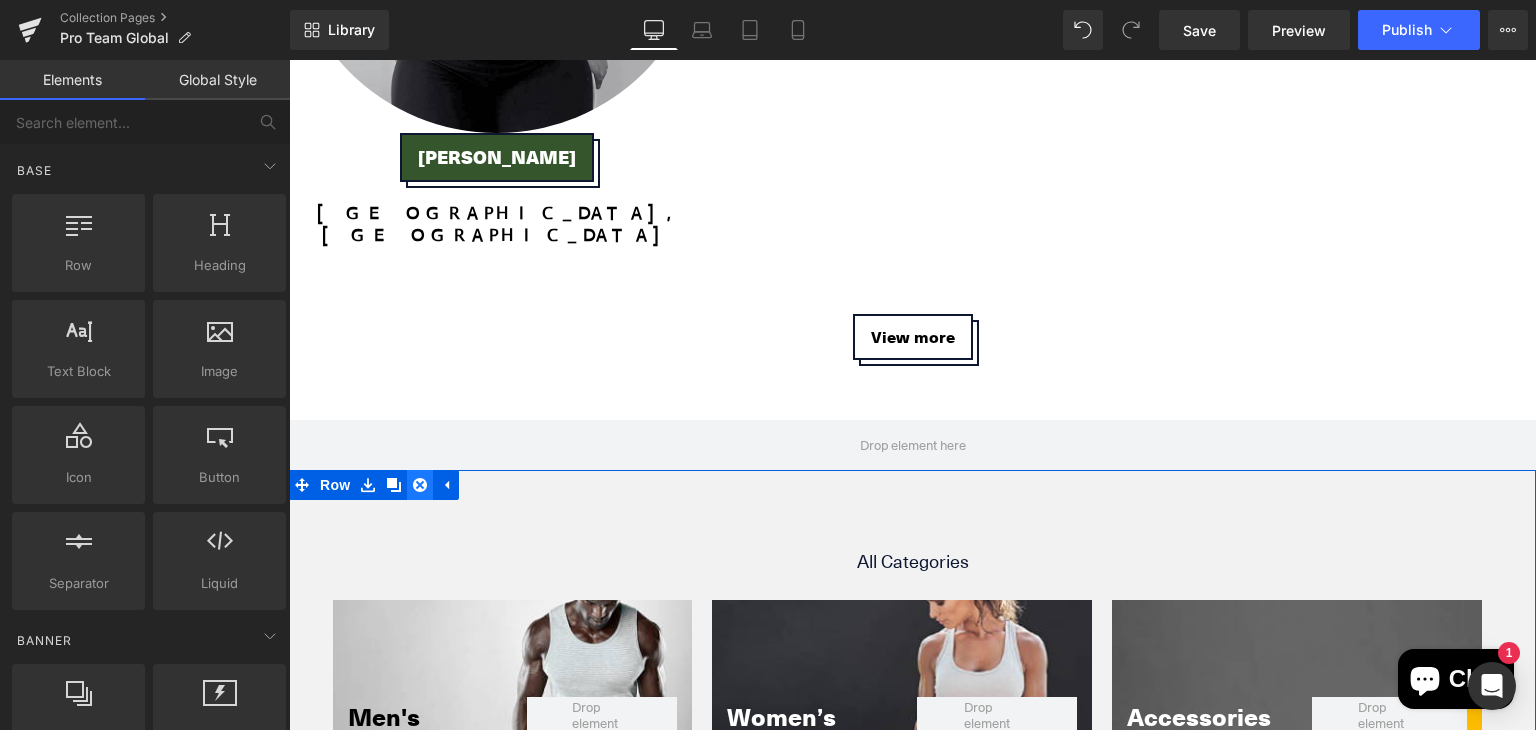 click 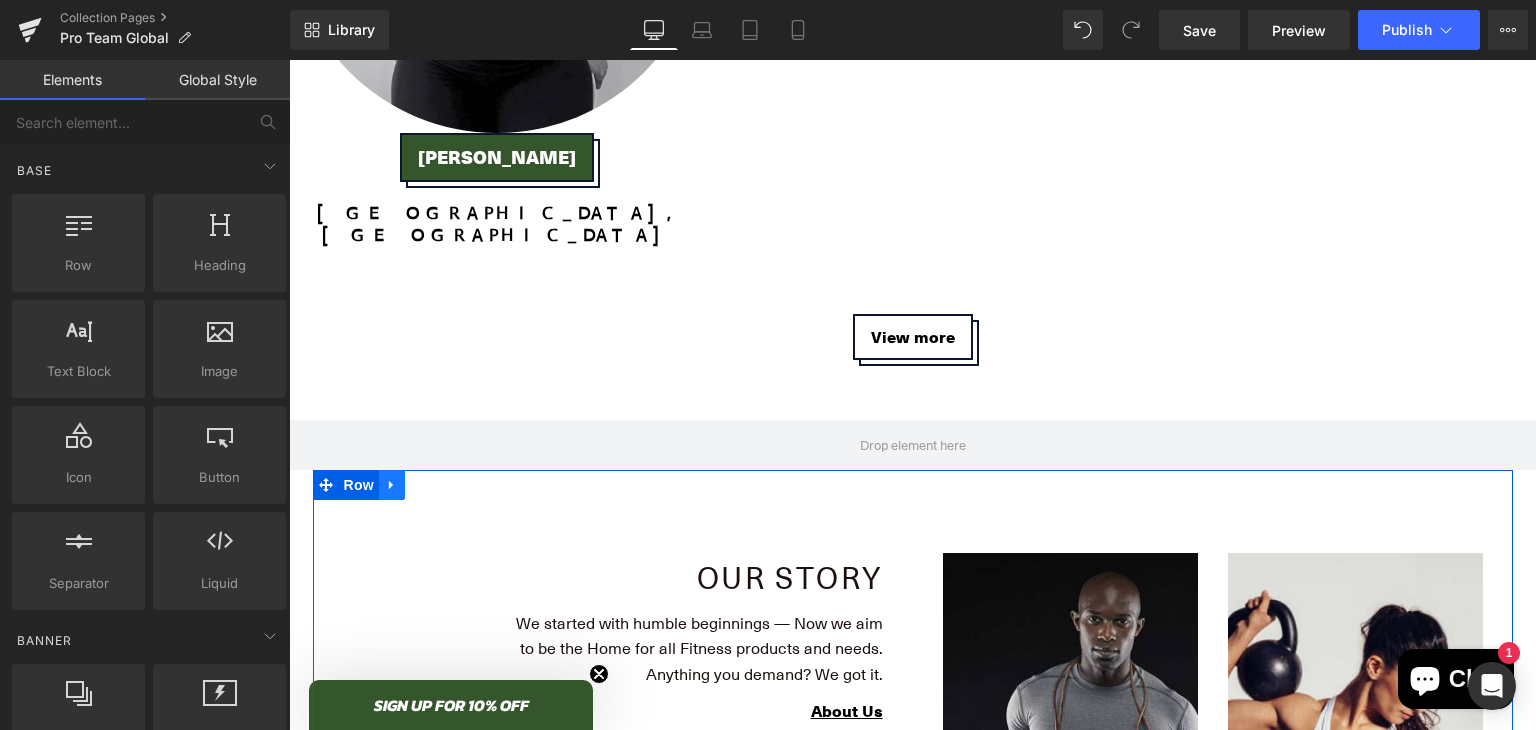 click 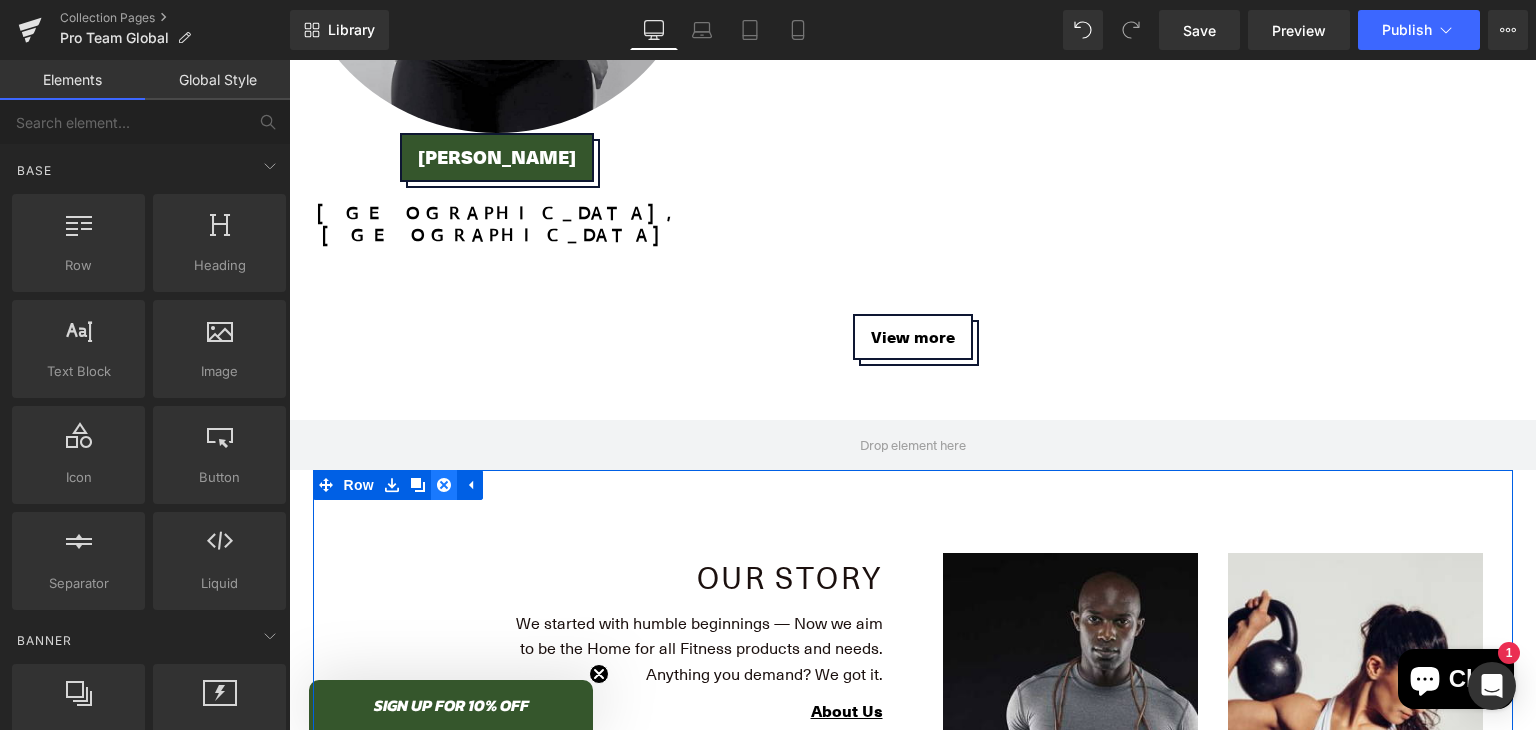 click 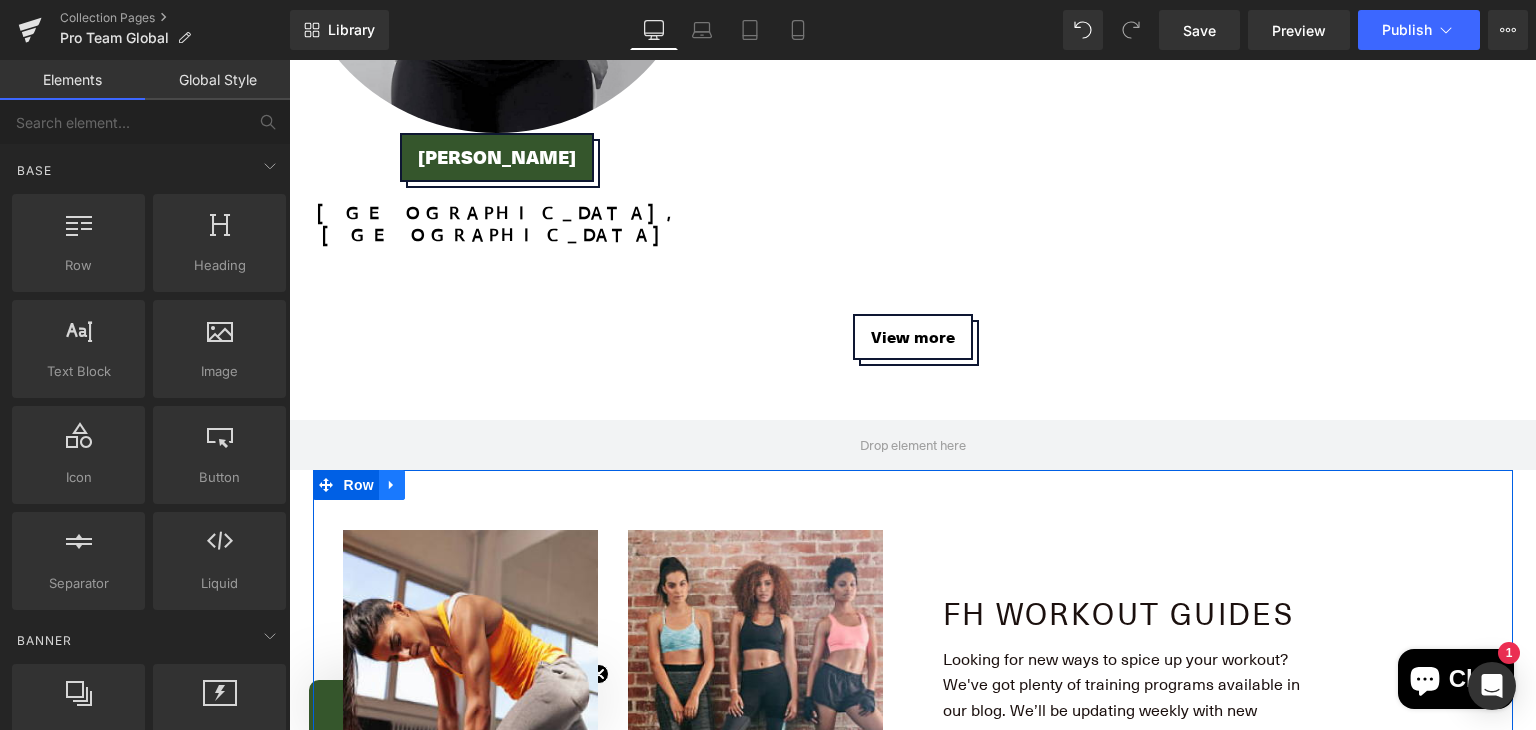 click 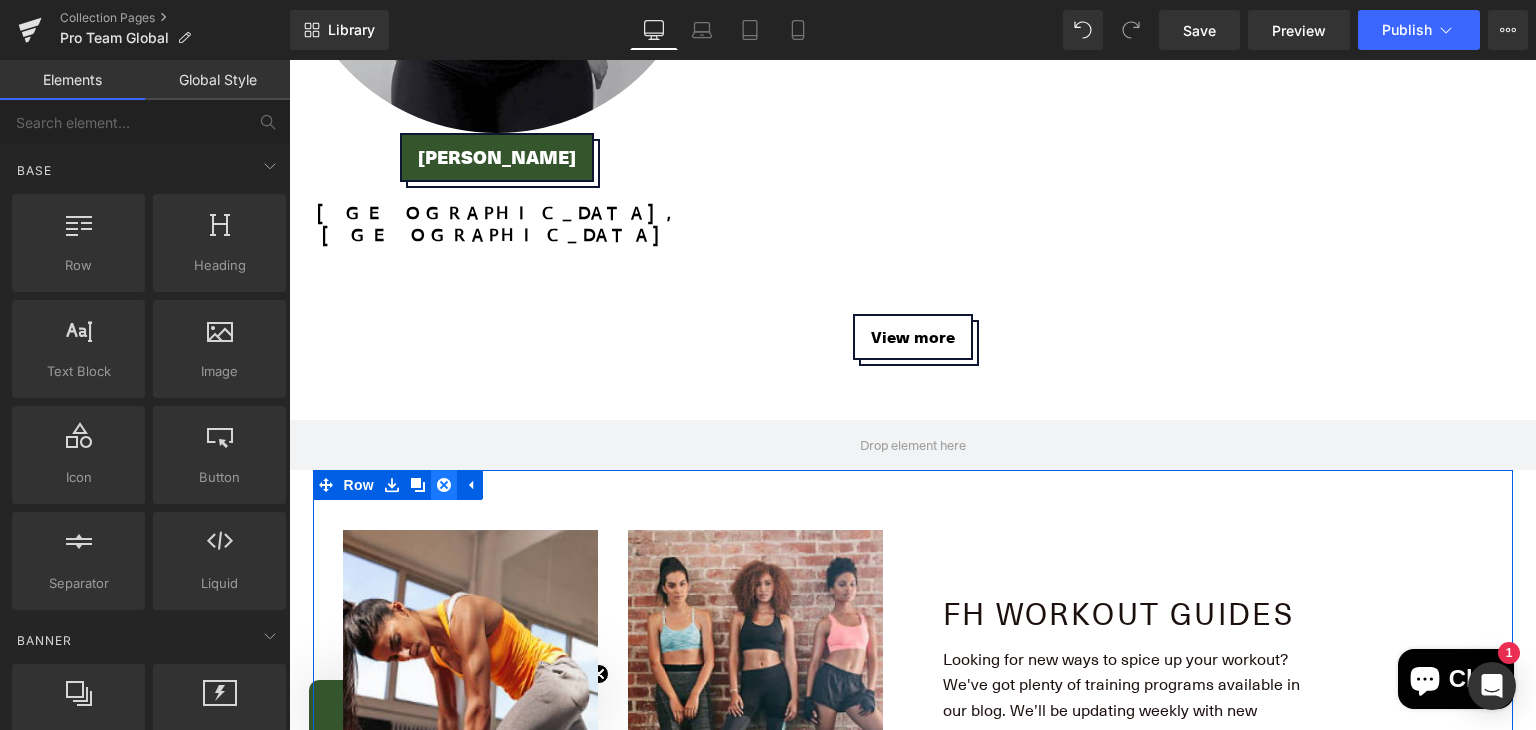 click 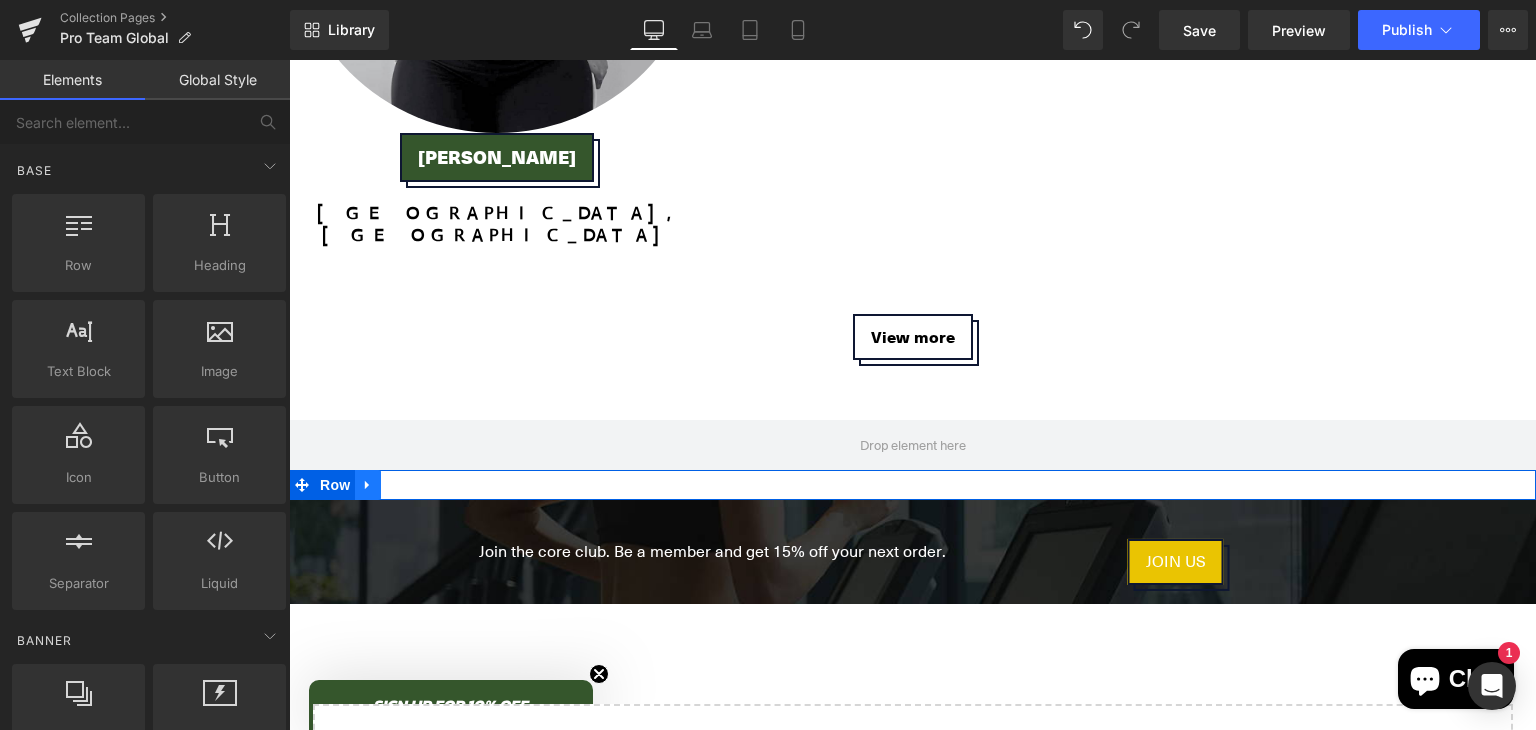 click 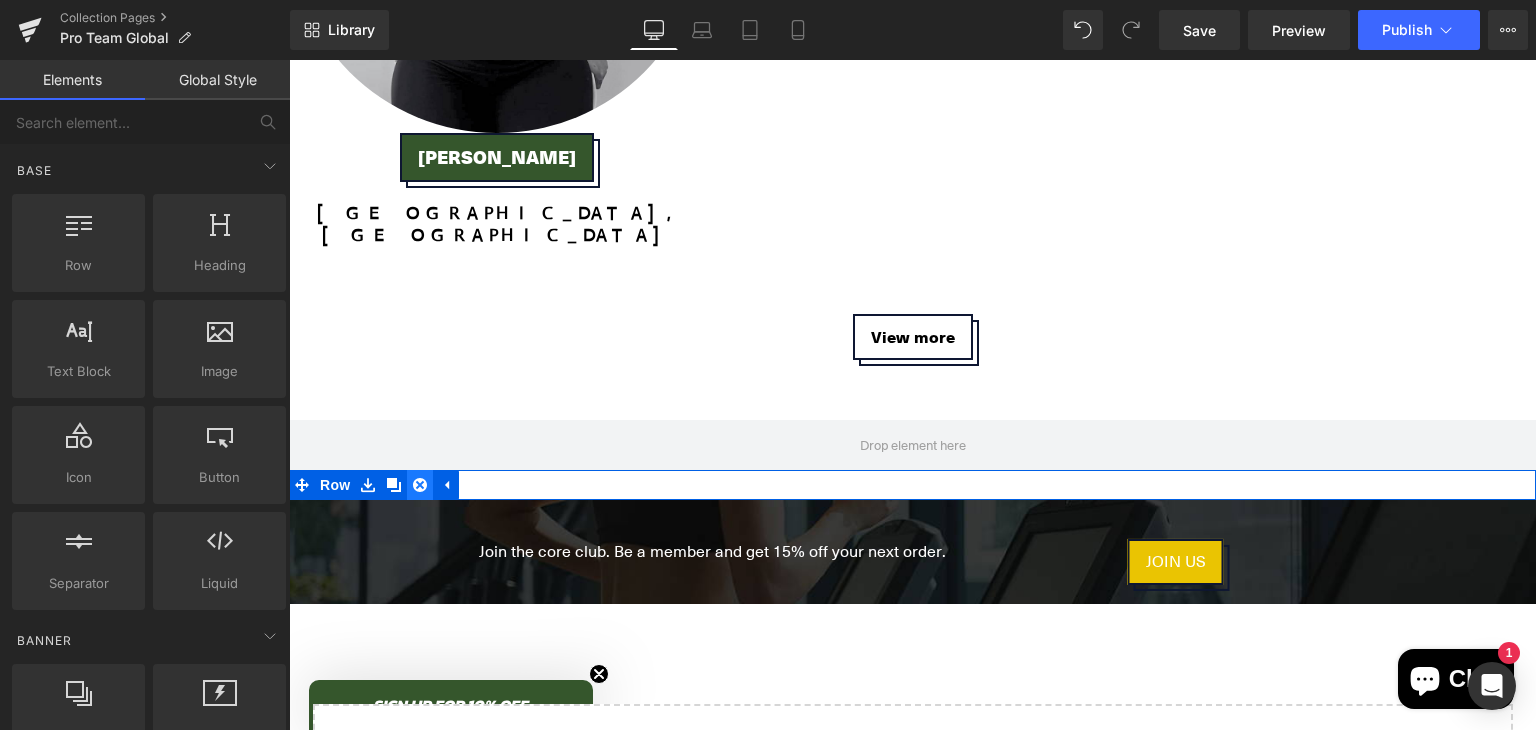 click at bounding box center (420, 485) 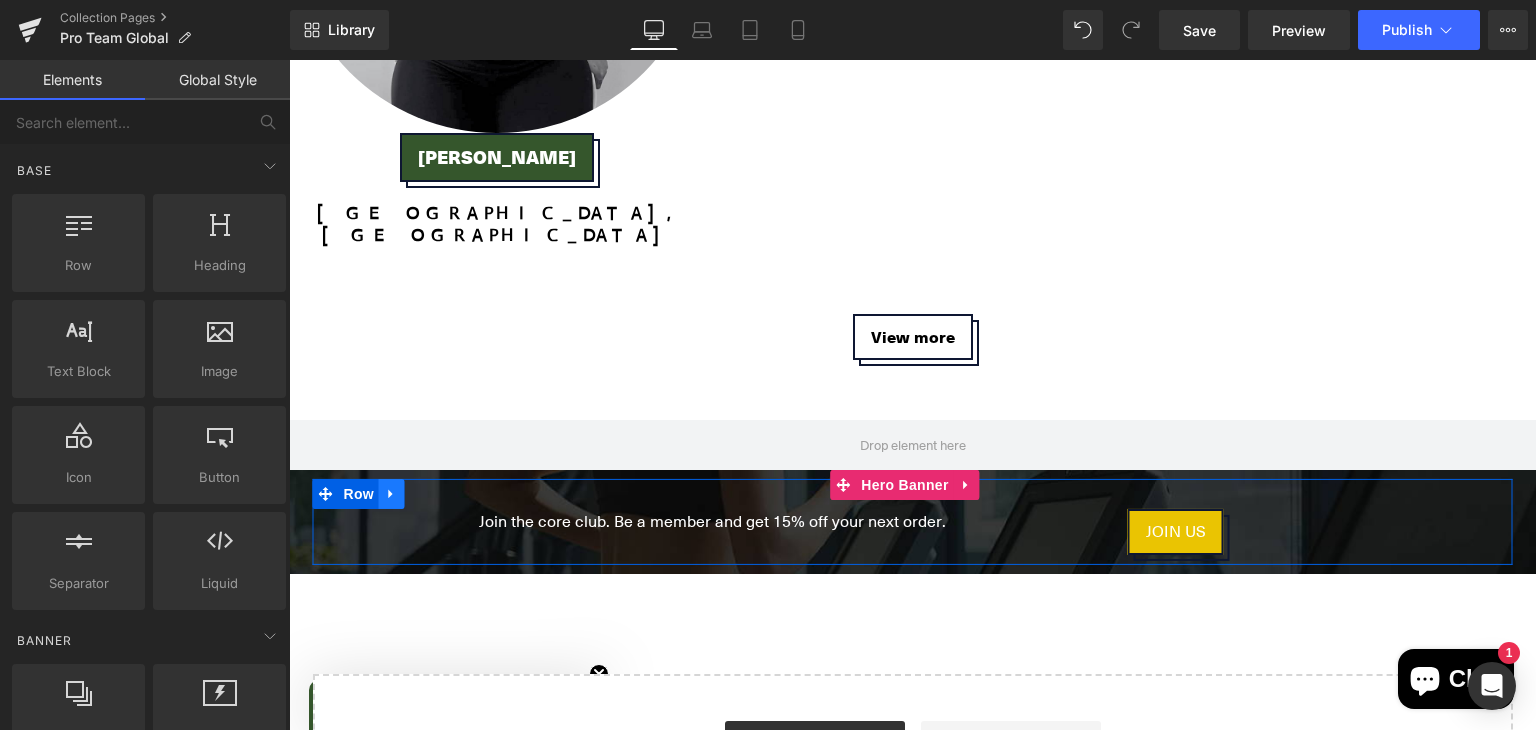 click 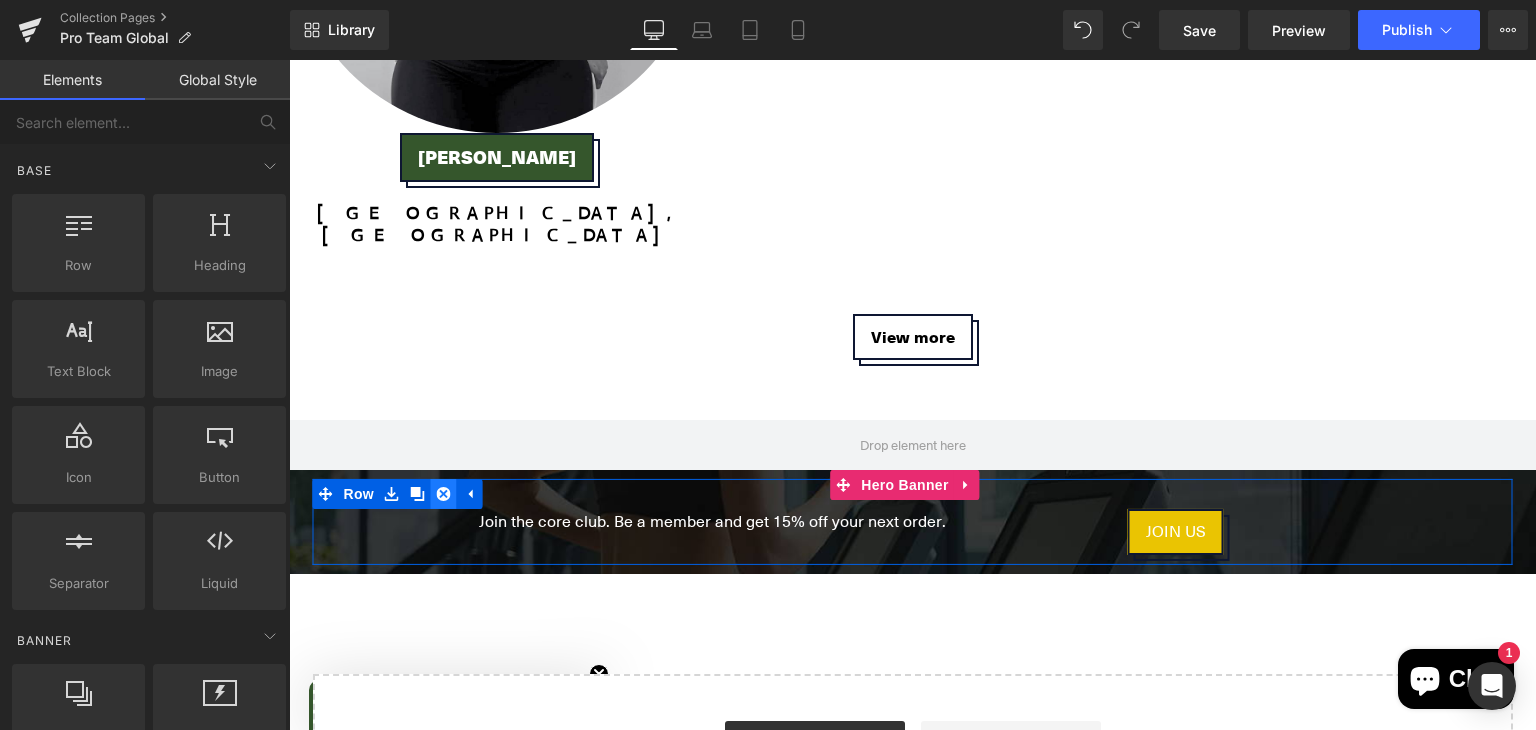 click 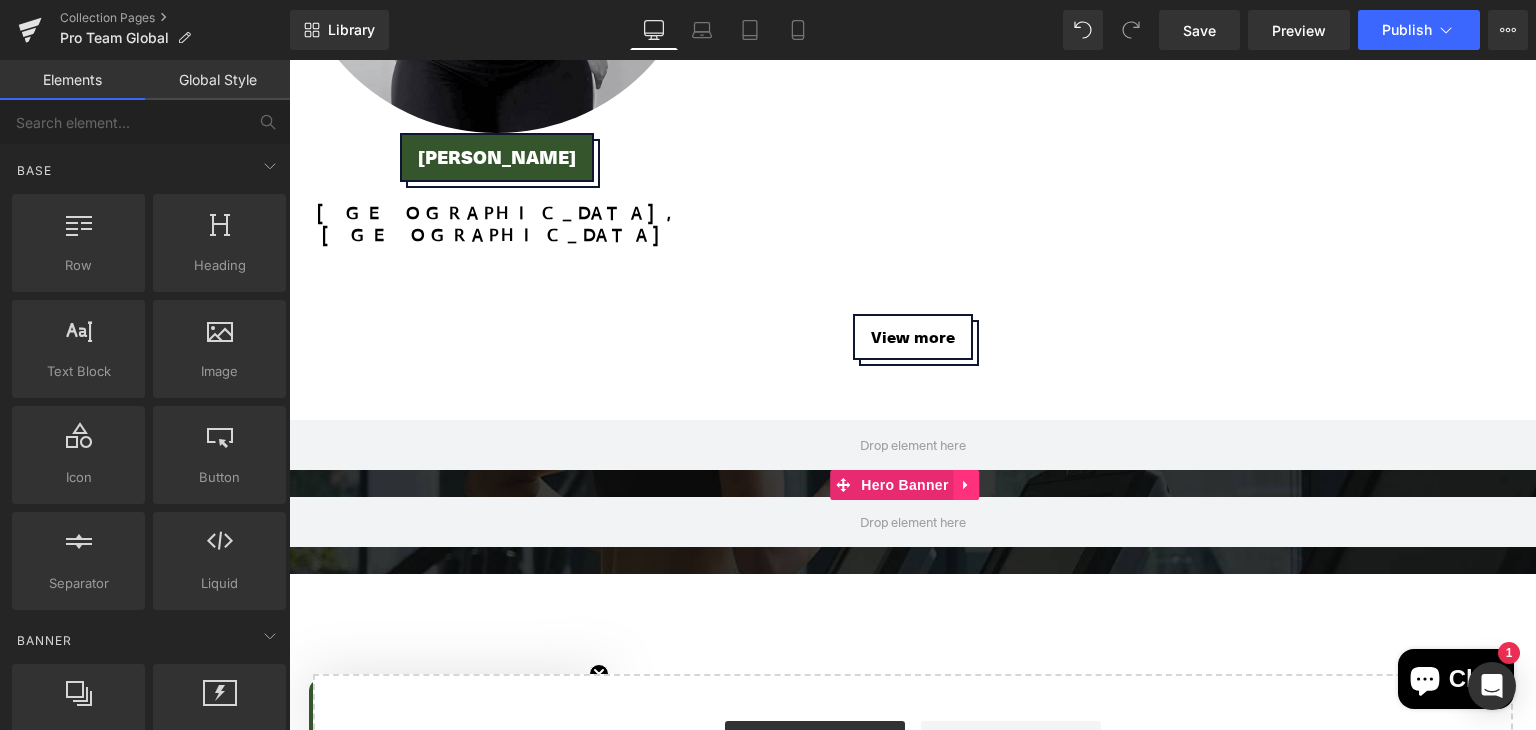 click 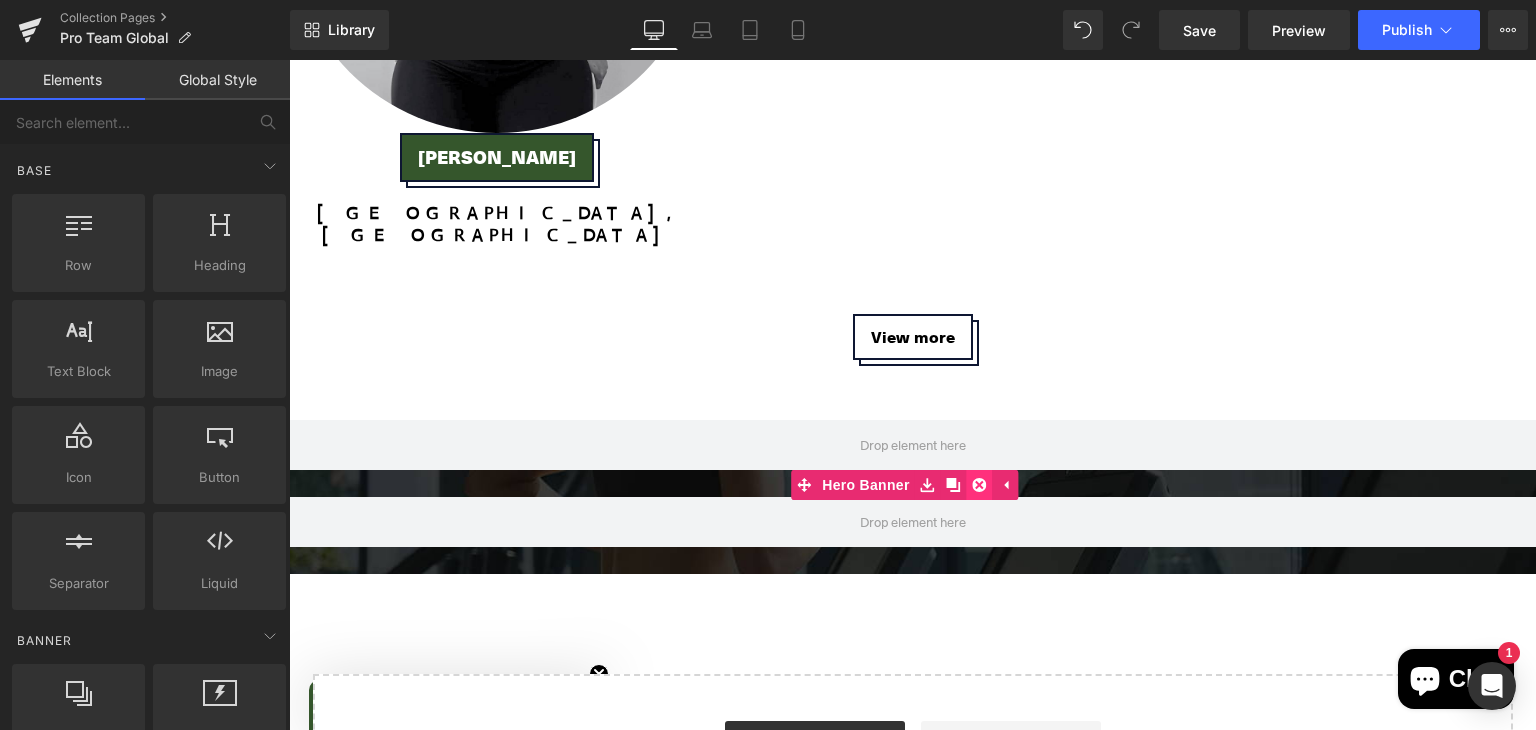 click 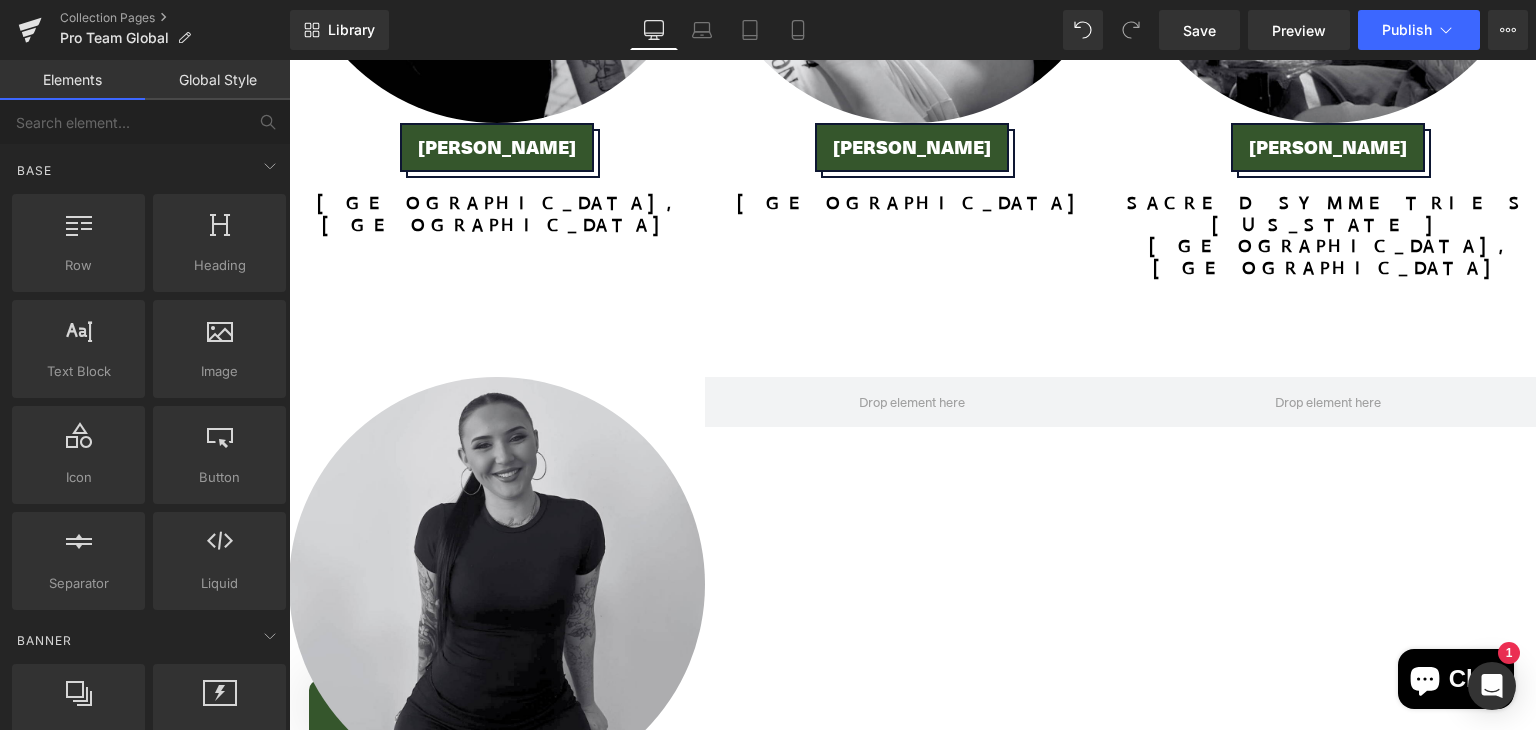 scroll, scrollTop: 5990, scrollLeft: 0, axis: vertical 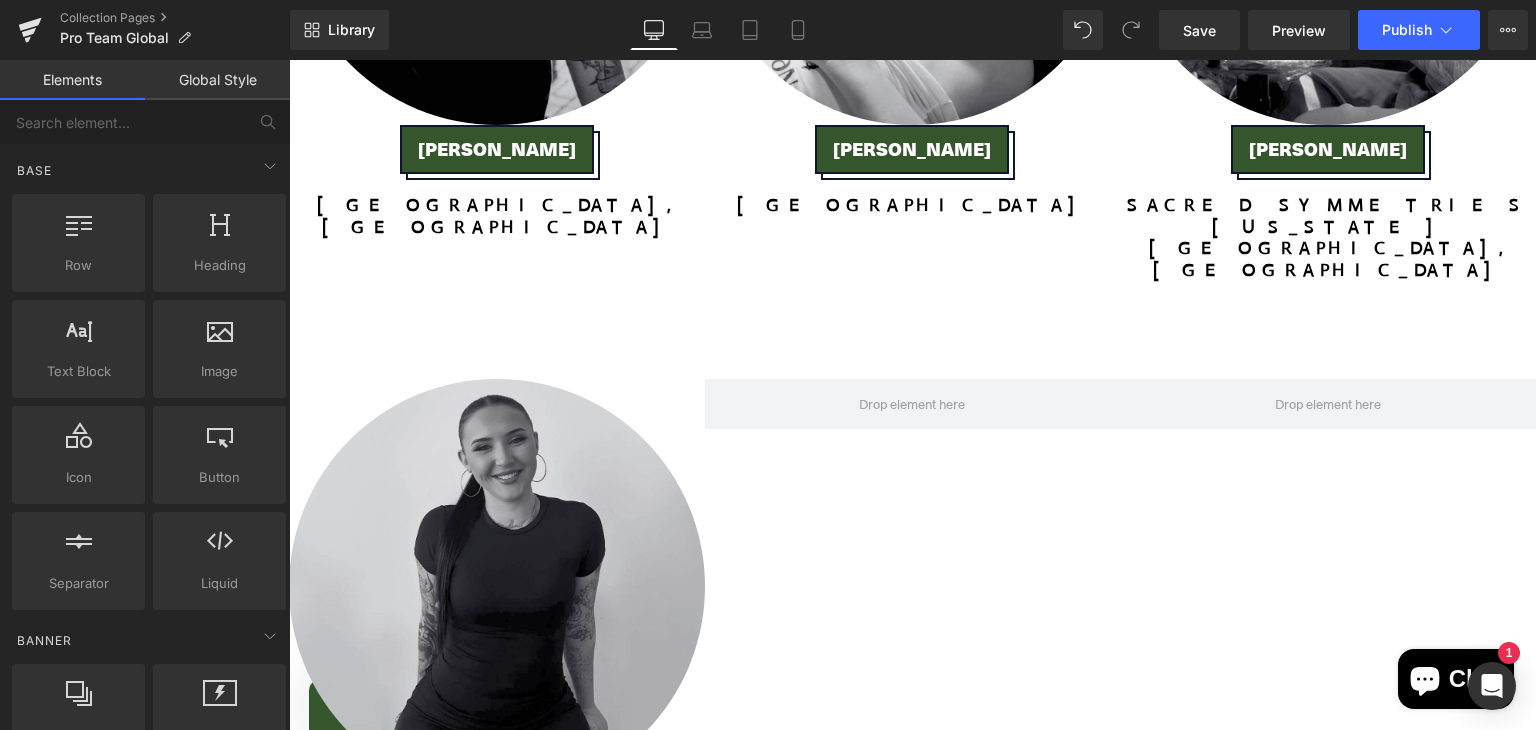 click on "Button" at bounding box center (905, 999) 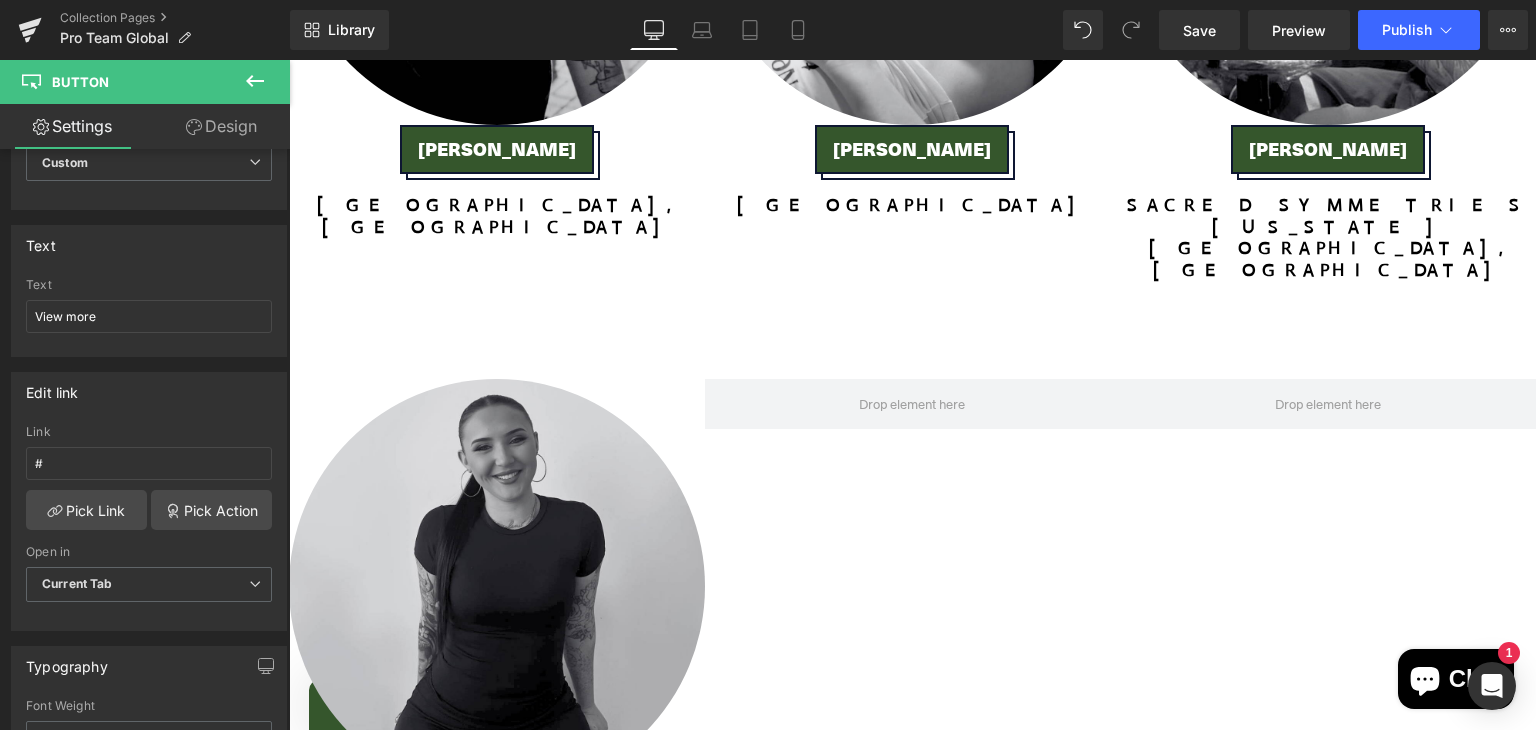 scroll, scrollTop: 100, scrollLeft: 0, axis: vertical 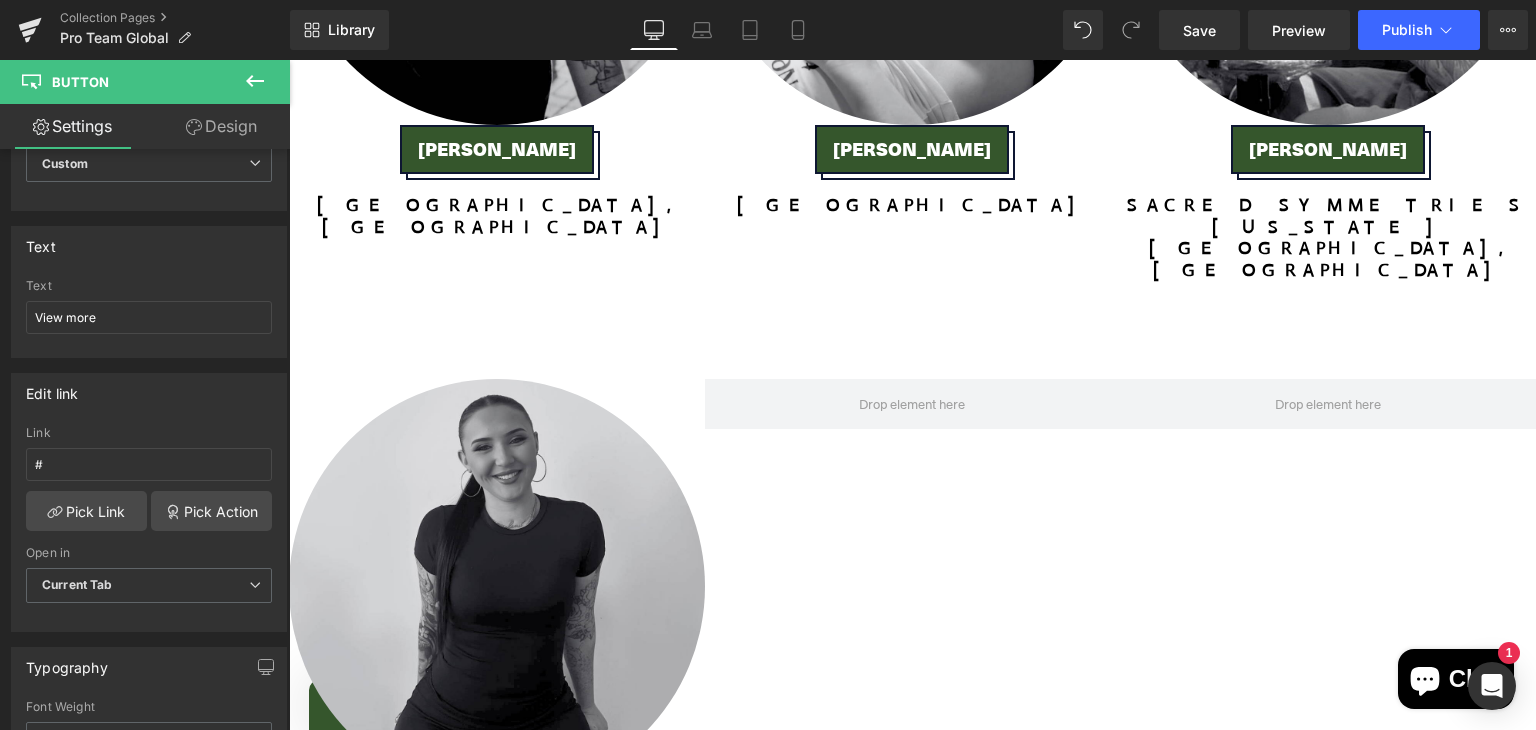 click 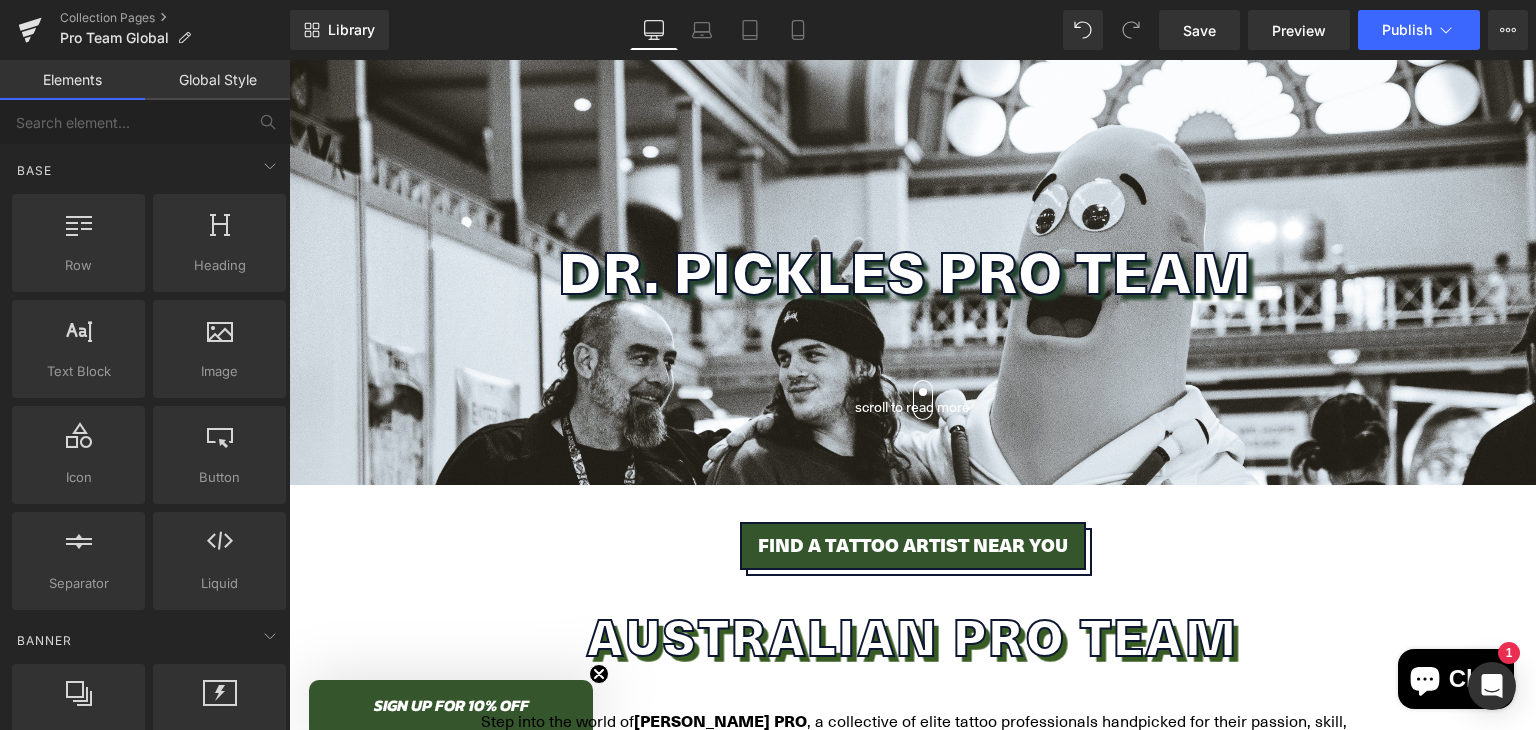scroll, scrollTop: 135, scrollLeft: 0, axis: vertical 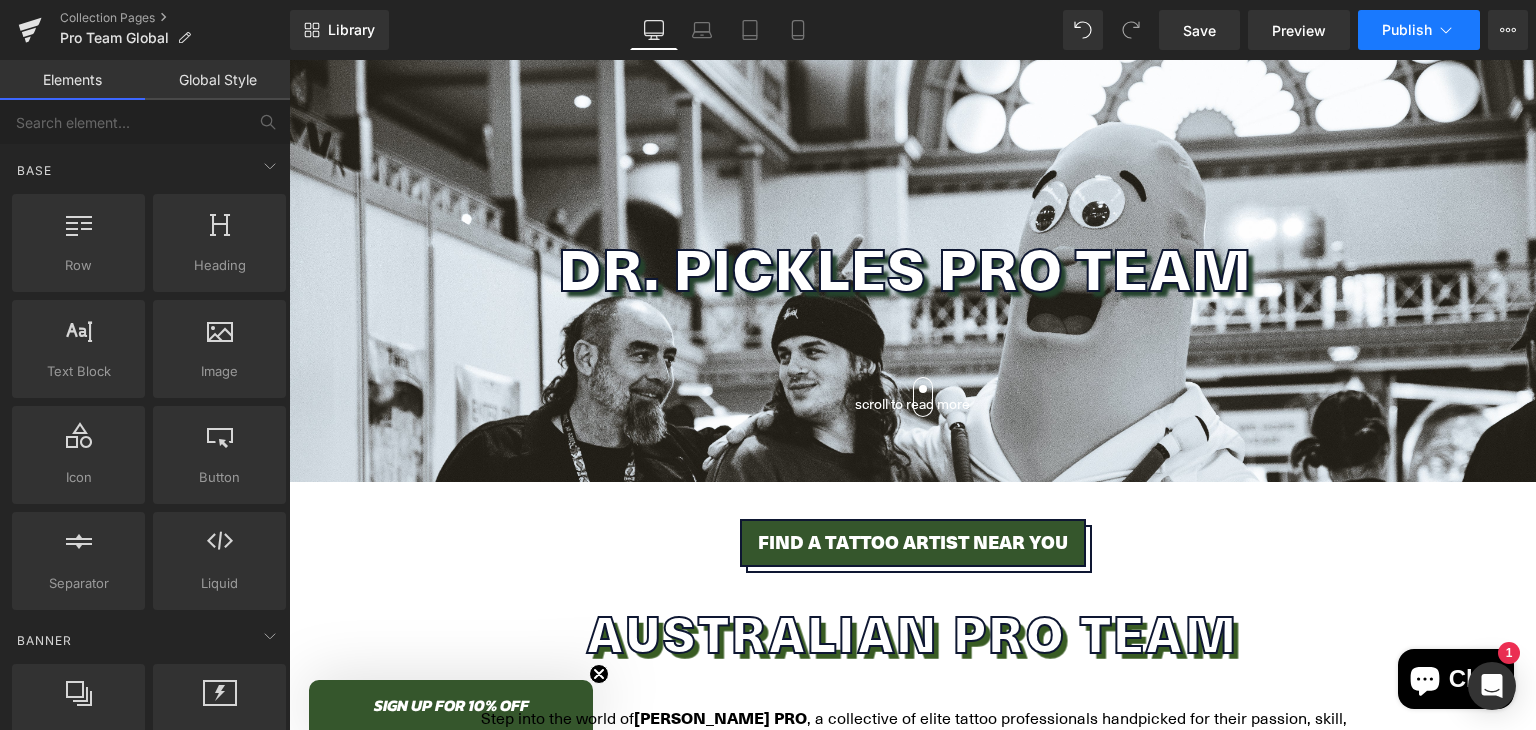 click on "Publish" at bounding box center (1407, 30) 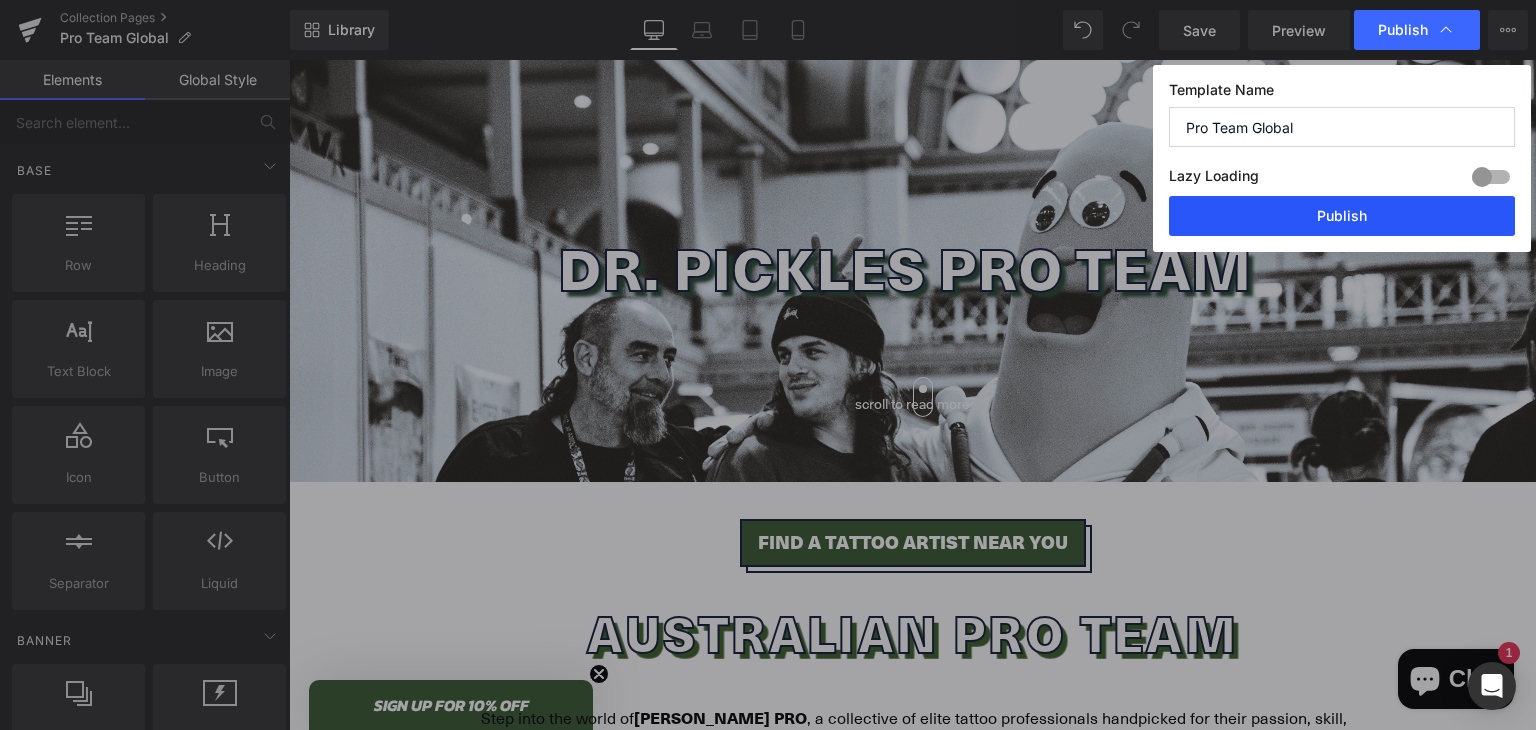 click on "Publish" at bounding box center (1342, 216) 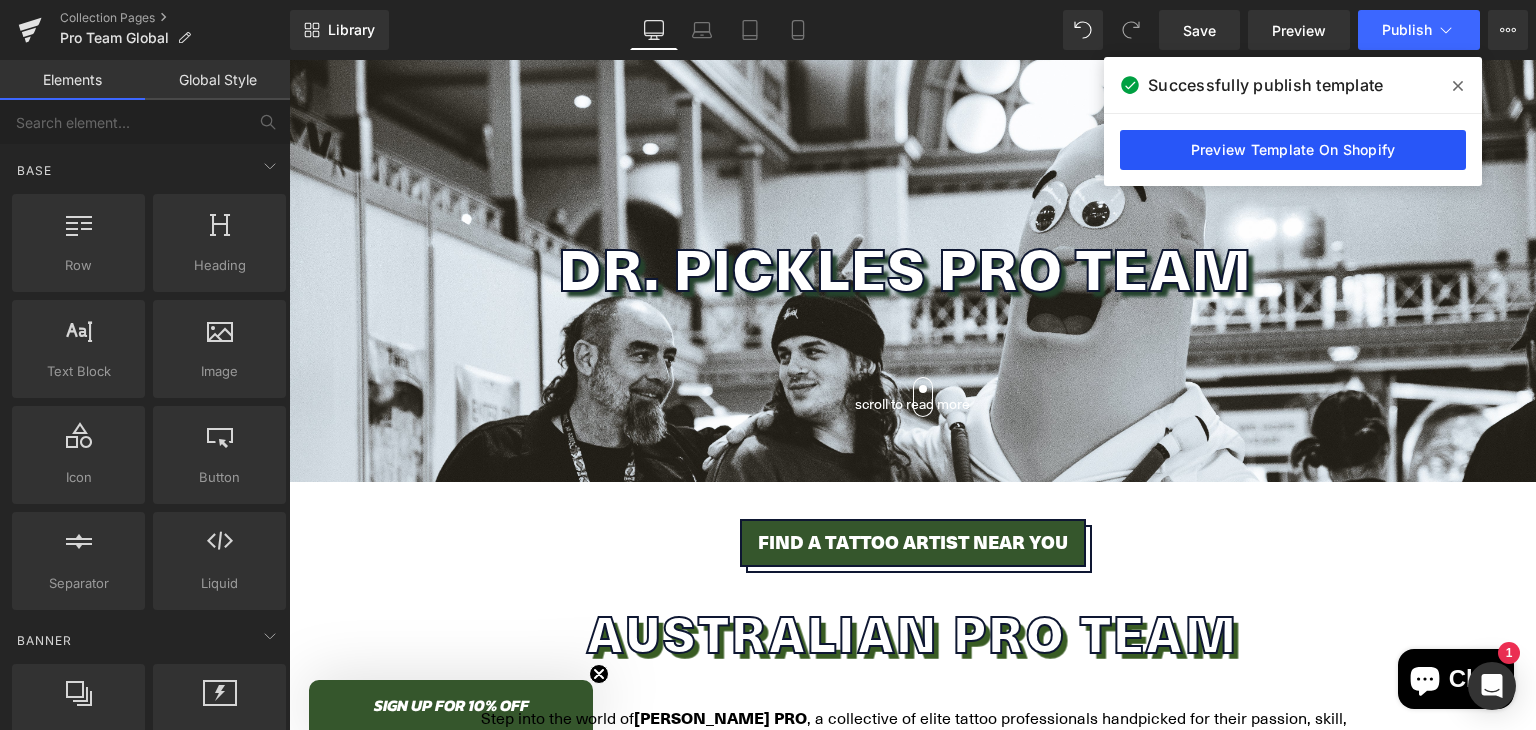 click on "Preview Template On Shopify" at bounding box center (1293, 150) 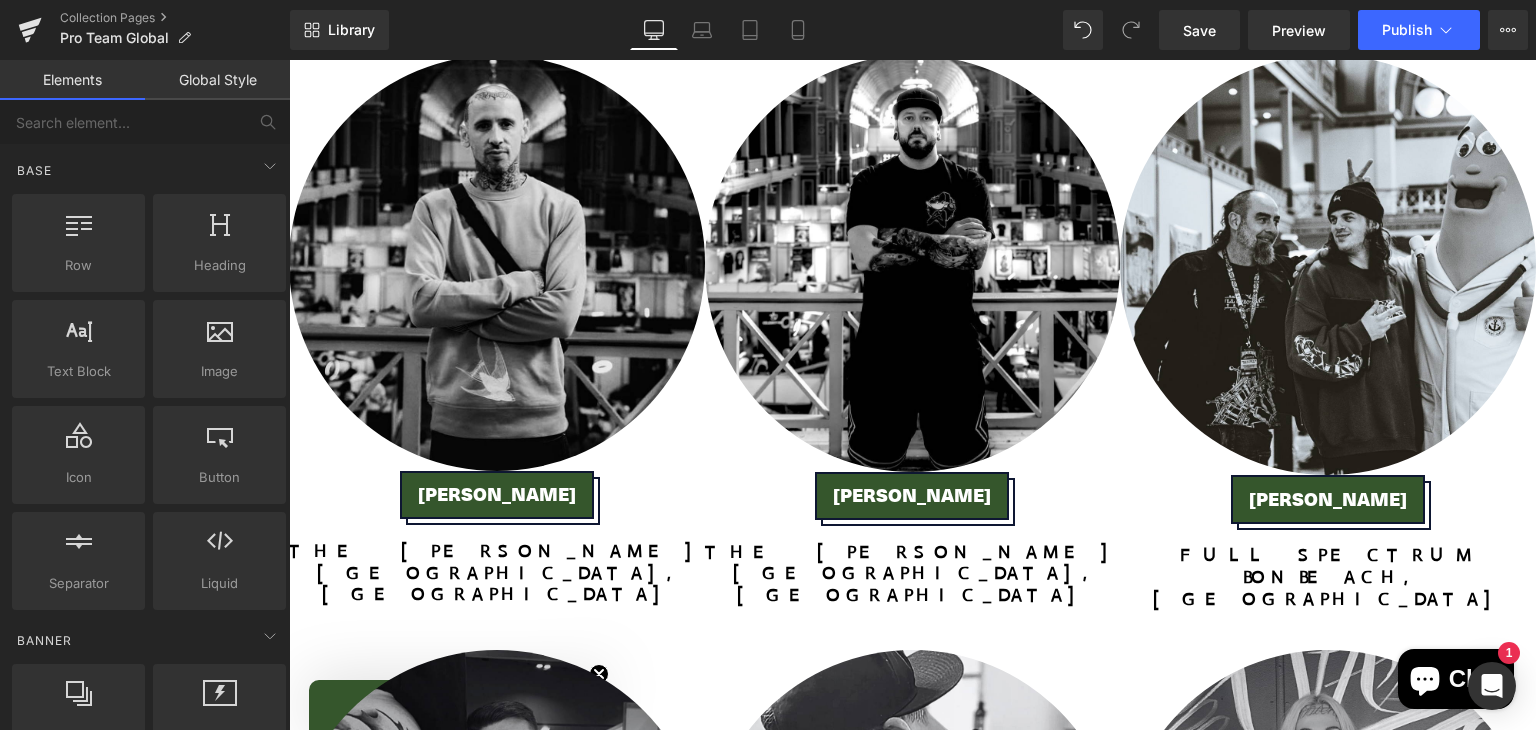 scroll, scrollTop: 1087, scrollLeft: 0, axis: vertical 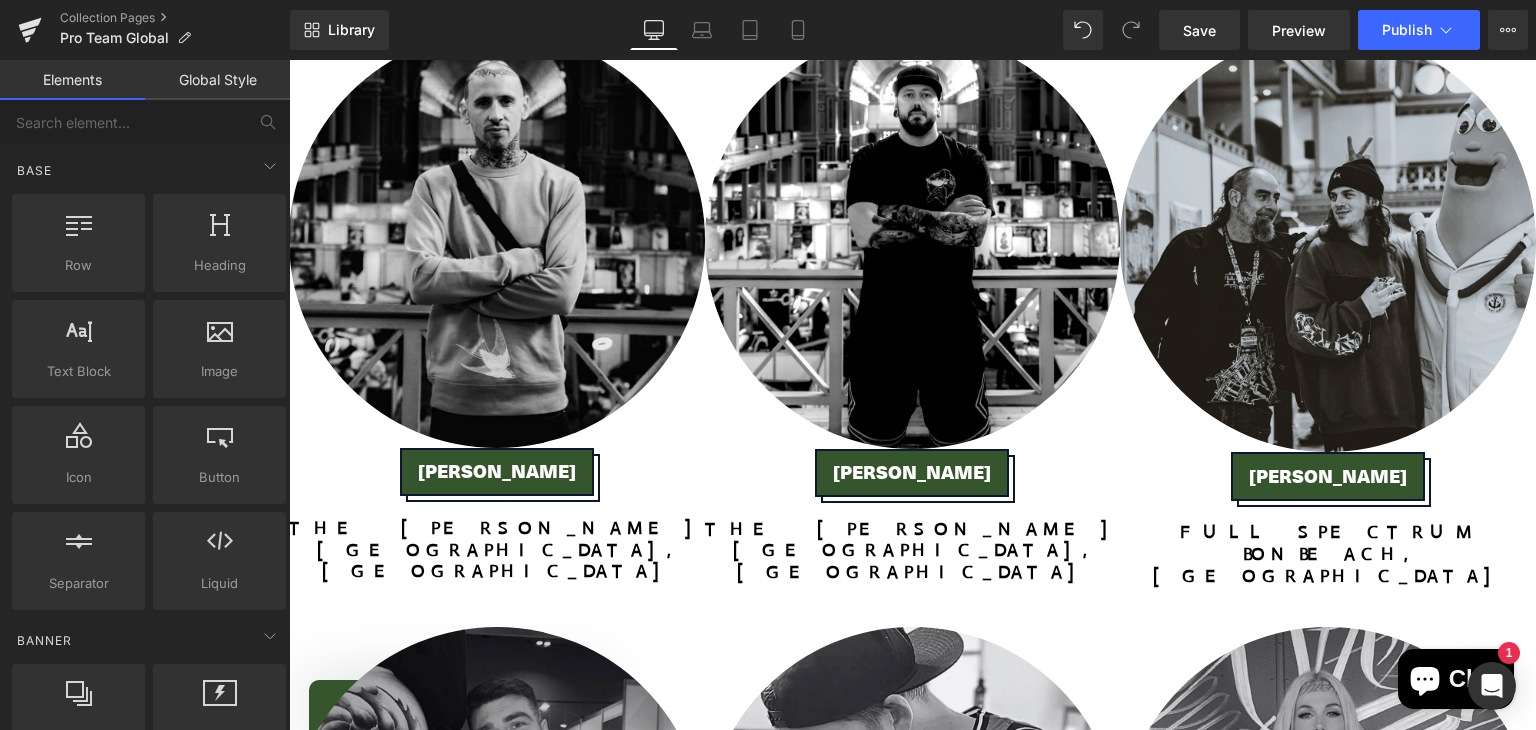 click at bounding box center [1328, 242] 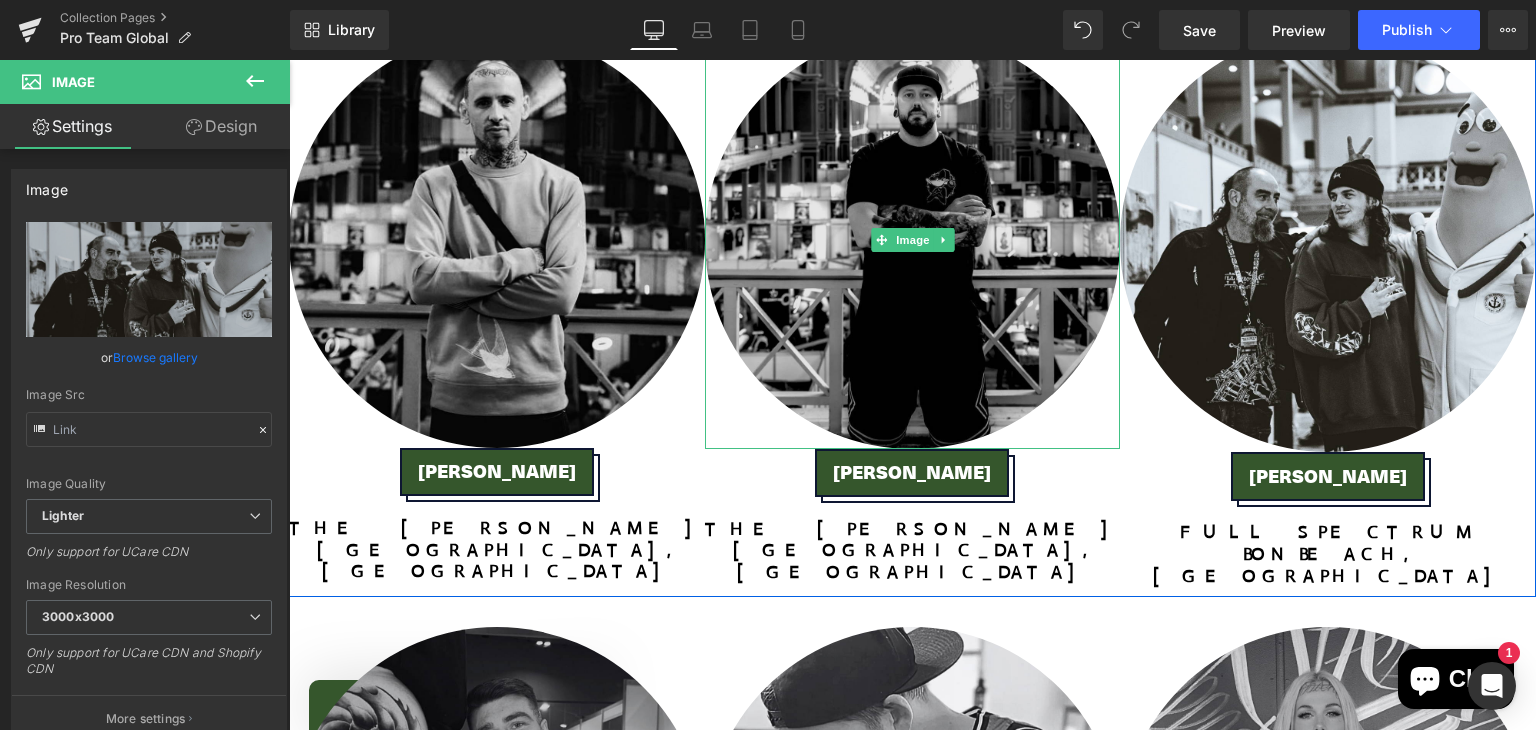 click at bounding box center (913, 240) 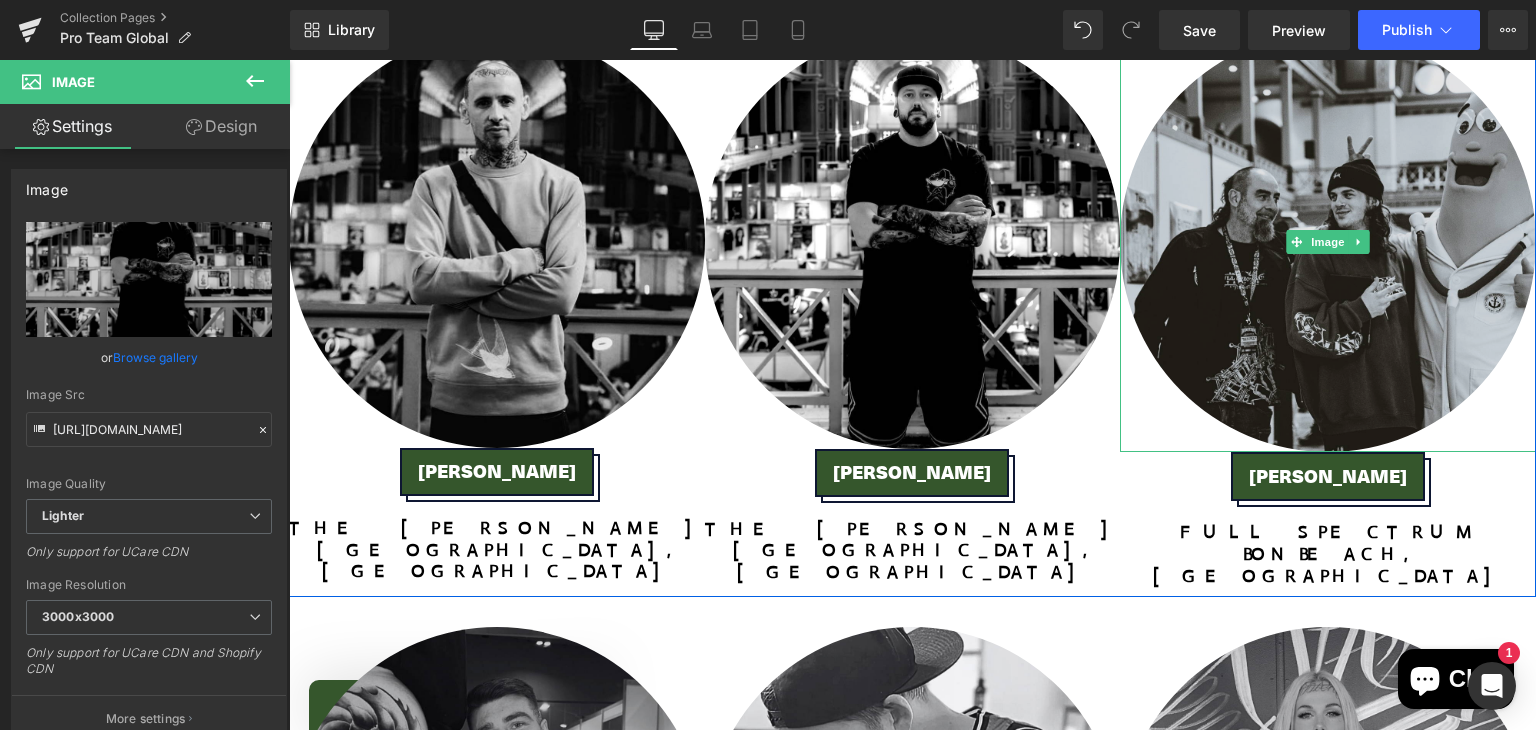 click at bounding box center (1328, 242) 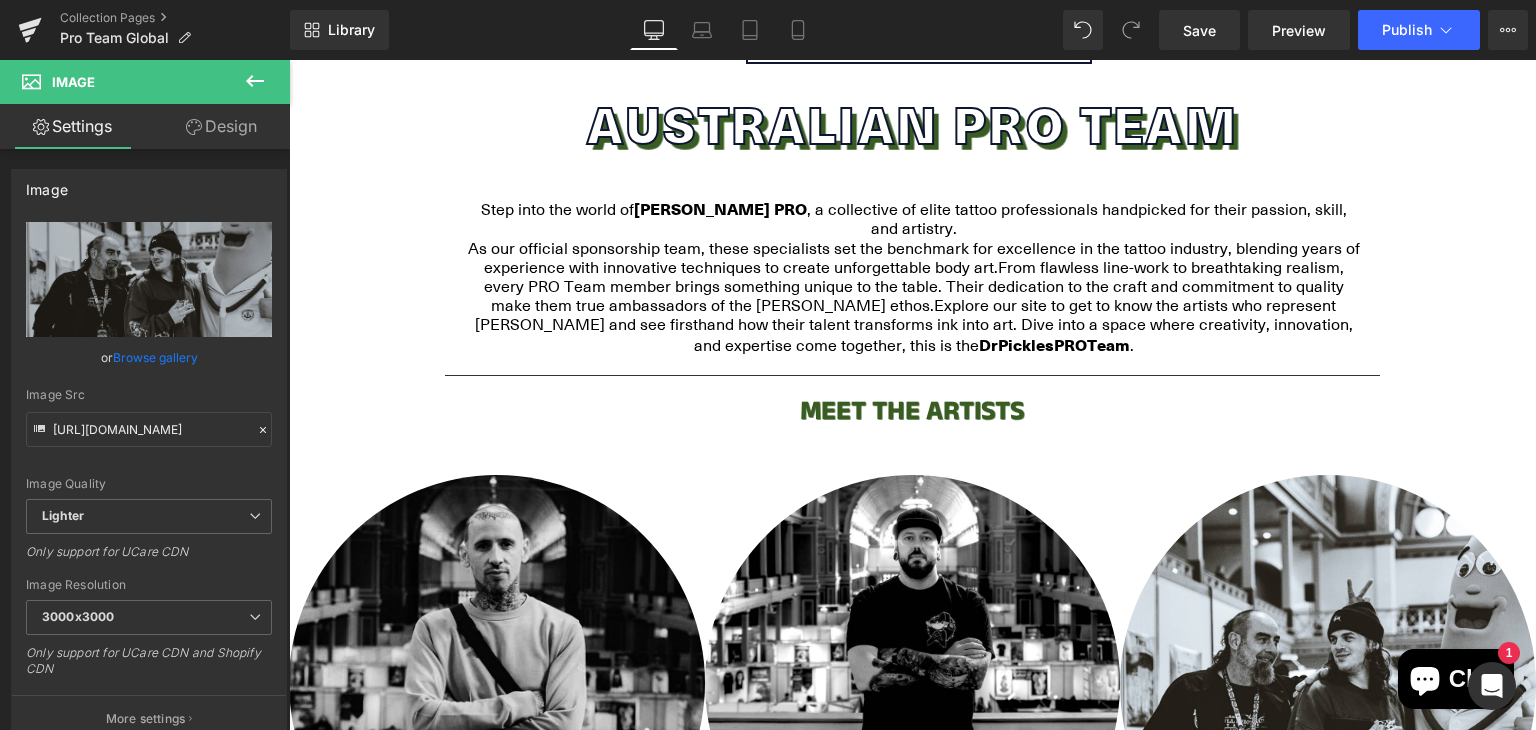 scroll, scrollTop: 646, scrollLeft: 0, axis: vertical 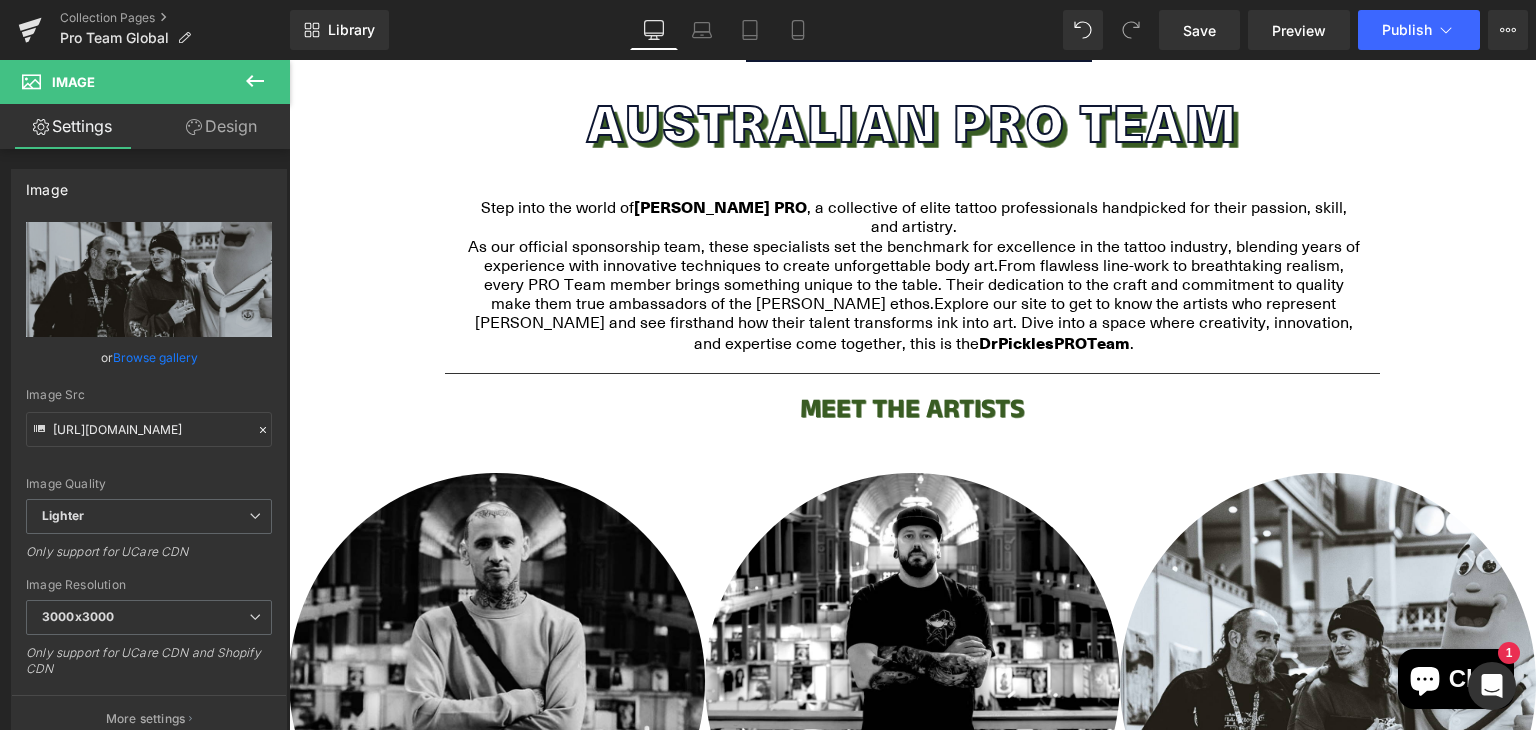 click on "MEET THE ARTISTS Heading" at bounding box center (912, 413) 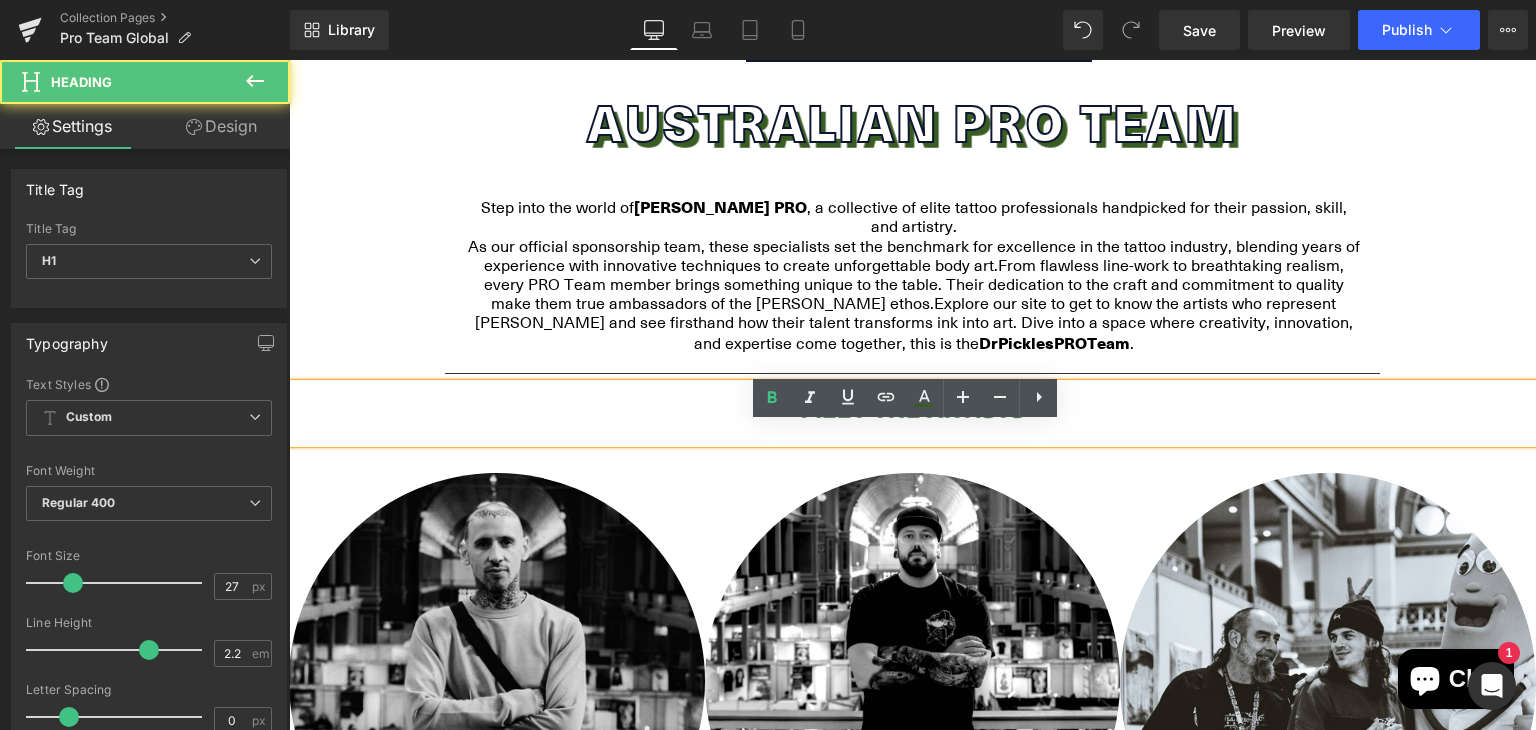click on "MEET THE ARTISTS" at bounding box center (912, 413) 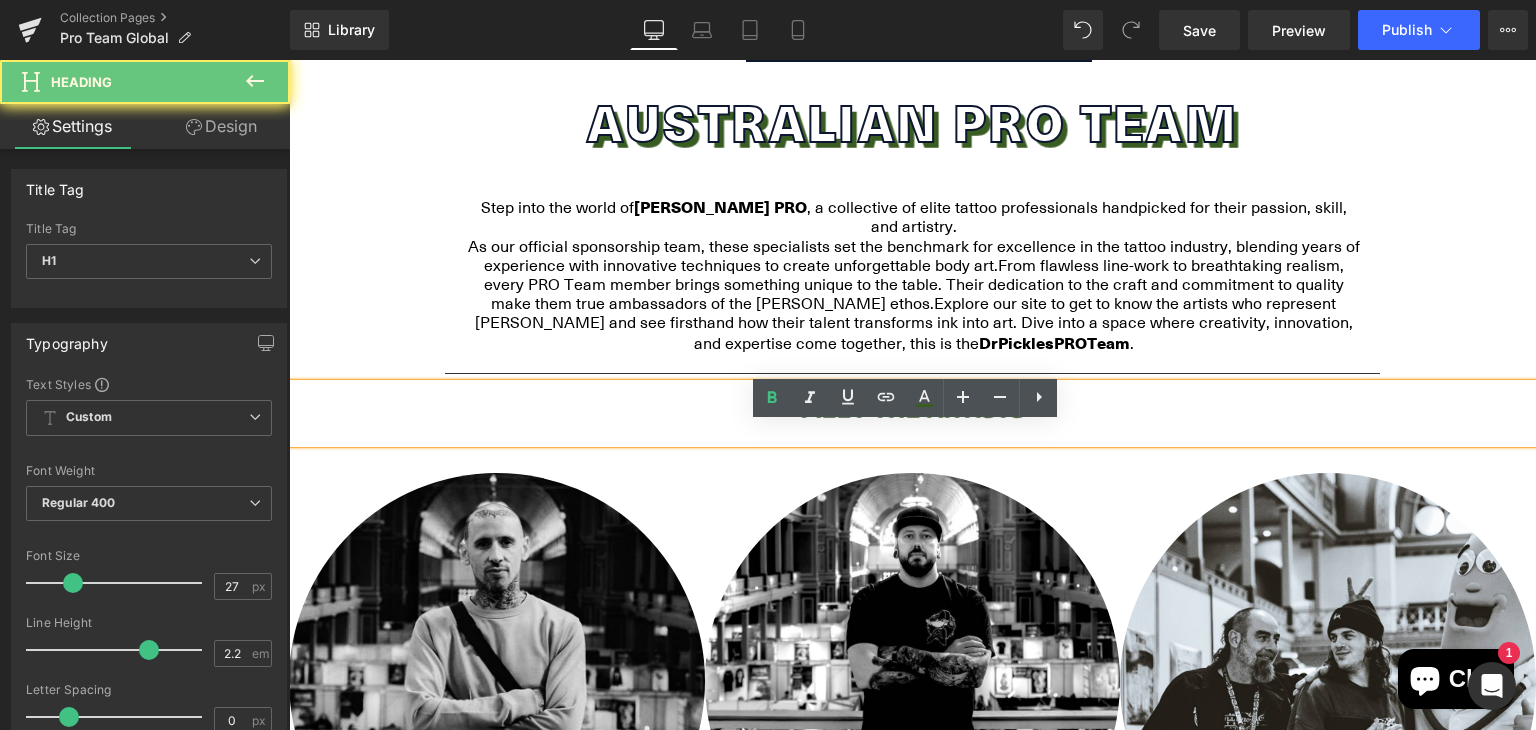 click on "MEET THE ARTISTS" at bounding box center (912, 413) 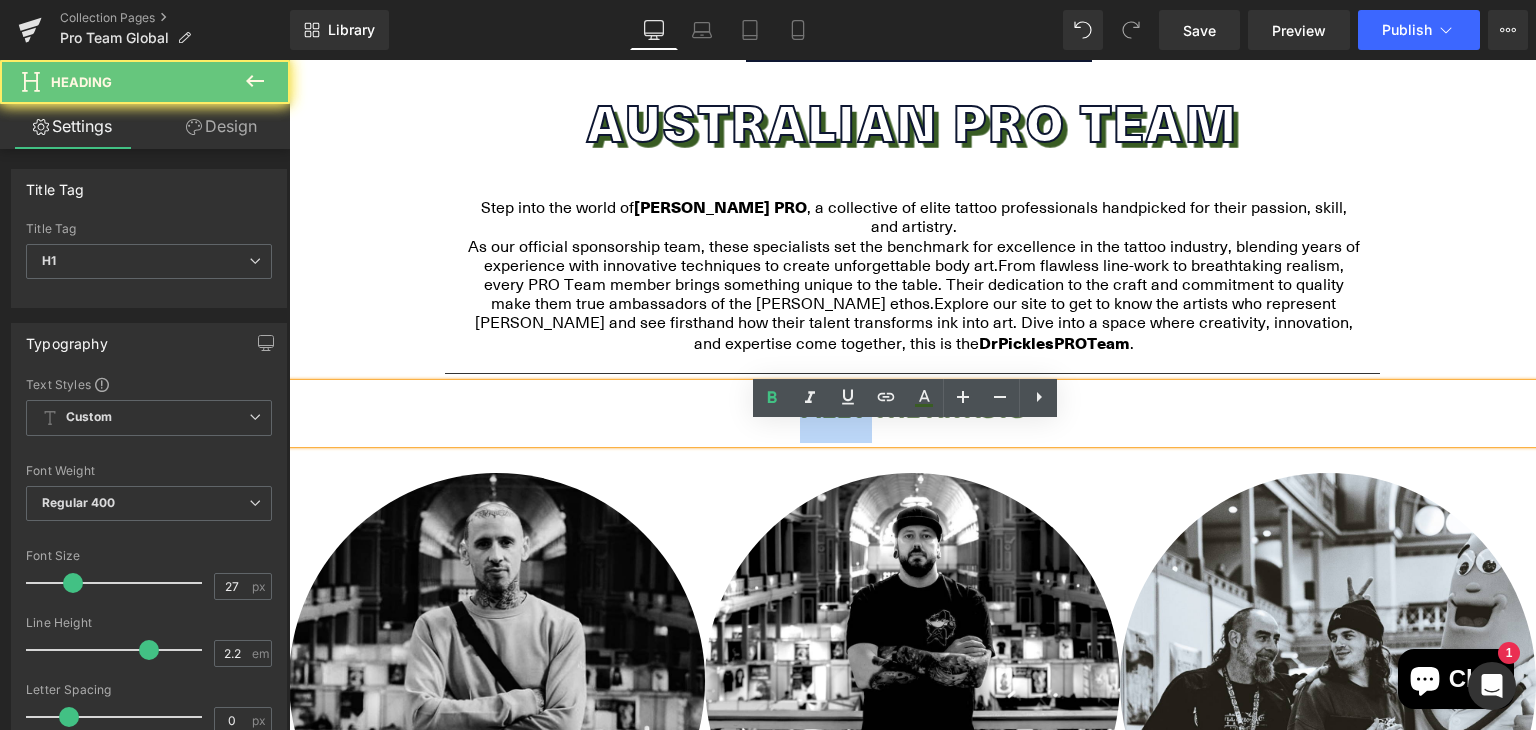 click on "MEET THE ARTISTS" at bounding box center [912, 413] 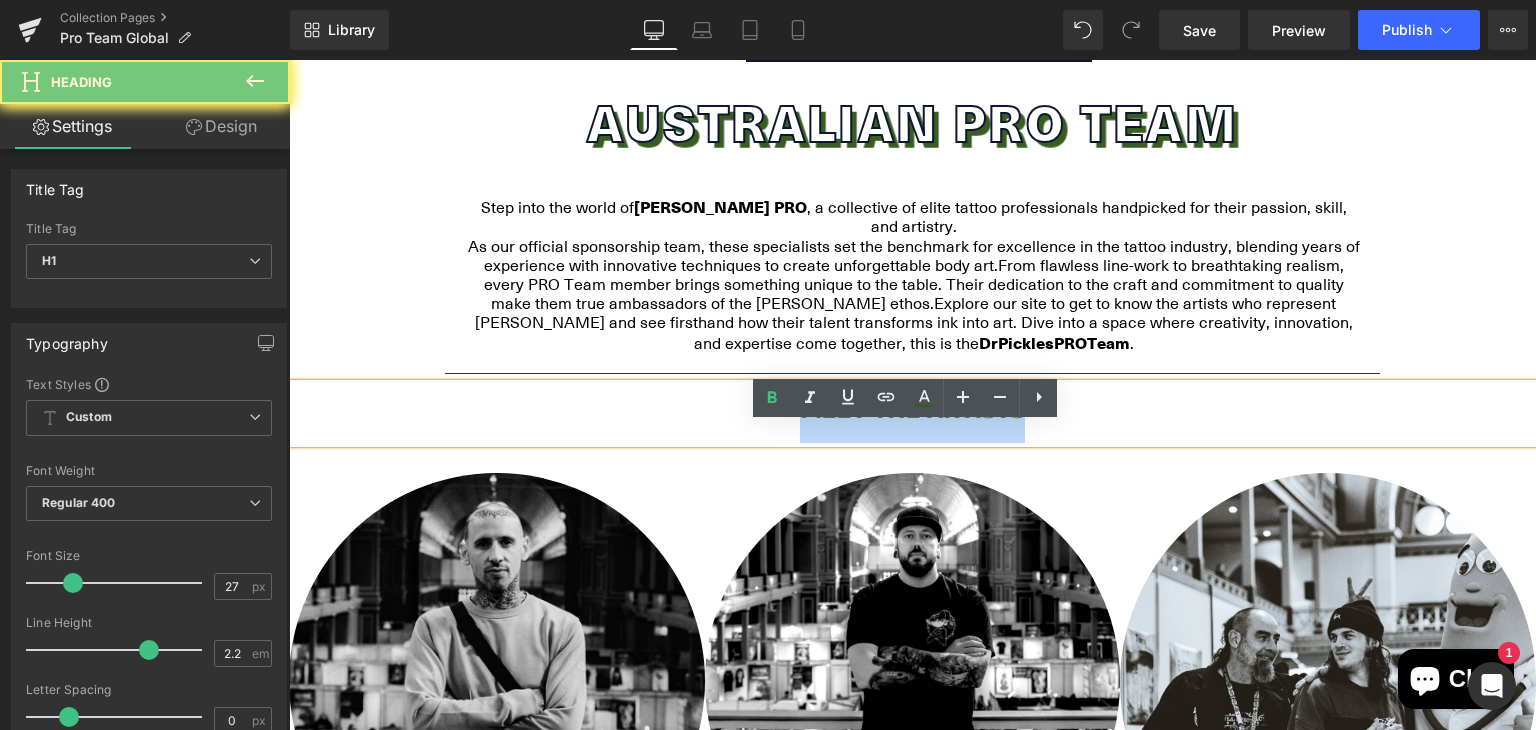 click on "MEET THE ARTISTS" at bounding box center (912, 413) 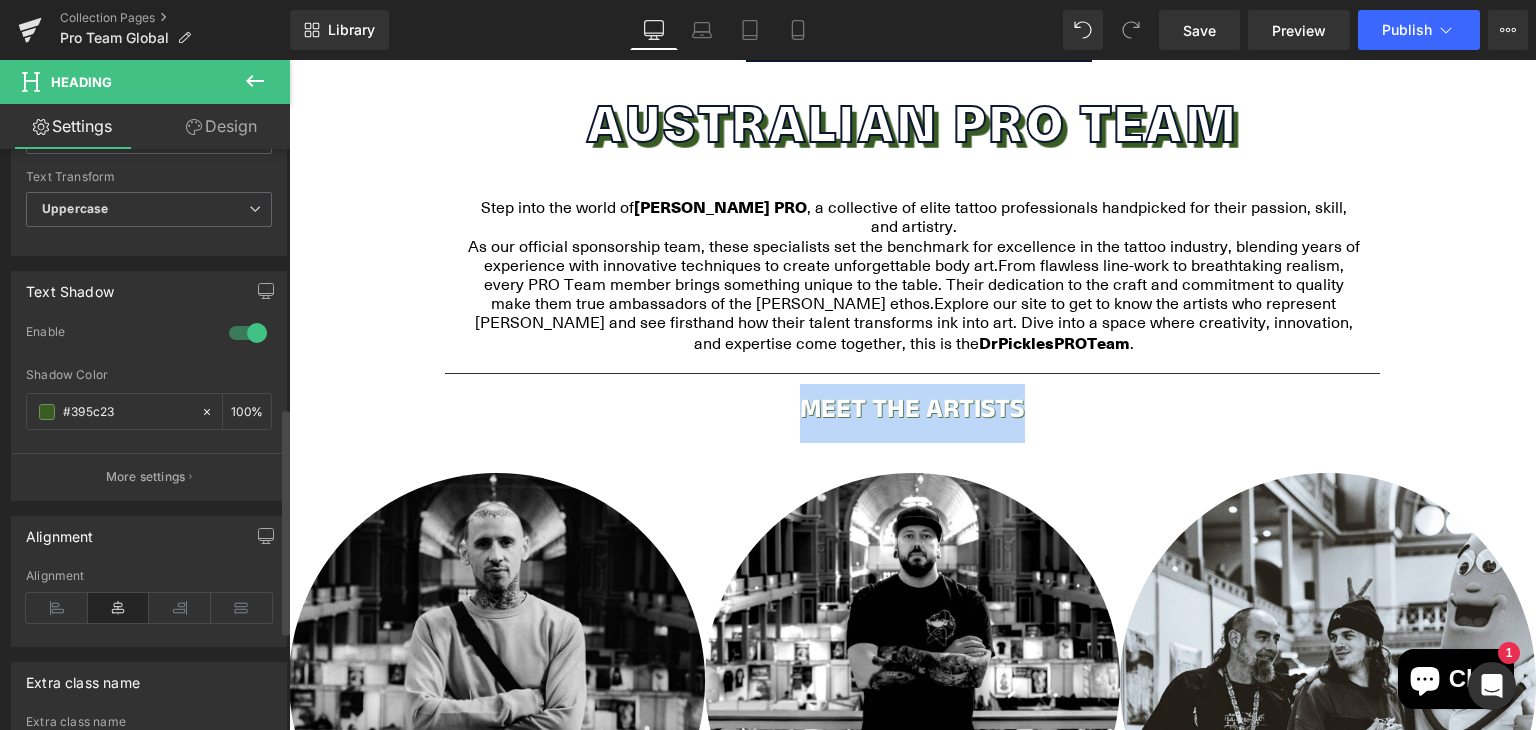 scroll, scrollTop: 740, scrollLeft: 0, axis: vertical 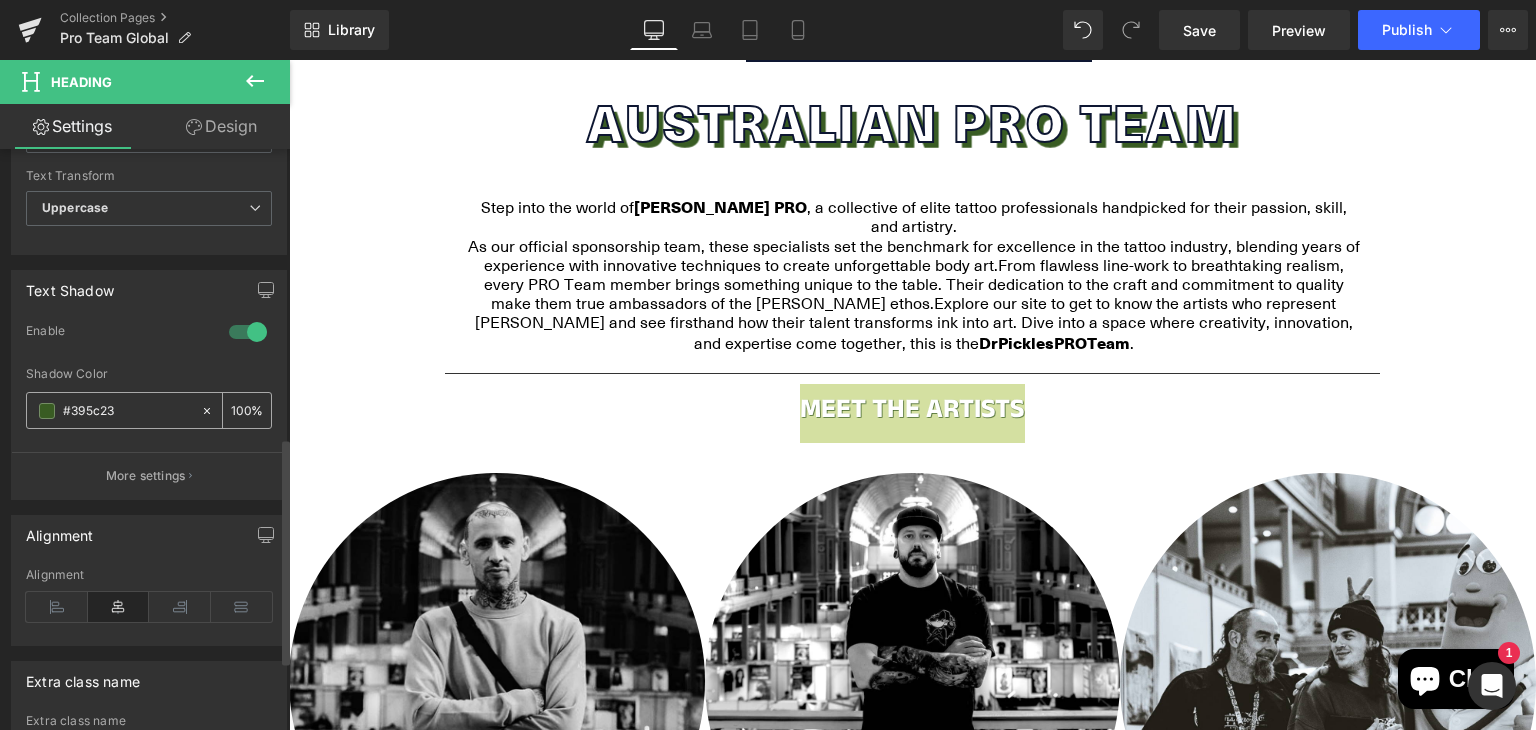 click at bounding box center [47, 411] 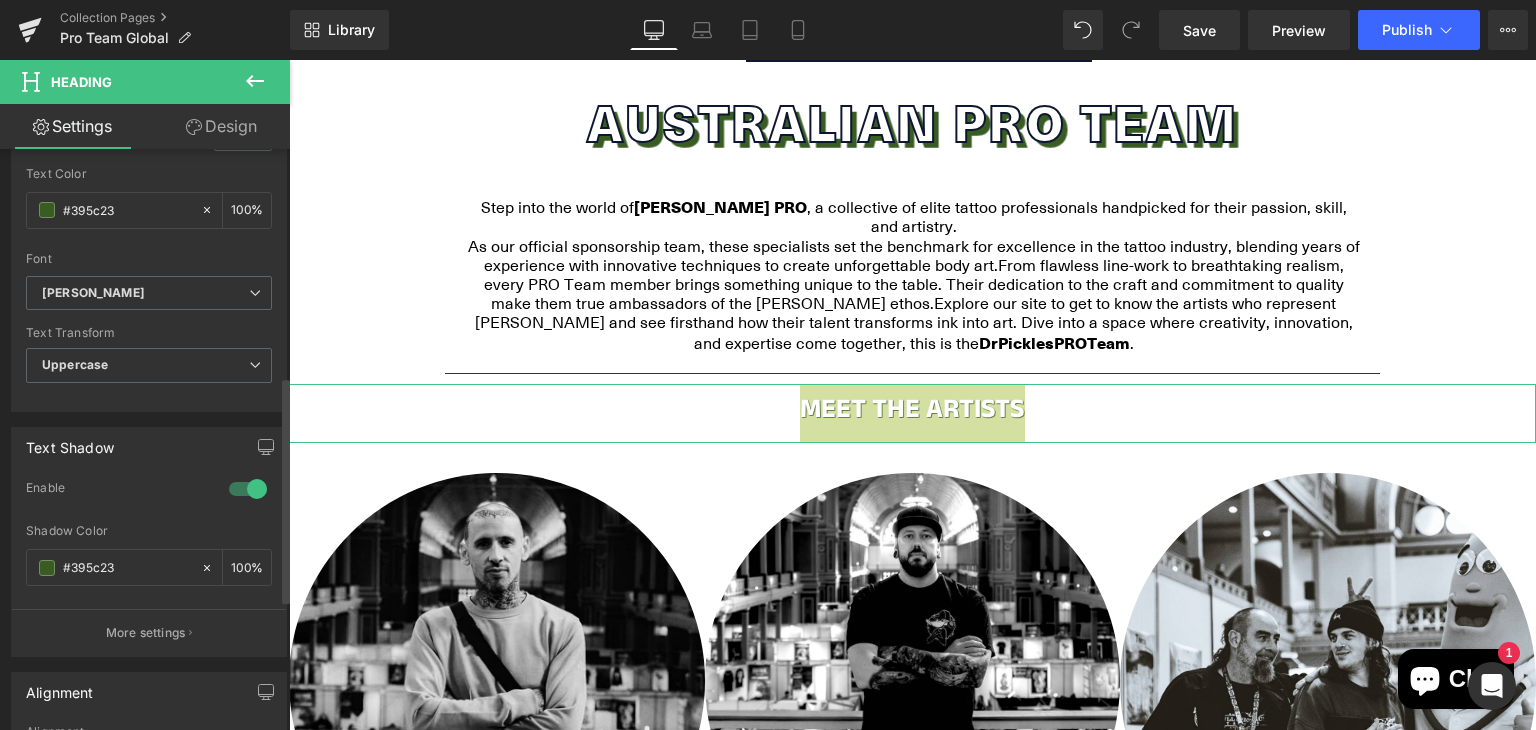 scroll, scrollTop: 582, scrollLeft: 0, axis: vertical 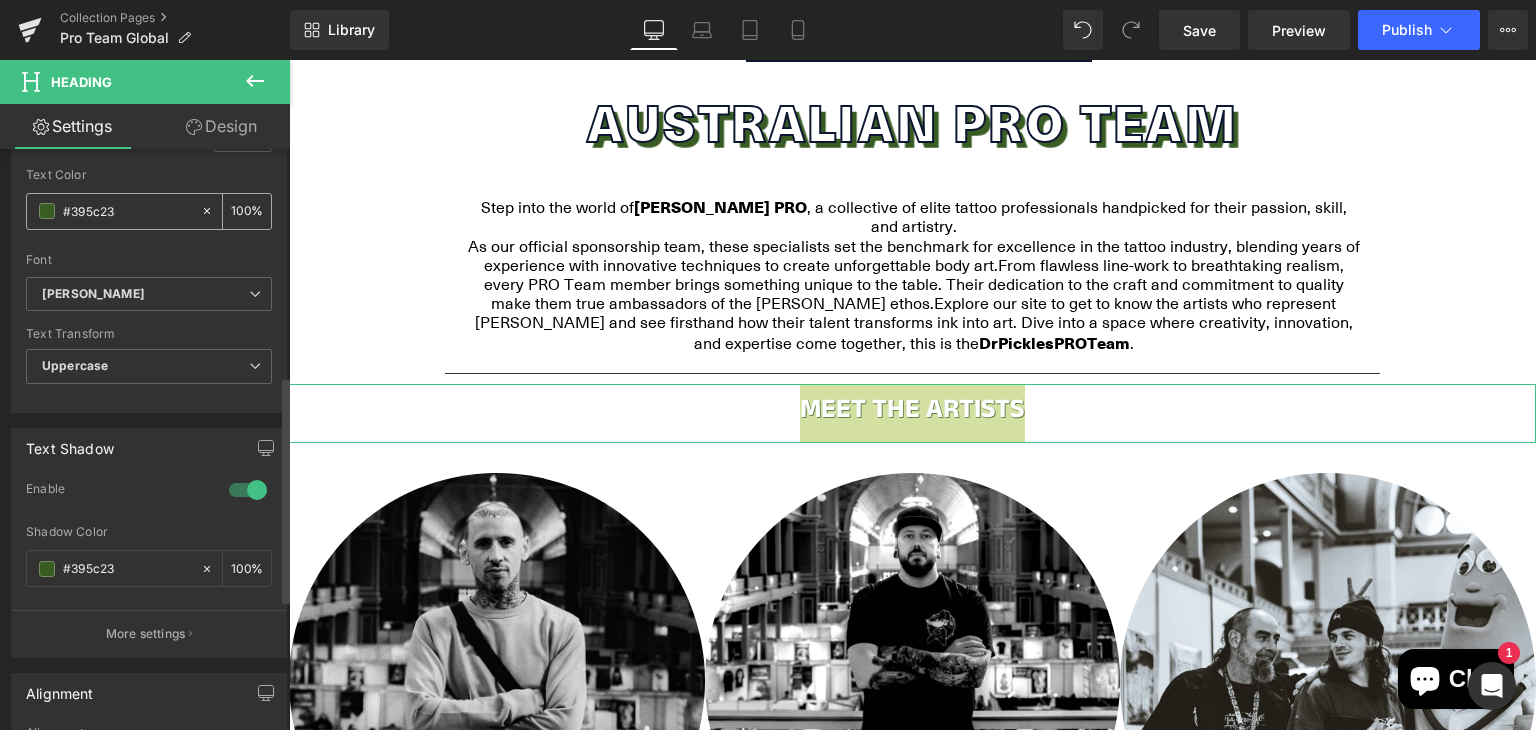 click at bounding box center [47, 211] 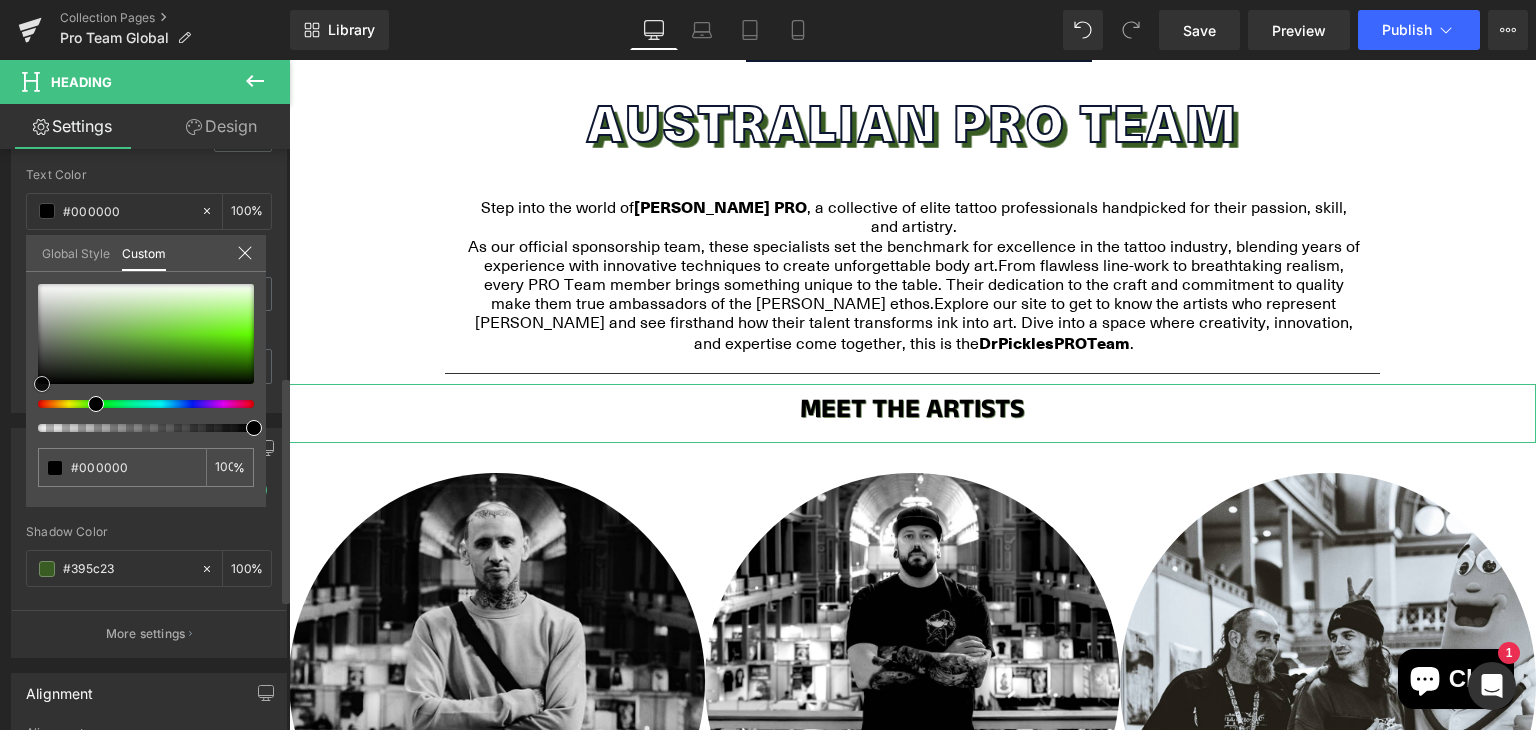 drag, startPoint x: 76, startPoint y: 341, endPoint x: 42, endPoint y: 421, distance: 86.925255 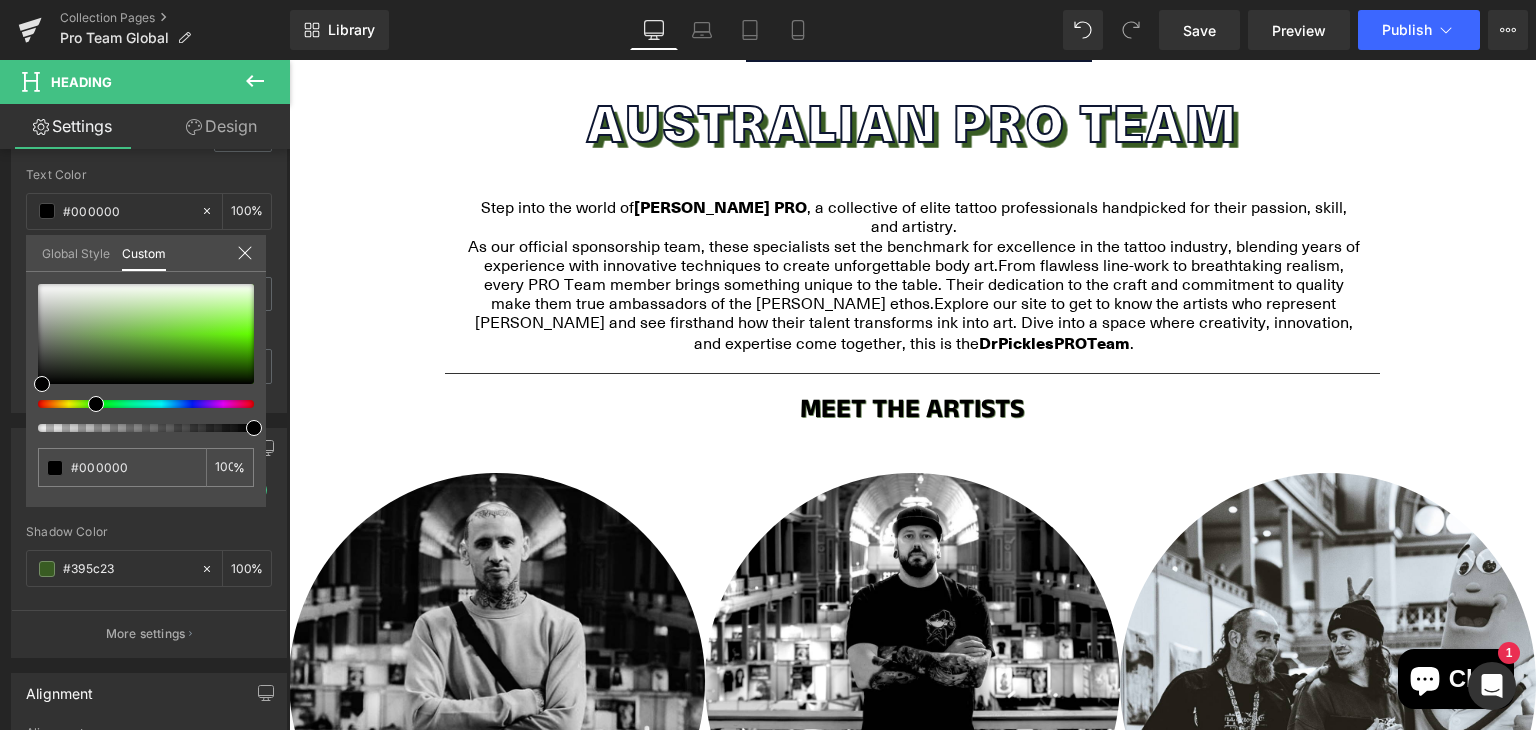 click on "Skip to content
All Products
Tattoo Lovers" at bounding box center (912, 3274) 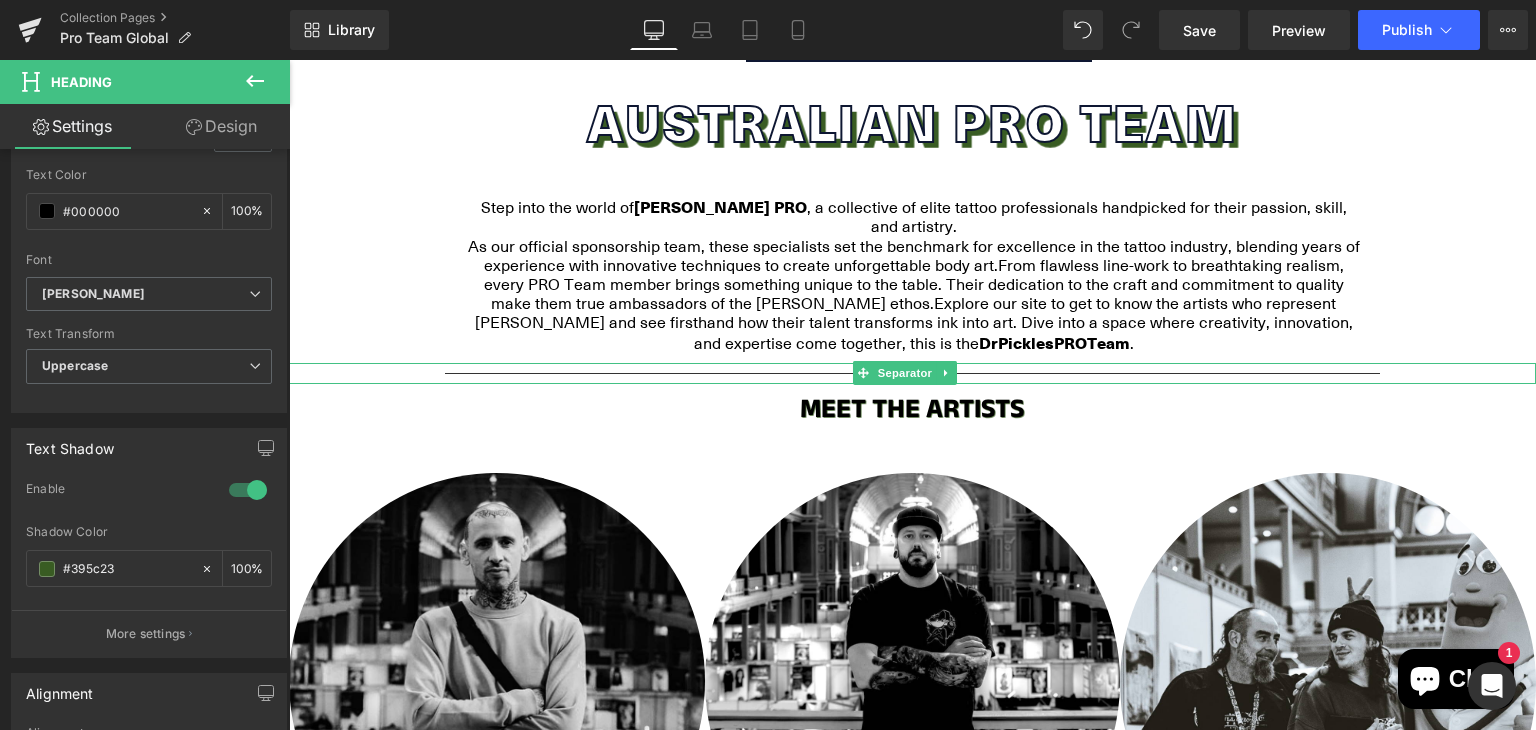 click at bounding box center [912, 373] 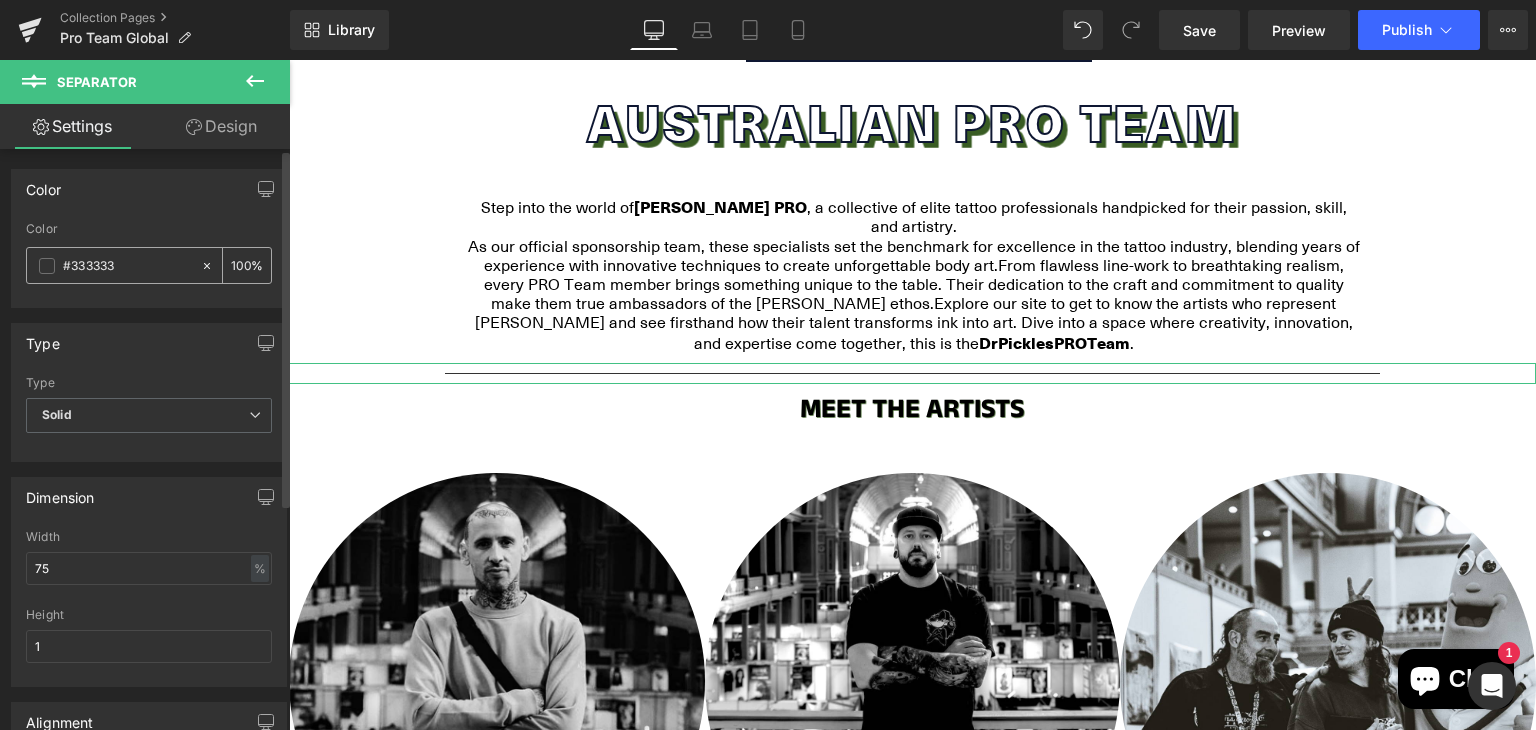 click on "#333333" at bounding box center [113, 265] 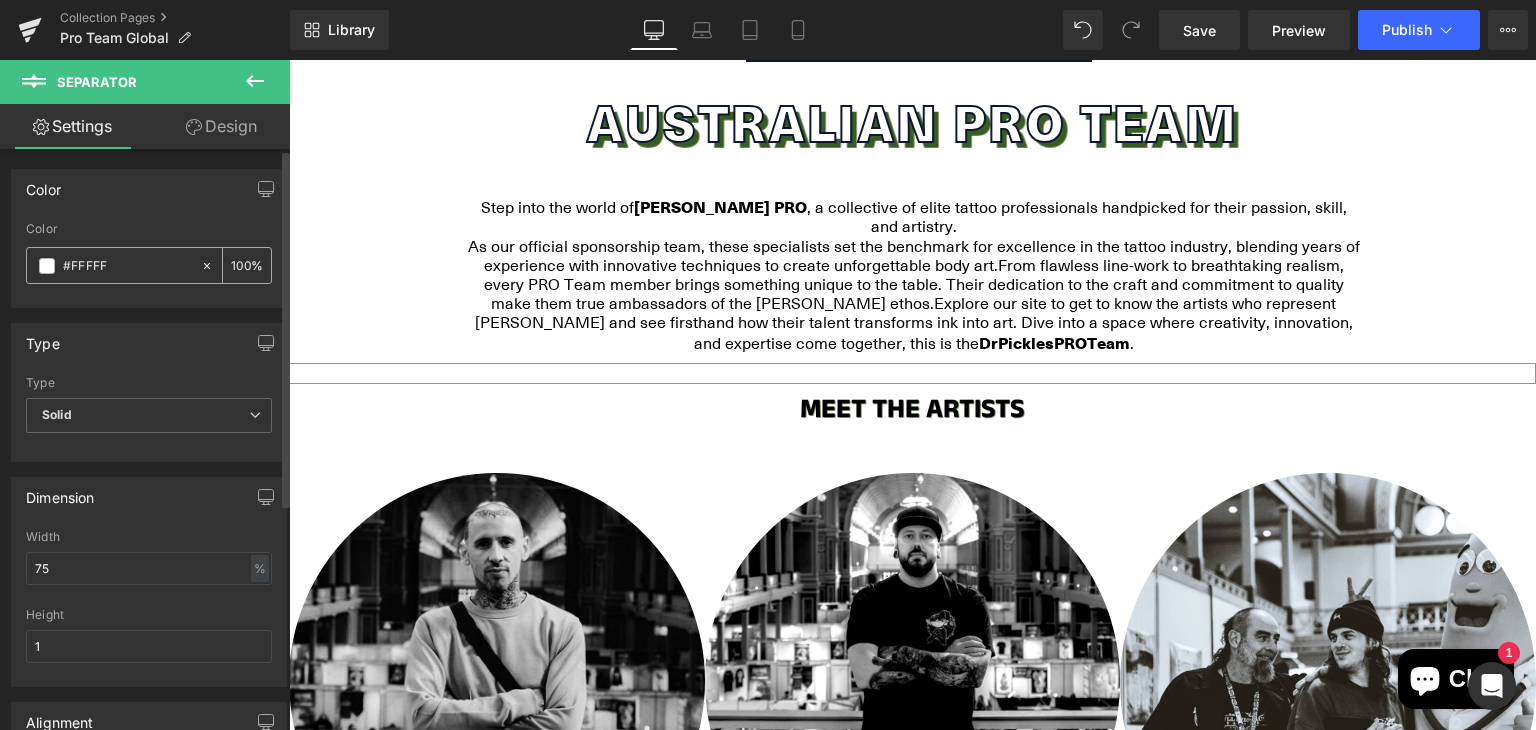 type on "#FFFFFF" 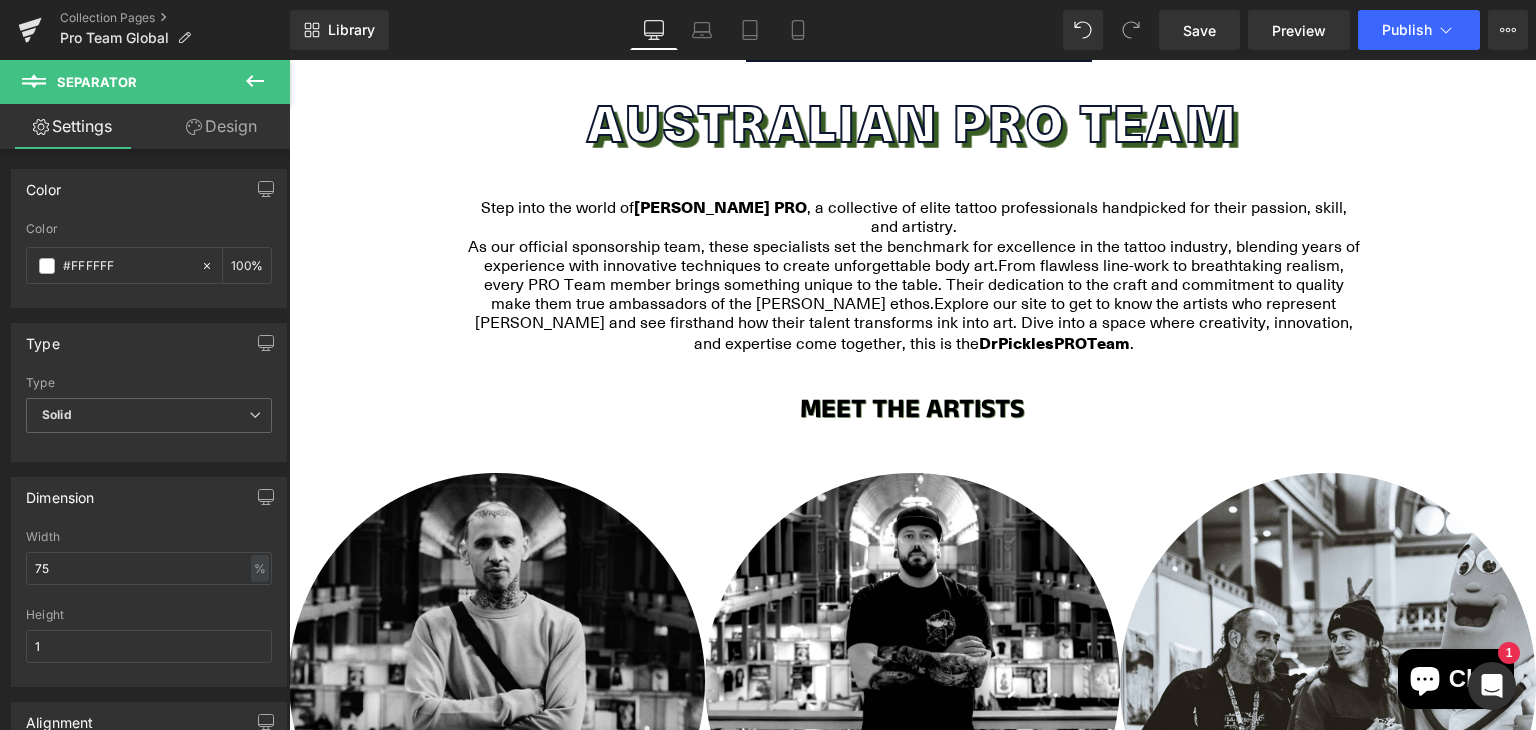 click on "AUSTRALIAN PRO TEAM" at bounding box center (913, 122) 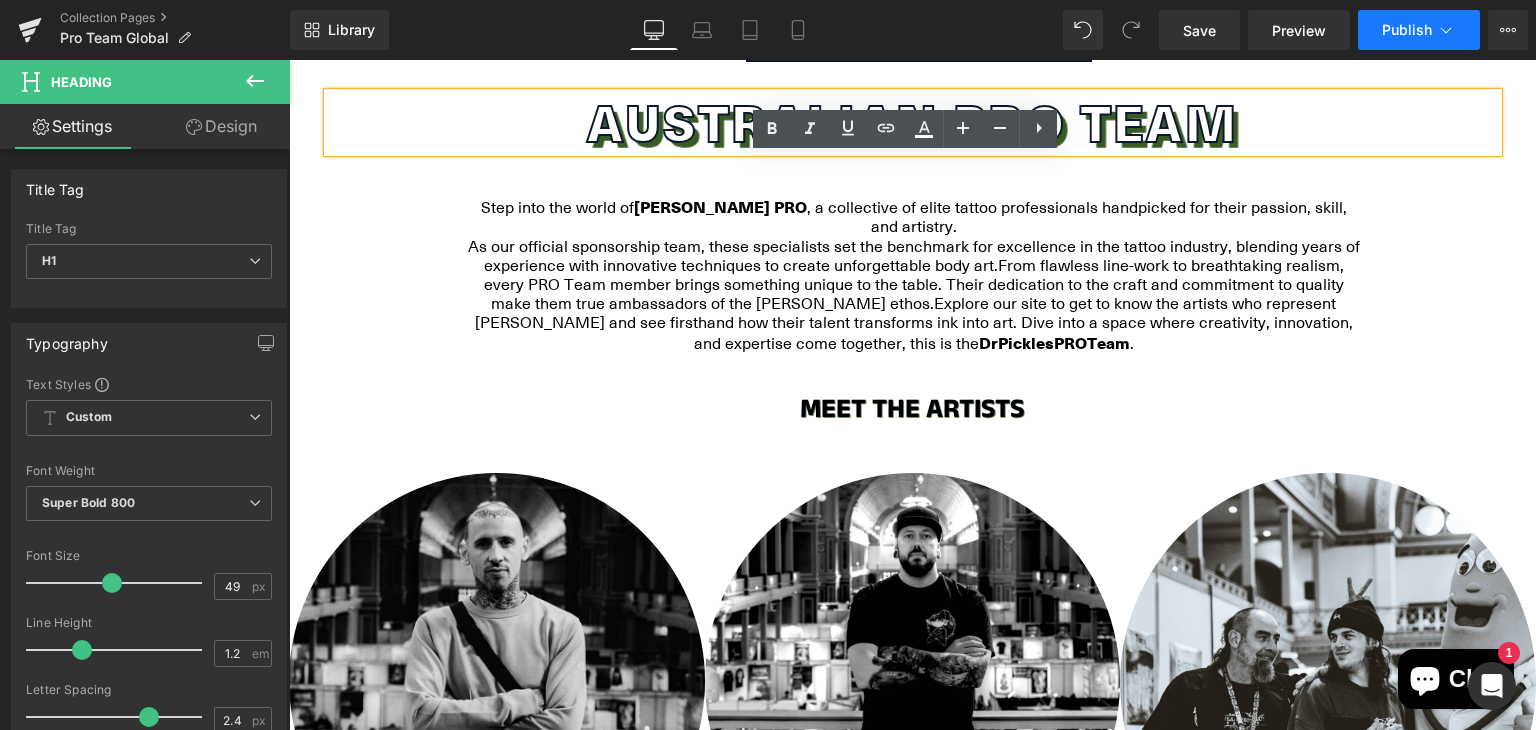click on "Publish" at bounding box center [1407, 30] 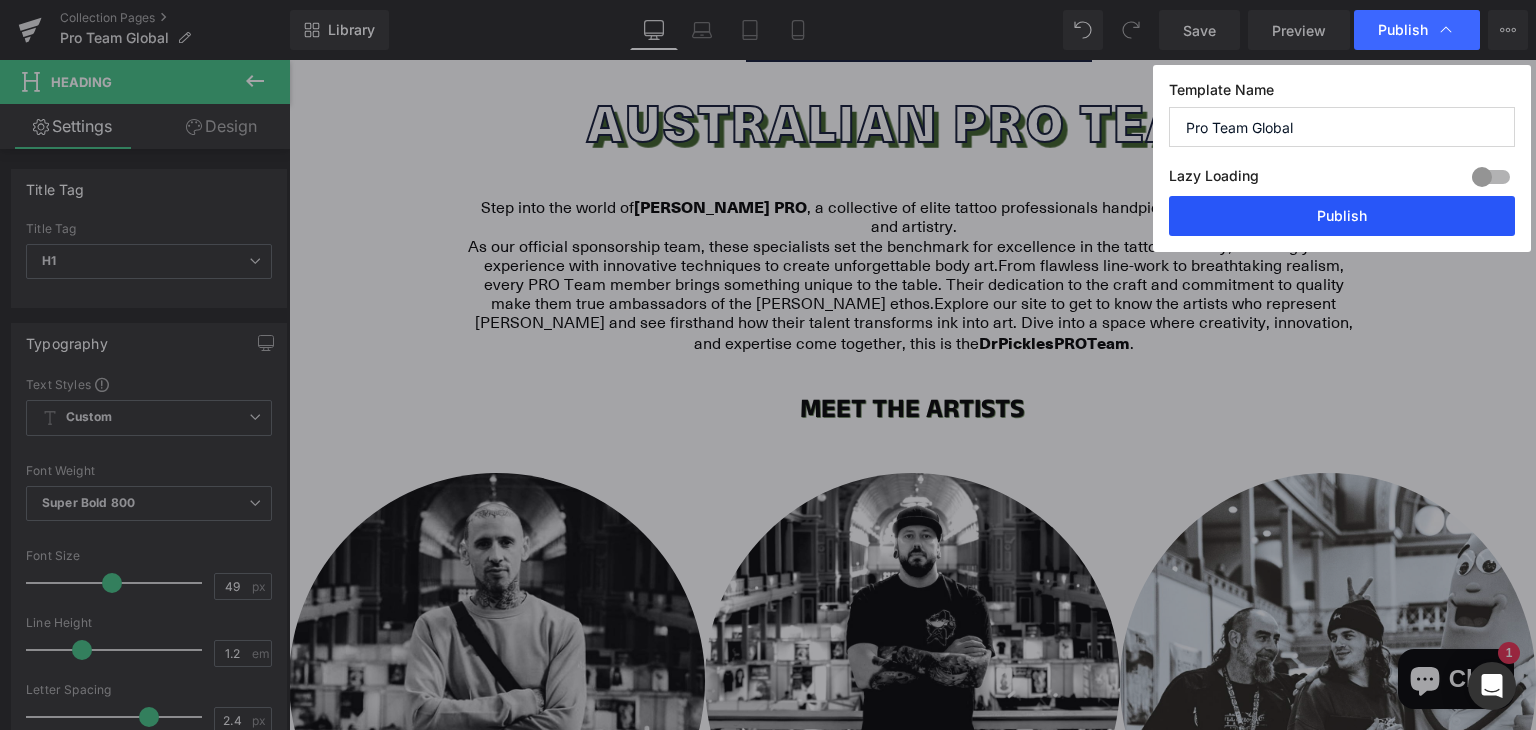 click on "Publish" at bounding box center (1342, 216) 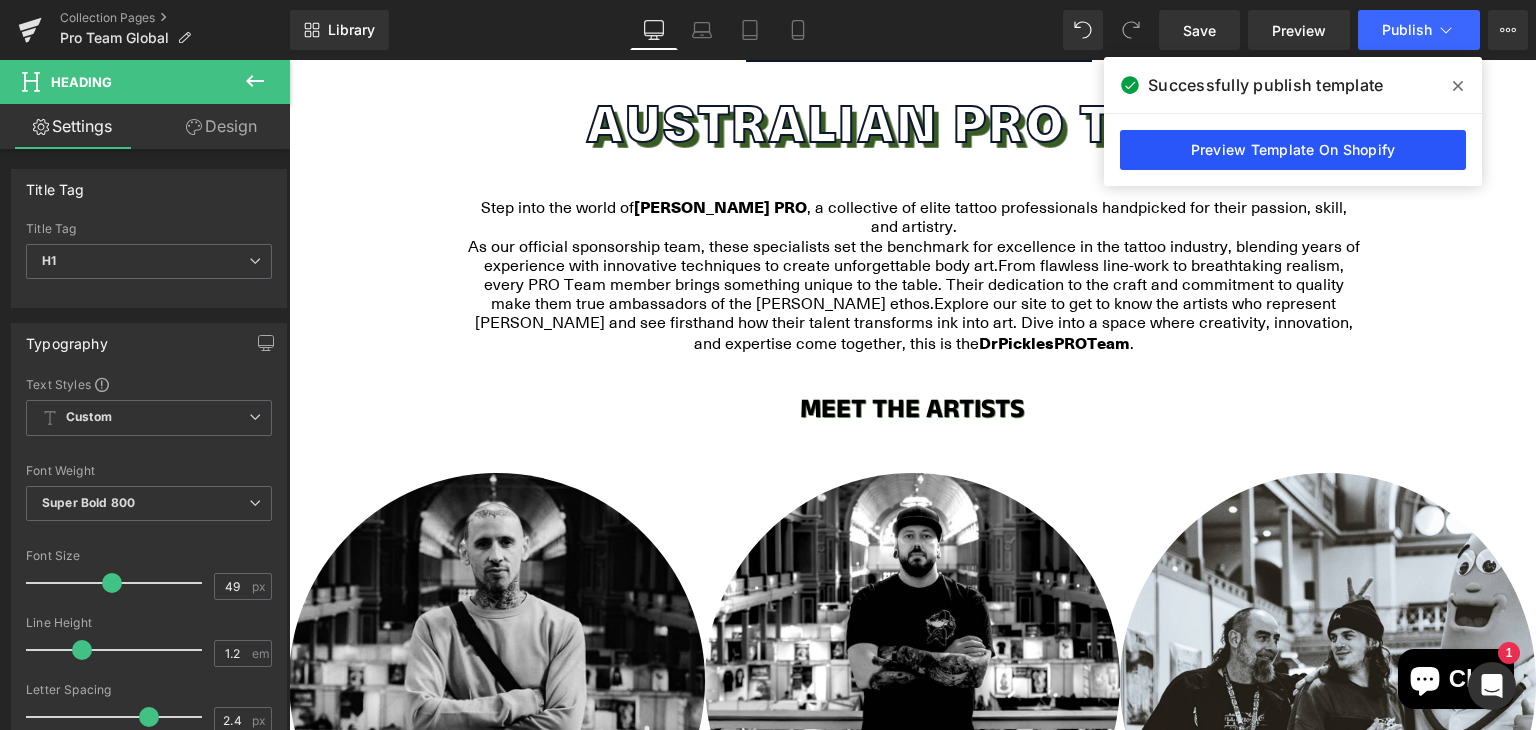 click on "Preview Template On Shopify" at bounding box center (1293, 150) 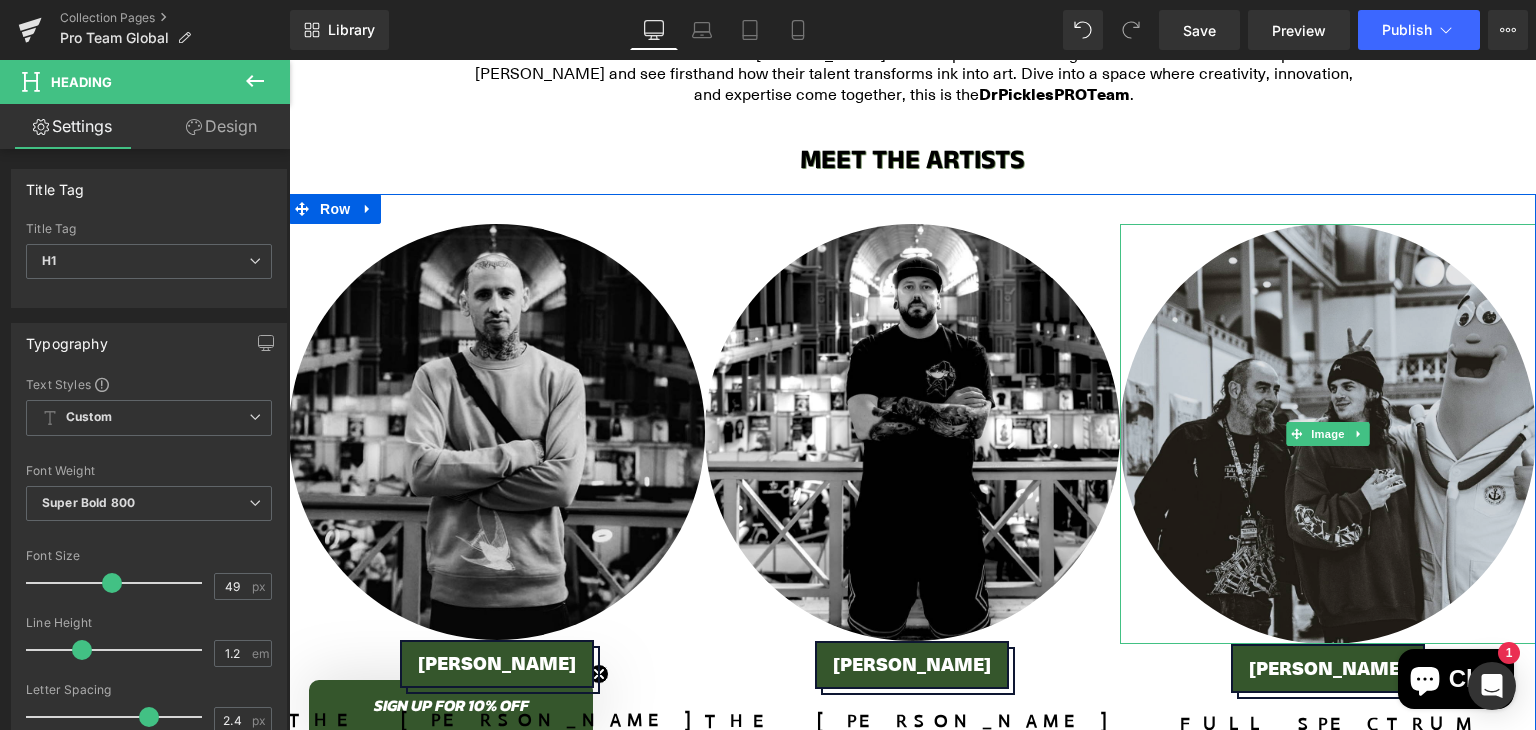 scroll, scrollTop: 894, scrollLeft: 0, axis: vertical 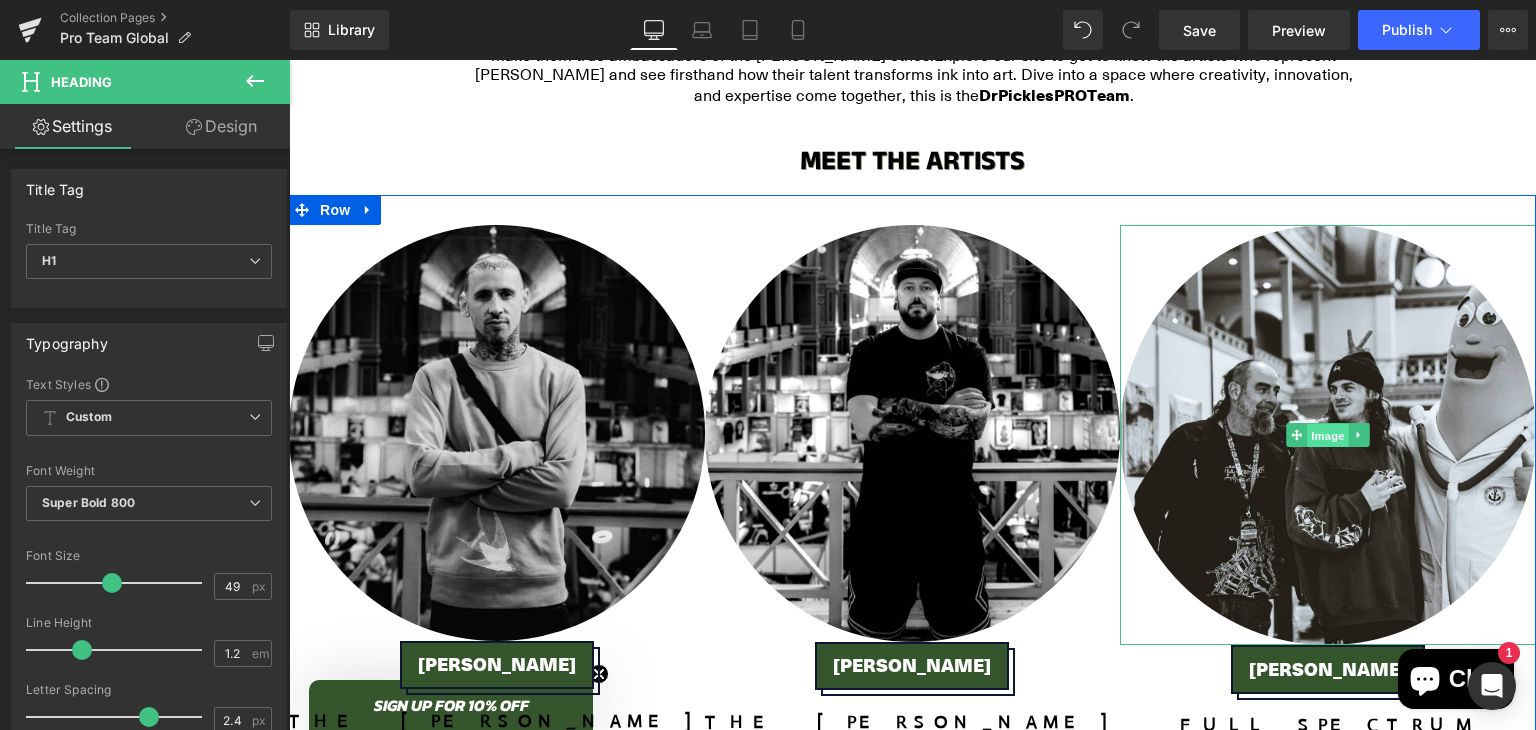 click on "Image" at bounding box center [1328, 436] 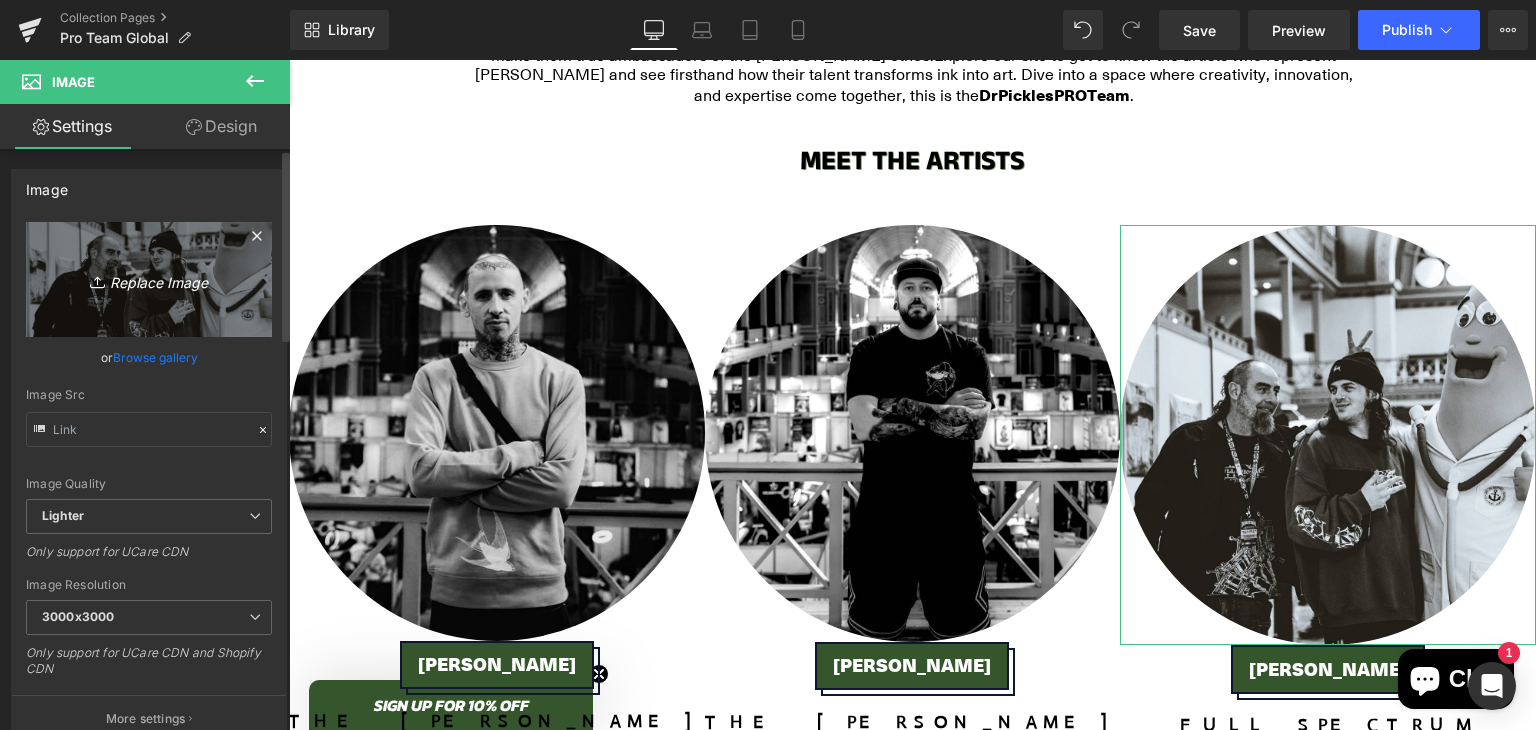 click on "Replace Image" at bounding box center [149, 279] 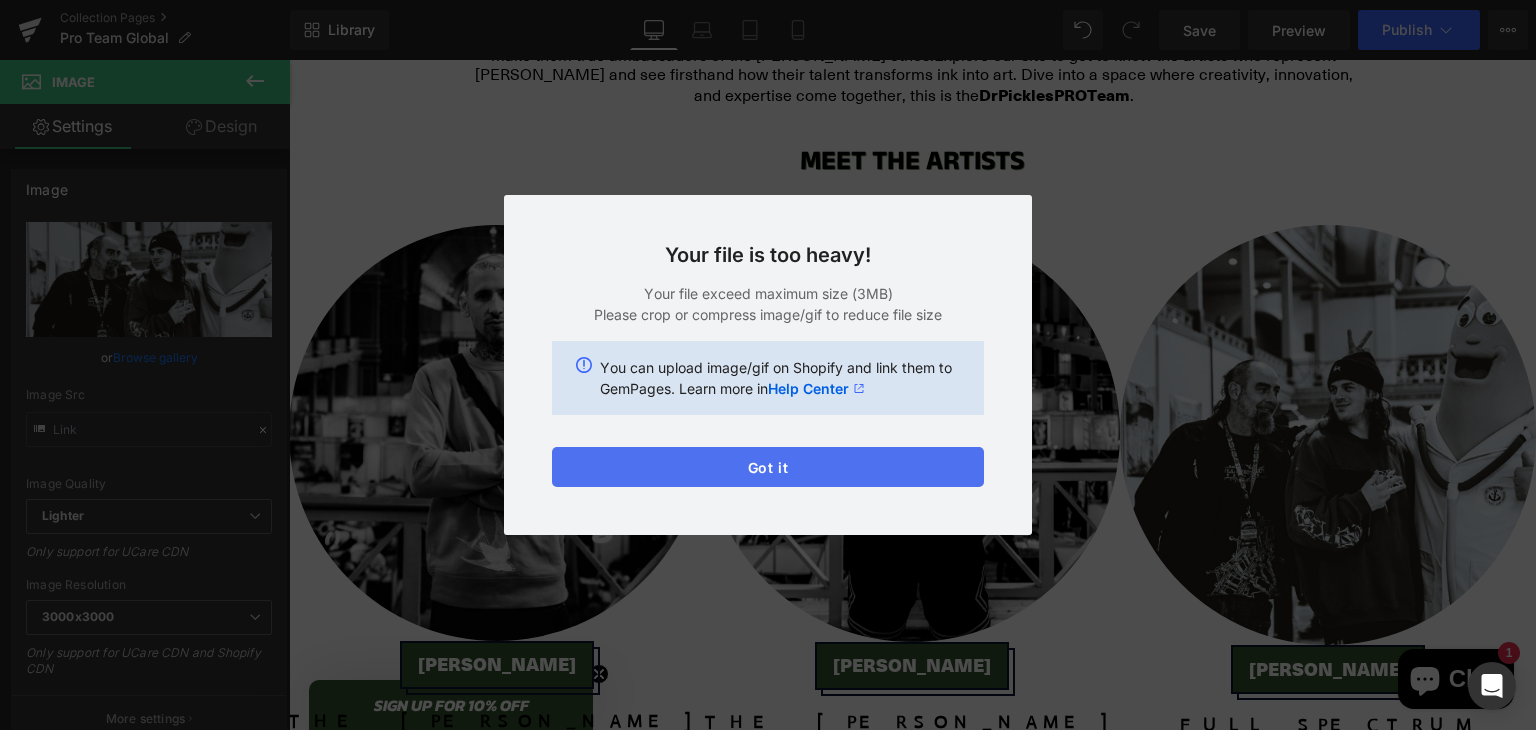 click on "Got it" at bounding box center (768, 467) 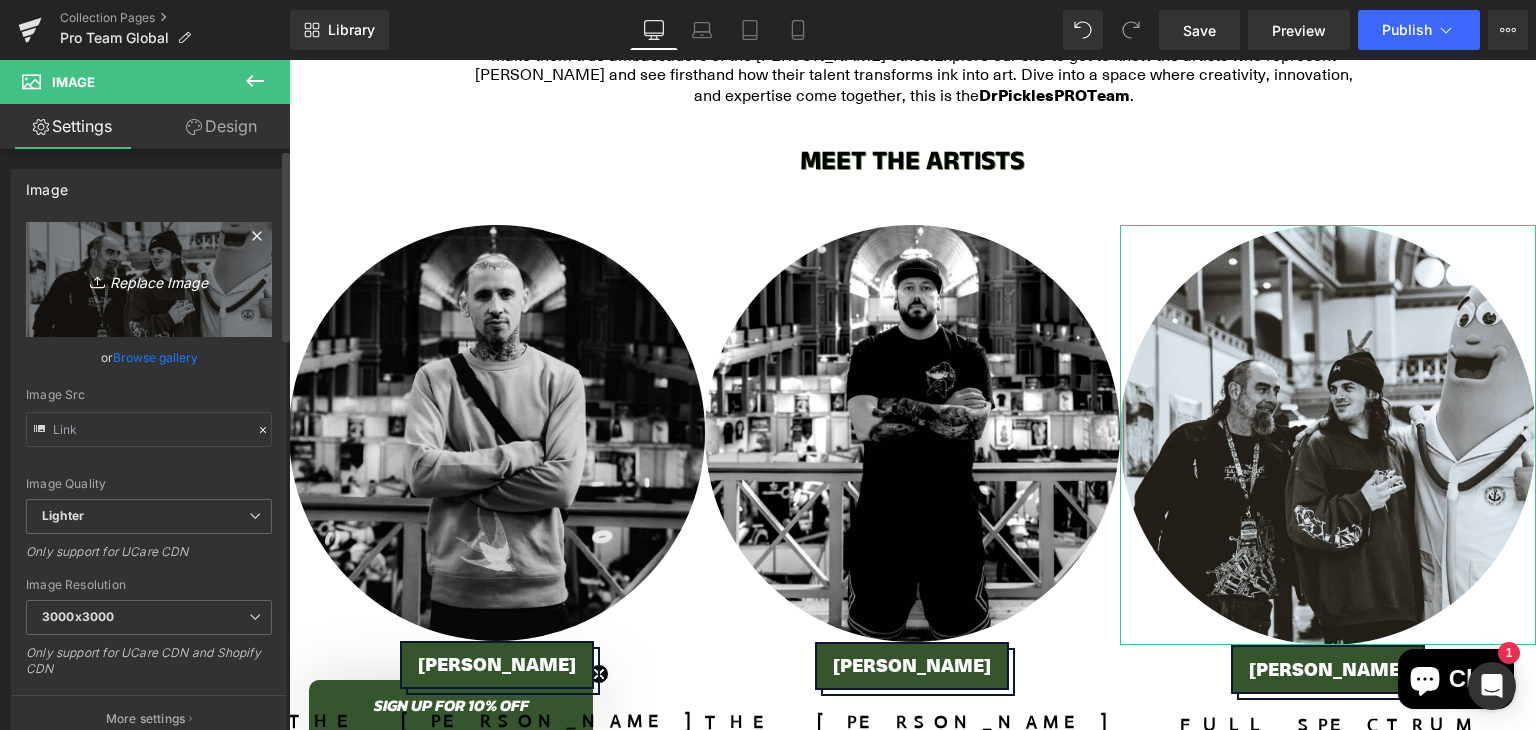 click on "Replace Image" at bounding box center [149, 279] 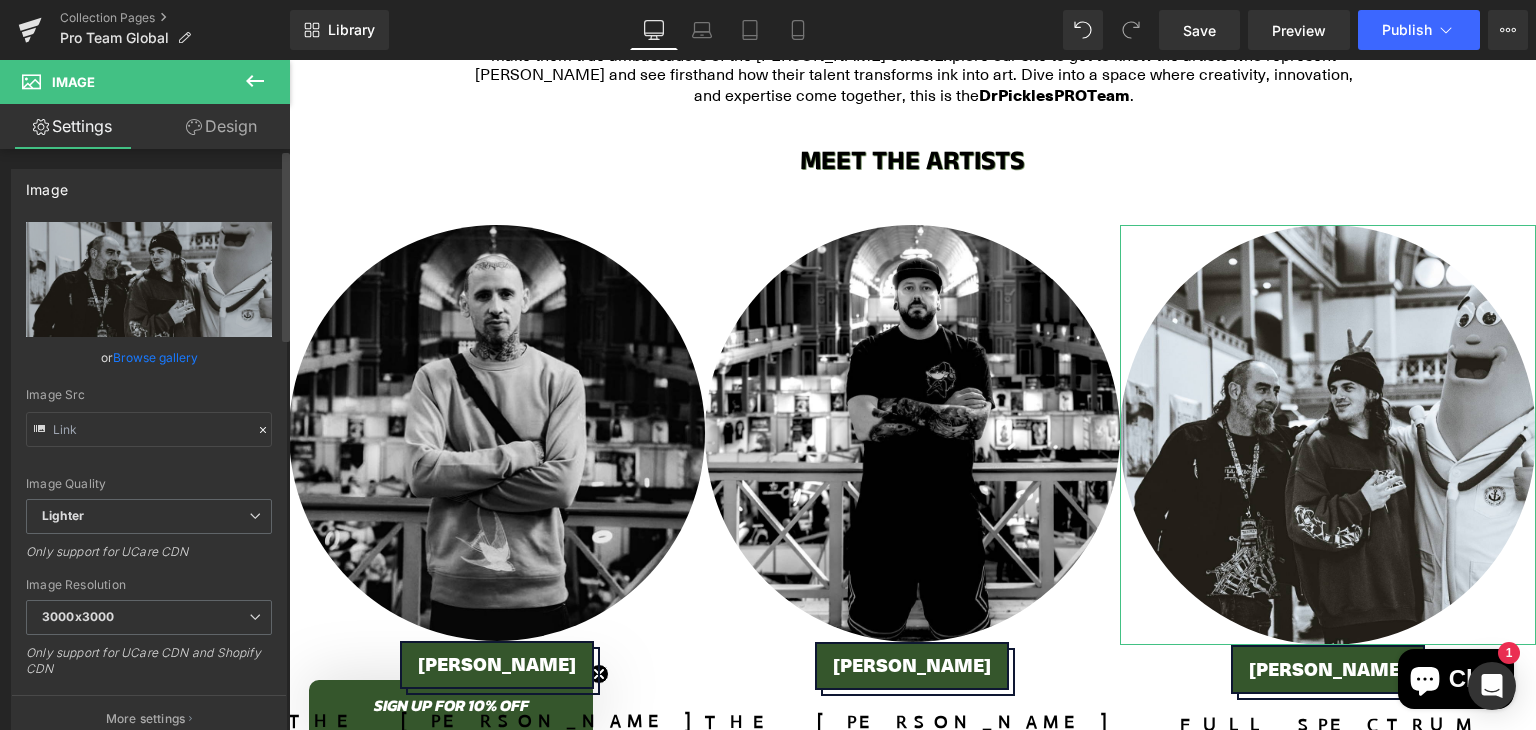 click on "Browse gallery" at bounding box center (155, 357) 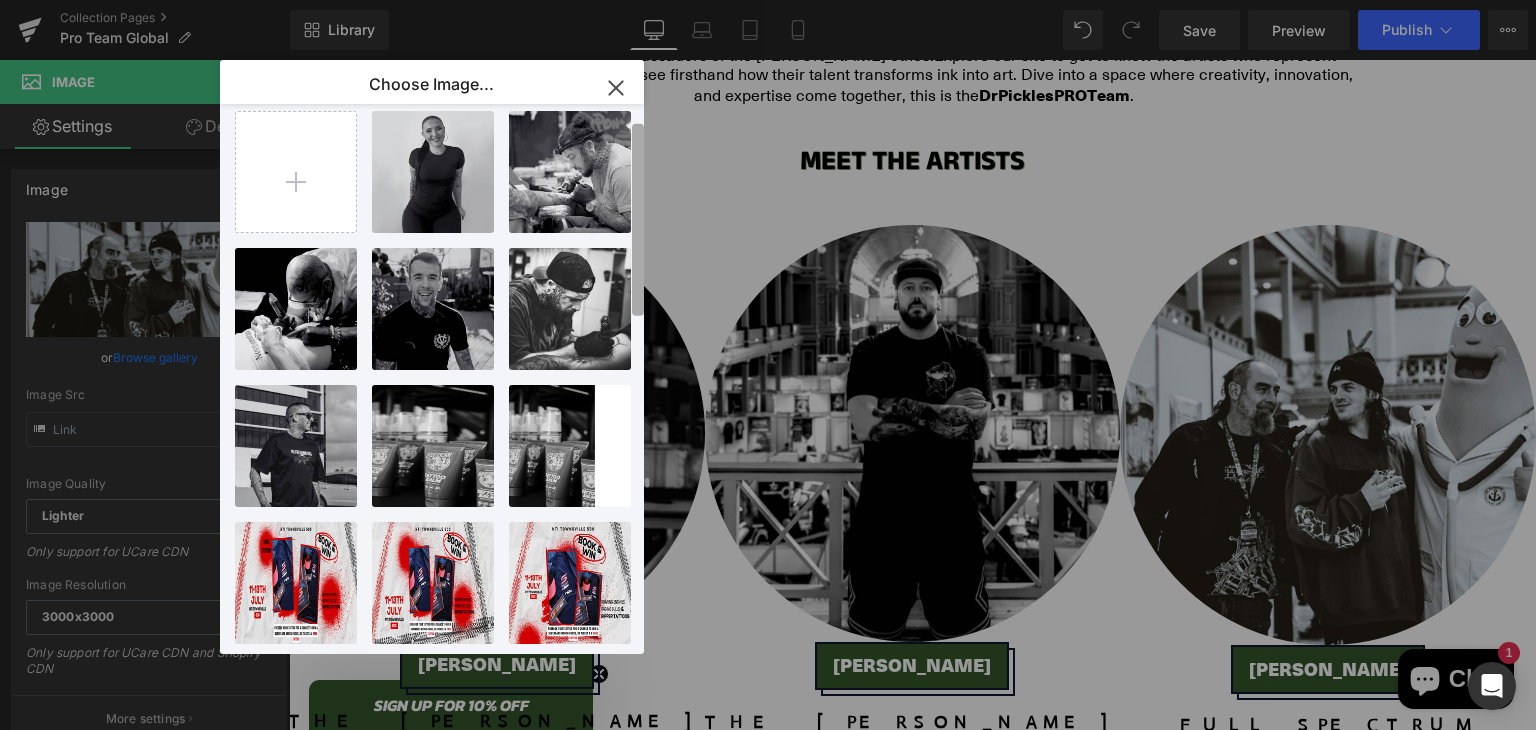 scroll, scrollTop: 0, scrollLeft: 0, axis: both 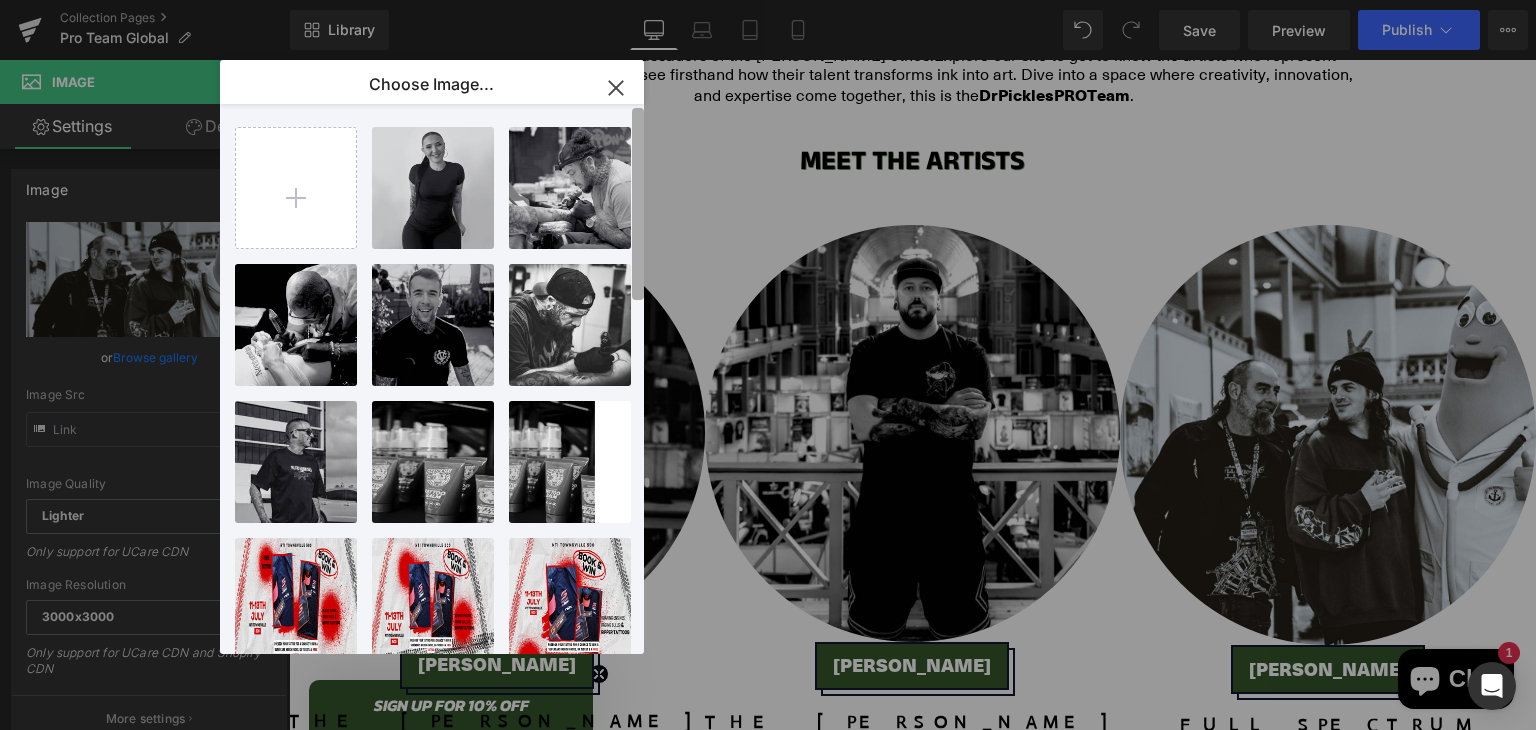 click on "Choose Image... Back to Library   Insert     4...4.png 401.68 KB Delete image? Yes No 2...2.png 1.17 MB Delete image? Yes No 3...3.png 1003.38 KB Delete image? Yes No 1...1.png 926.19 KB Delete image? Yes No IMG_615...6158.jpg 215.74 KB Delete image? Yes No Untitle..._14_.png 1.53 MB Delete image? Yes No NTI Tow... _2_.png 552.83 KB Delete image? Yes No NTI Tow... _2_.png 519.66 KB Delete image? Yes No NTI Tow... _5_.png 2.00 MB Delete image? Yes No NTI Tow... _3_.png 1.79 MB Delete image? Yes No NTI Tow... _1_.png 705.64 KB Delete image? Yes No 8...8.png 161.68 KB Delete image? Yes No Untitle... _5_.png 2.59 MB Delete image? Yes No unknown...nown.jpg 72.02 KB Delete image? Yes No 8...8.png 192.30 KB Delete image? Yes No NTI Tow... _1_.png 208.52 KB Delete image? Yes No logo-bl...lack.png 225.00 KB Delete image? Yes No Untitle..._11_.png 137.37 KB Delete image? Yes No Untitle..._10_.png 232.87 KB Delete image? Yes No Untitle..._10_.png 232.87 KB Delete image? Yes No Portfol...olio.jpg 391.69 KB Delete image?" at bounding box center [432, 357] 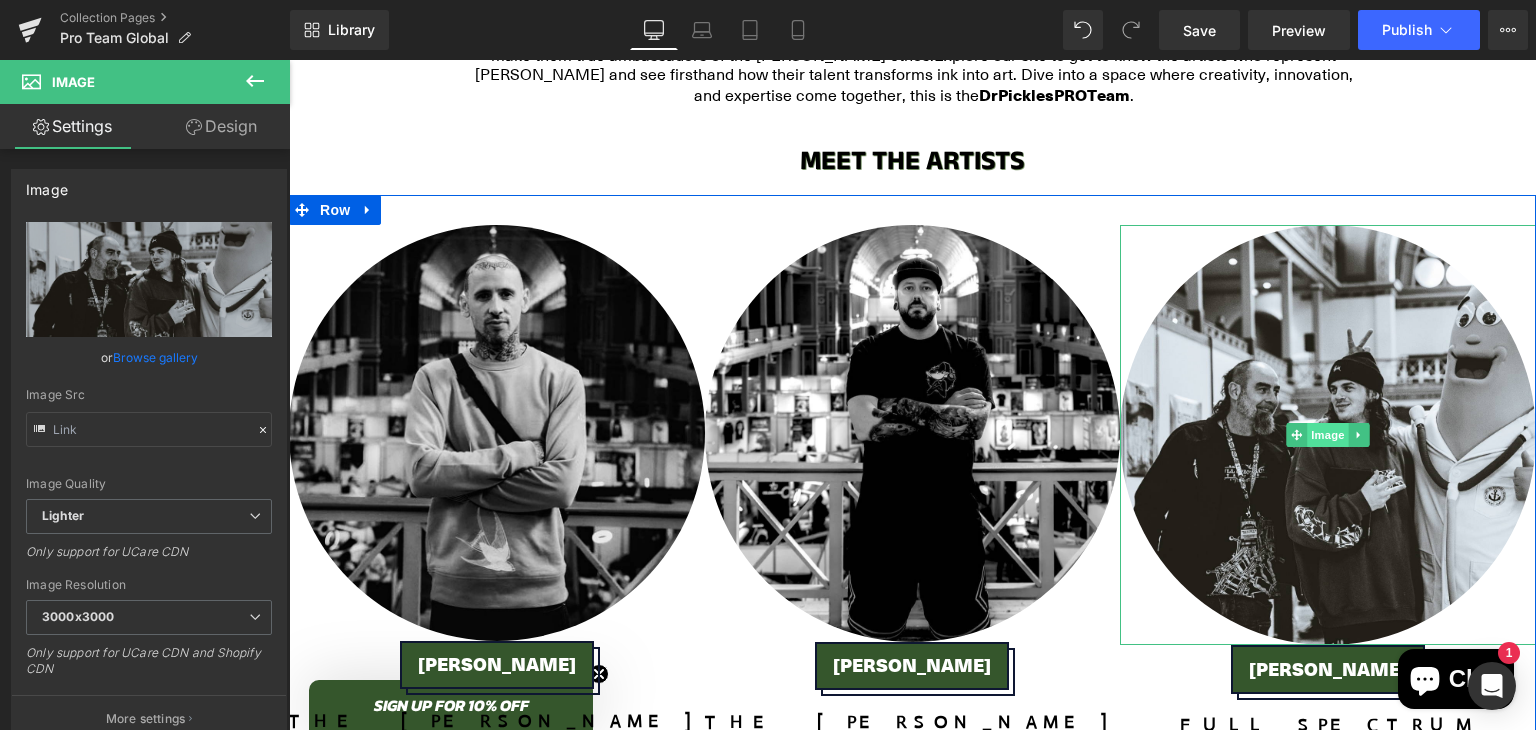 click on "Image" at bounding box center (1328, 435) 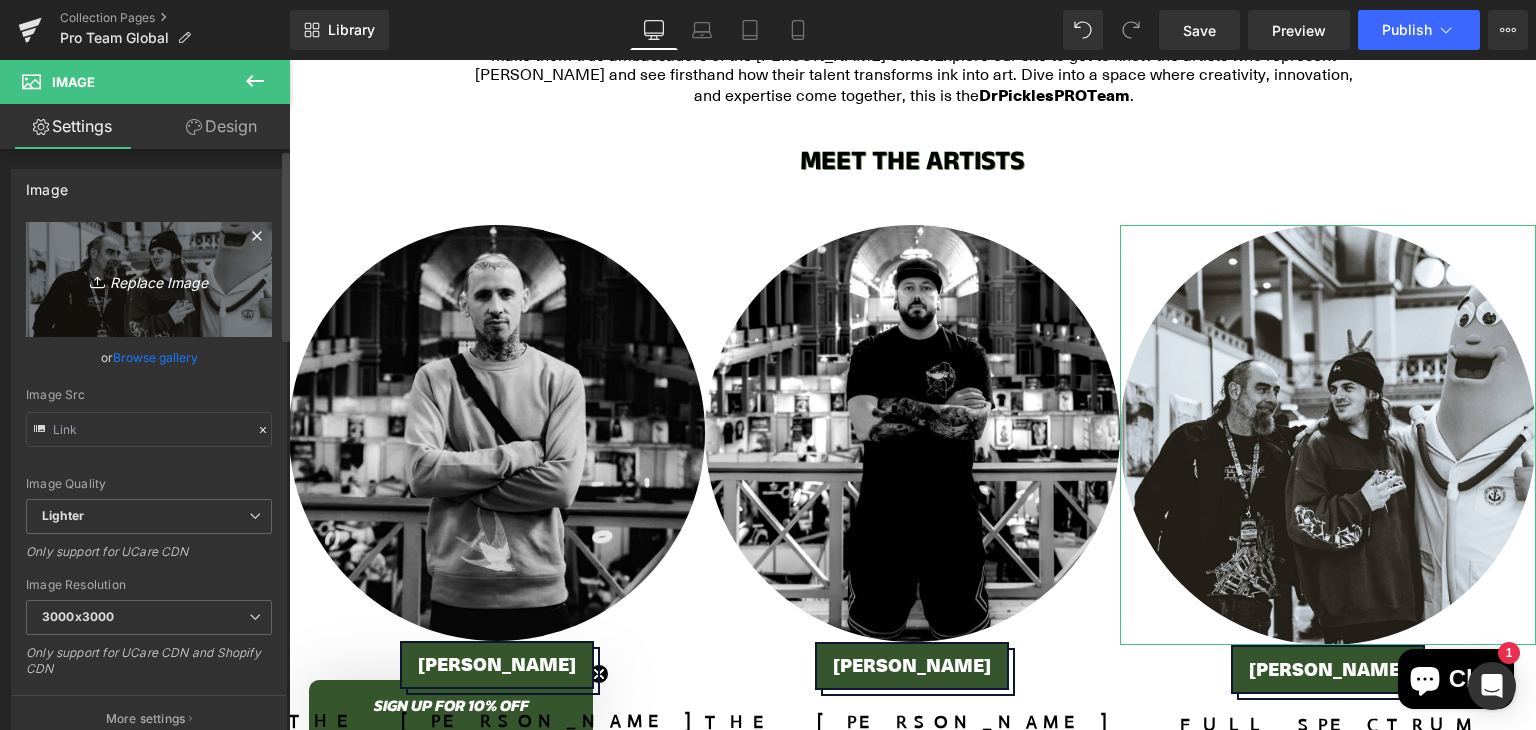 click on "Replace Image" at bounding box center [149, 279] 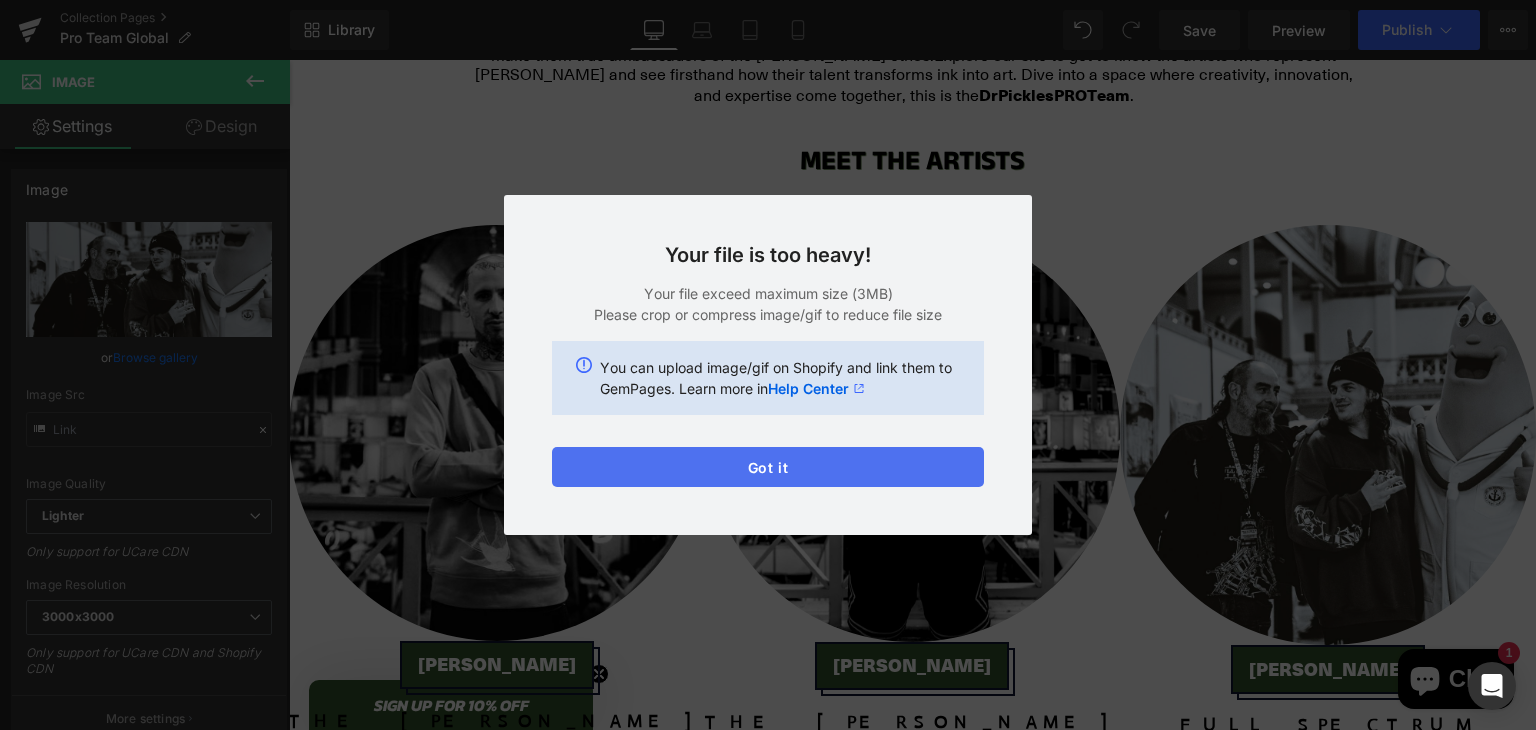 click on "Got it" at bounding box center (768, 467) 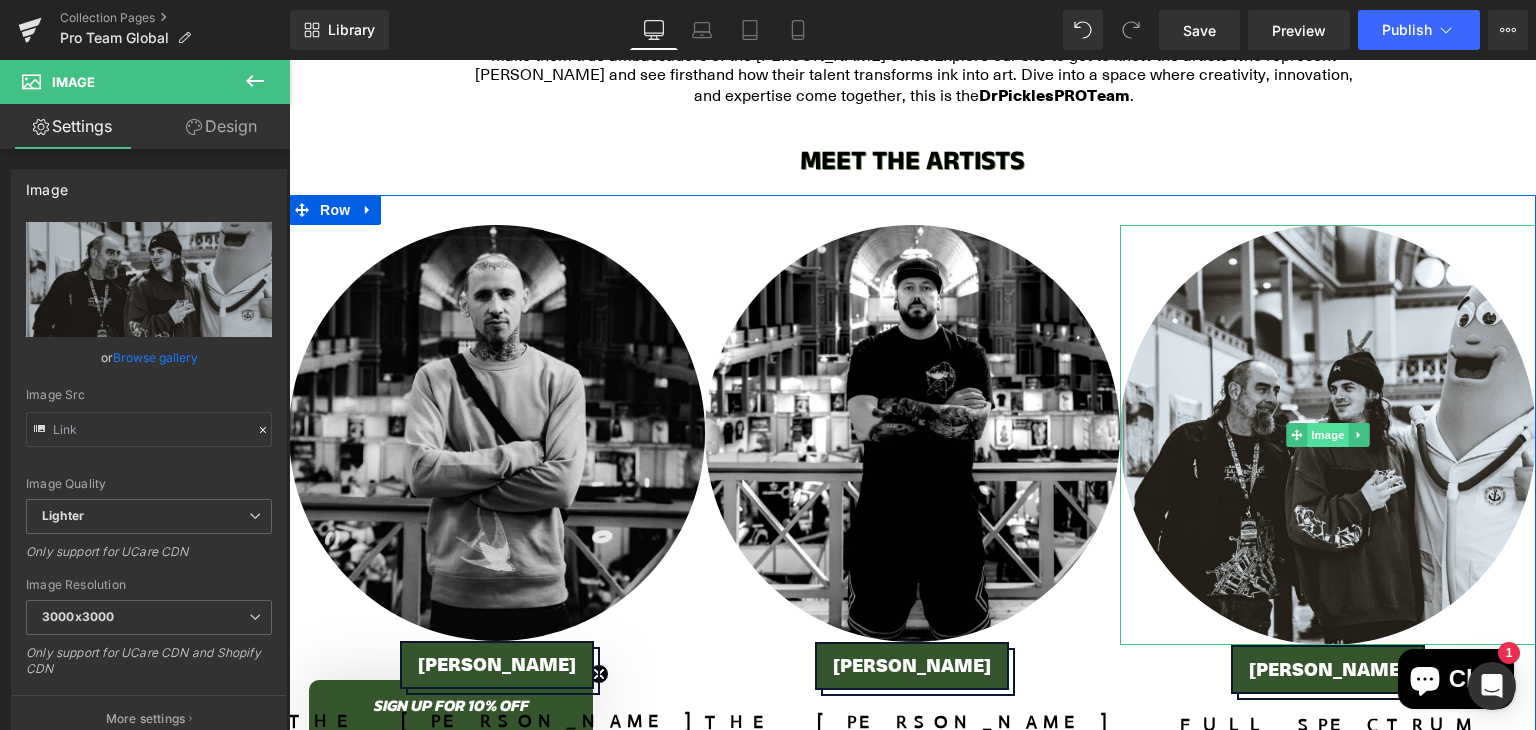 click on "Image" at bounding box center [1328, 435] 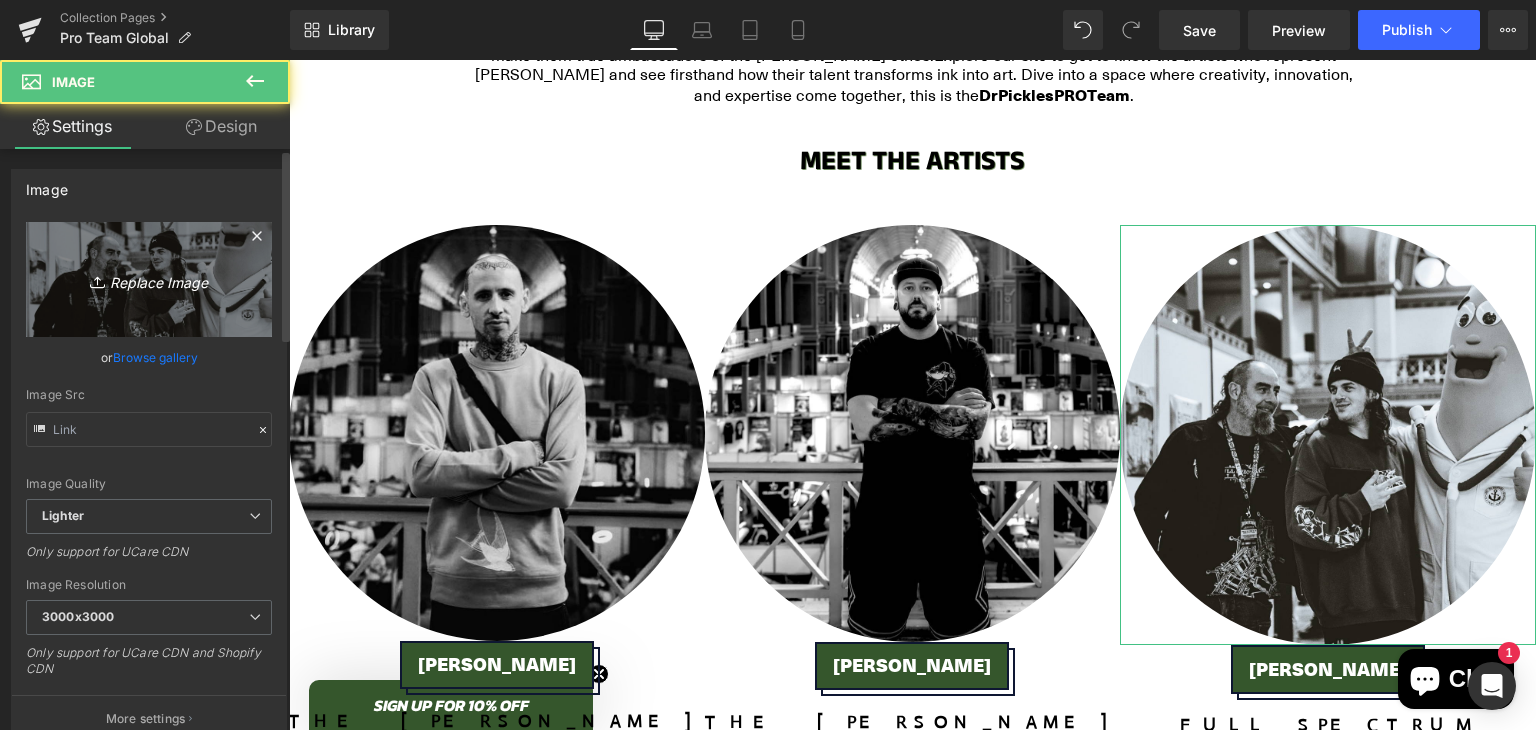 click on "Replace Image" at bounding box center [149, 279] 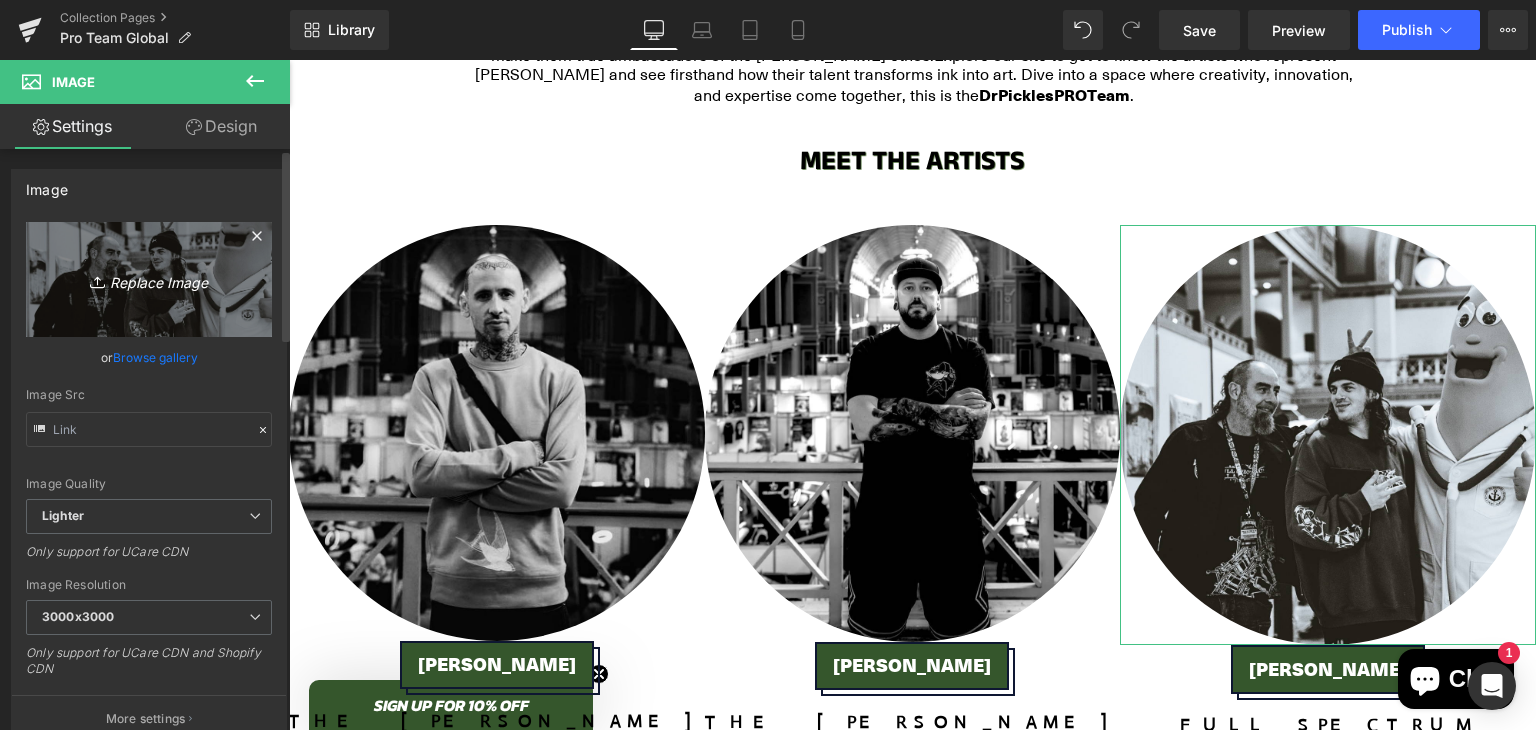 type on "C:\fakepath\Untitled design (16).png" 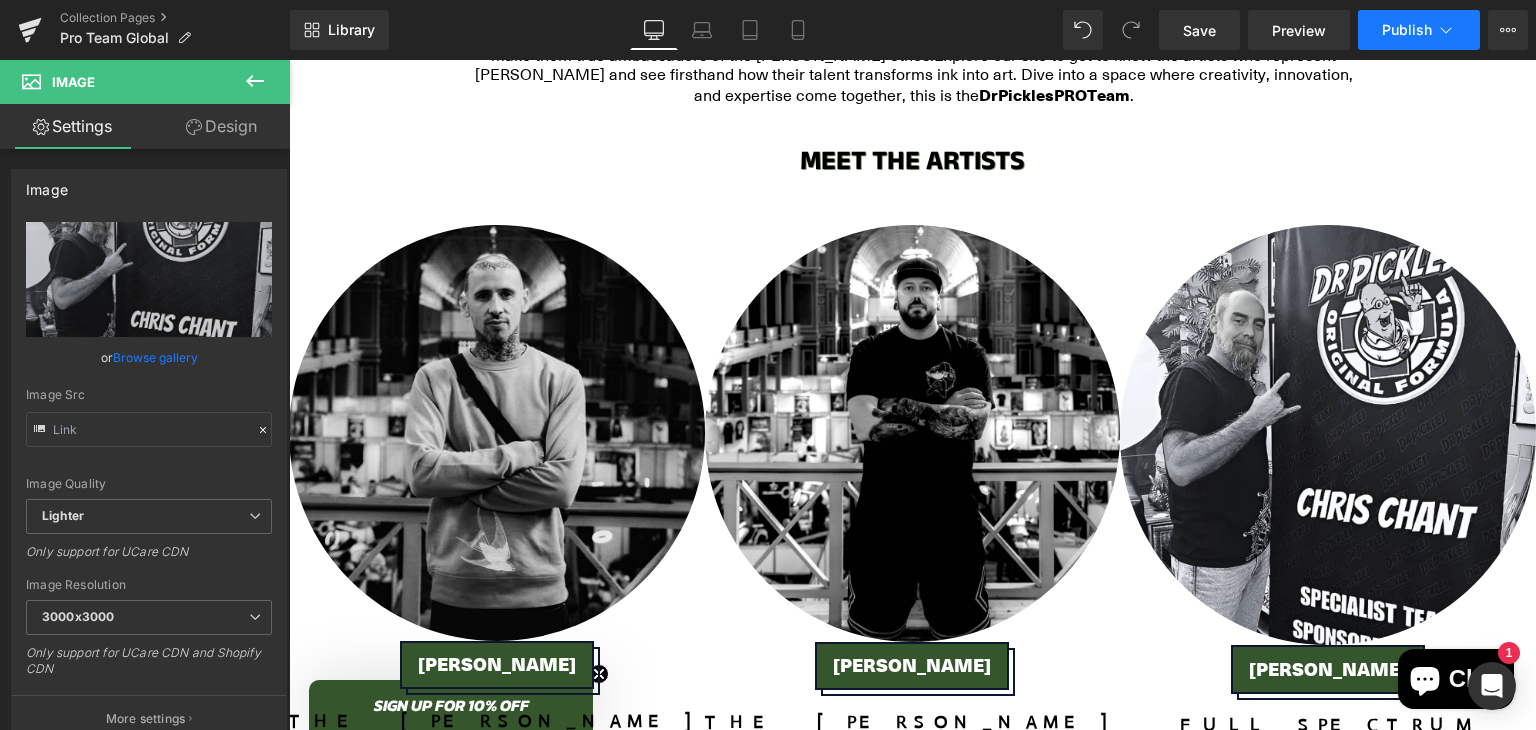 click on "Publish" at bounding box center [1419, 30] 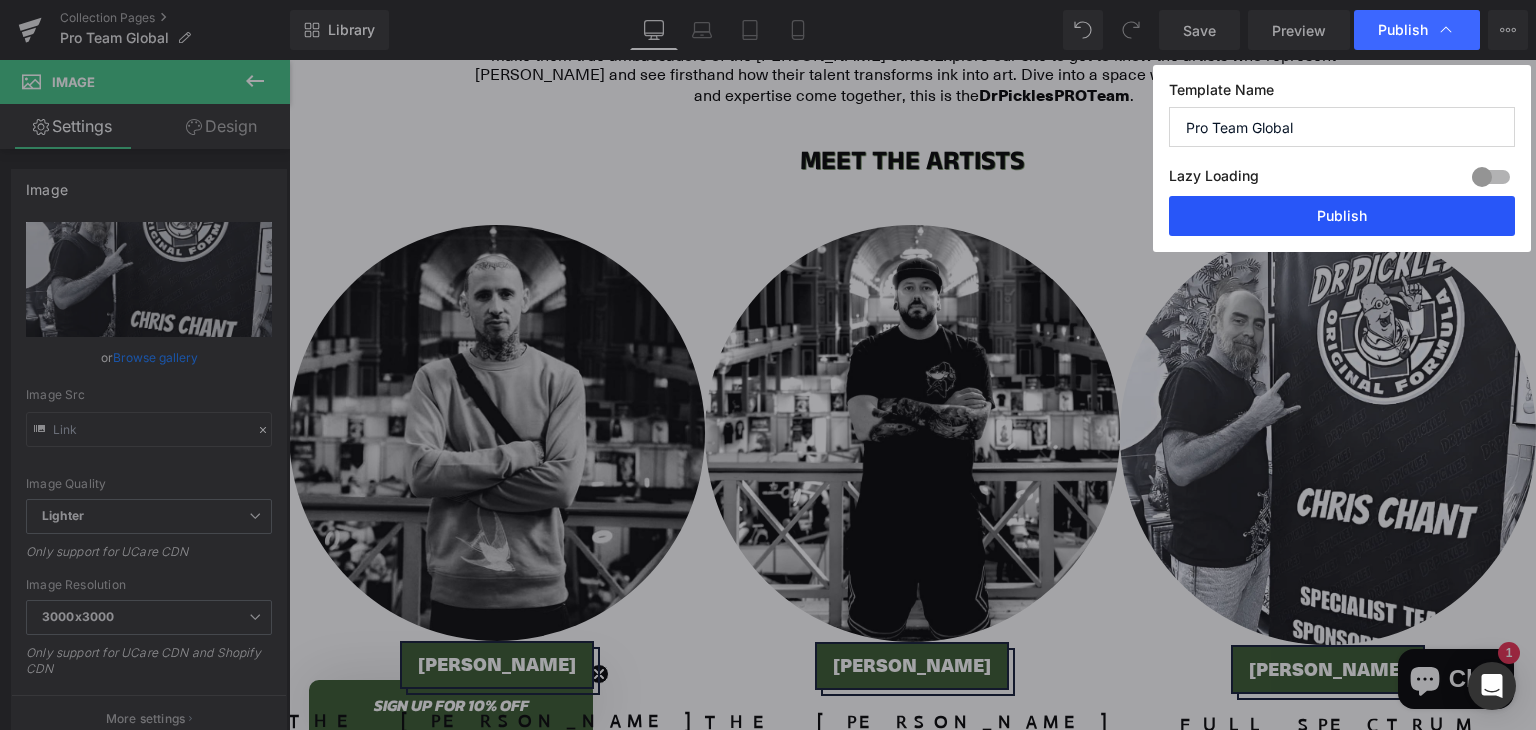 click on "Publish" at bounding box center (1342, 216) 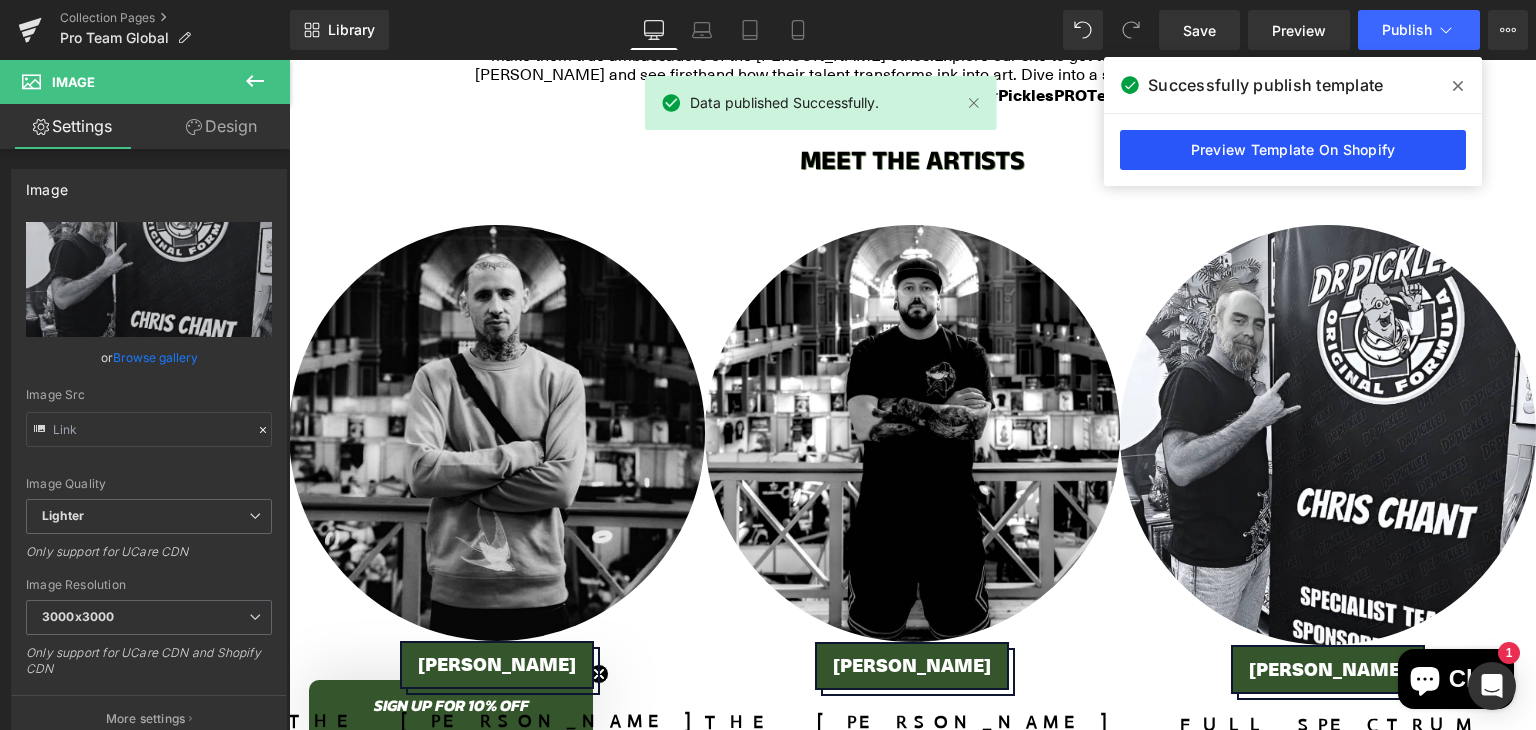 drag, startPoint x: 1269, startPoint y: 131, endPoint x: 1203, endPoint y: 145, distance: 67.46851 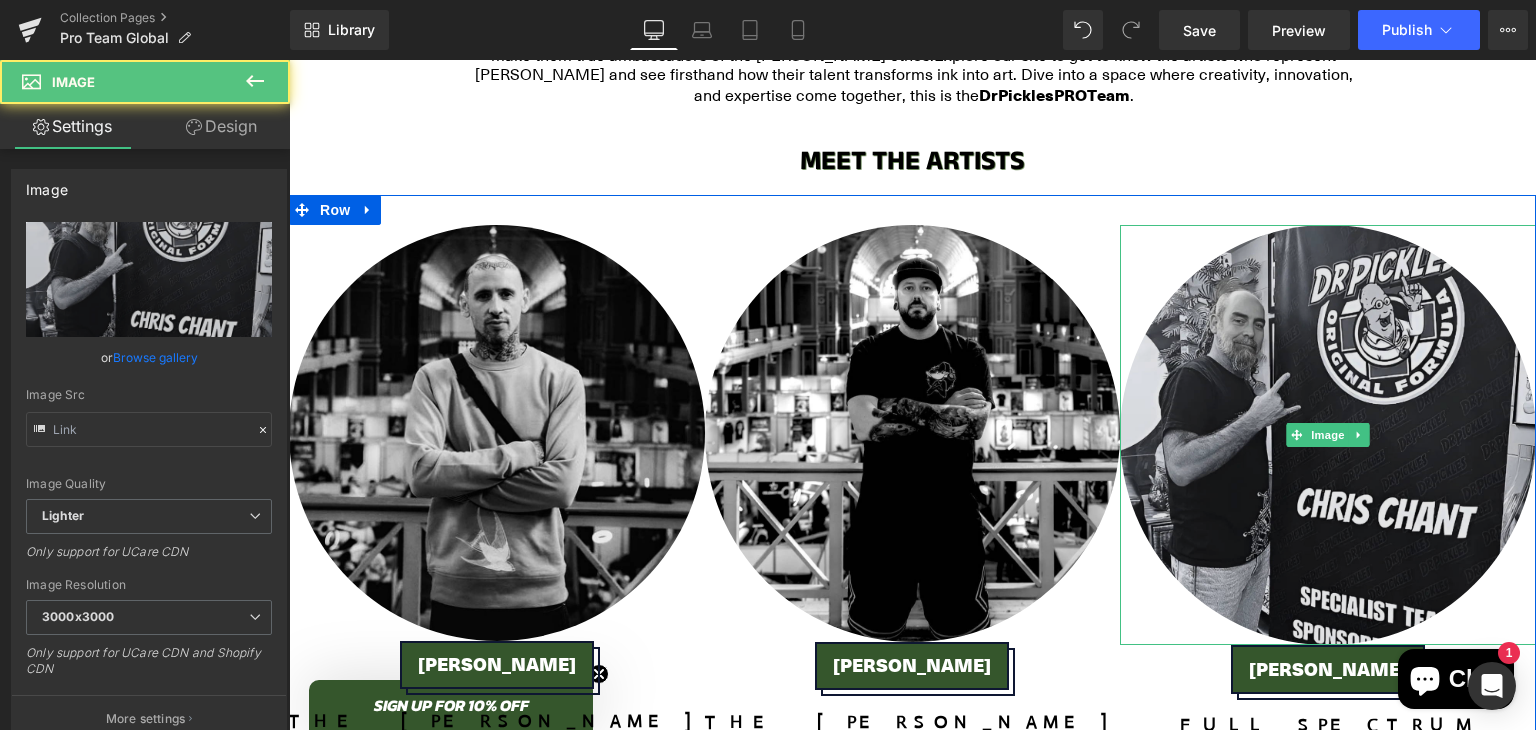 click at bounding box center (1328, 435) 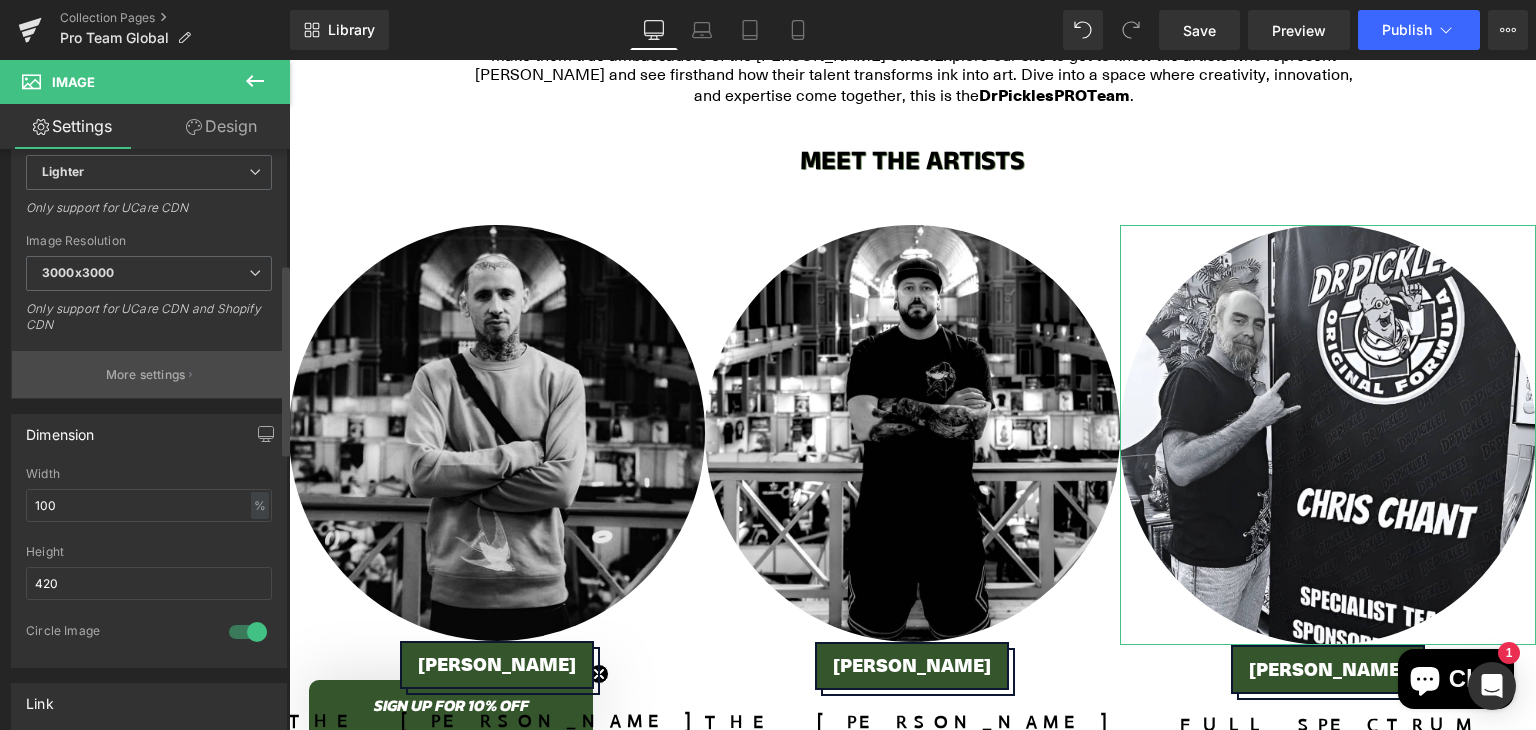 scroll, scrollTop: 347, scrollLeft: 0, axis: vertical 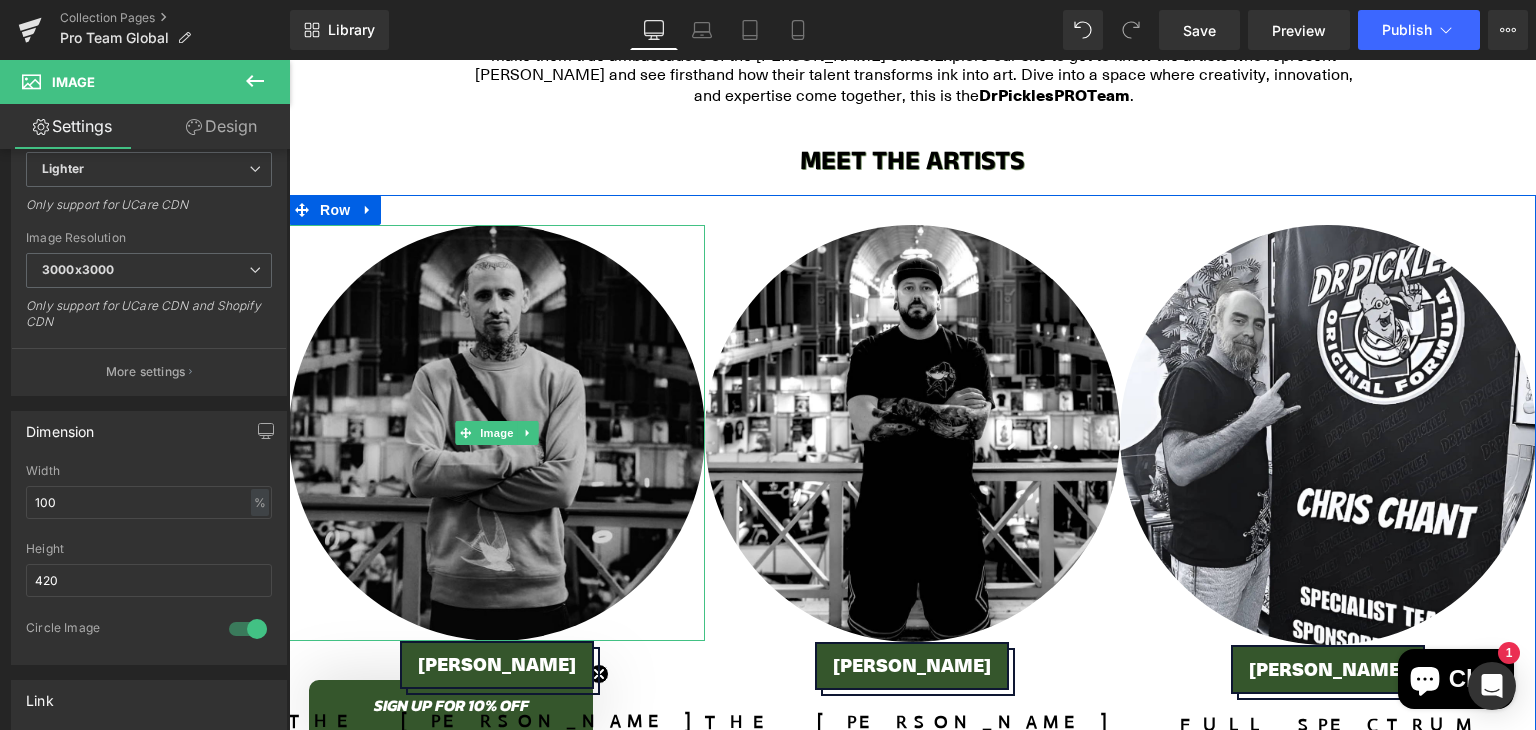 click at bounding box center [497, 433] 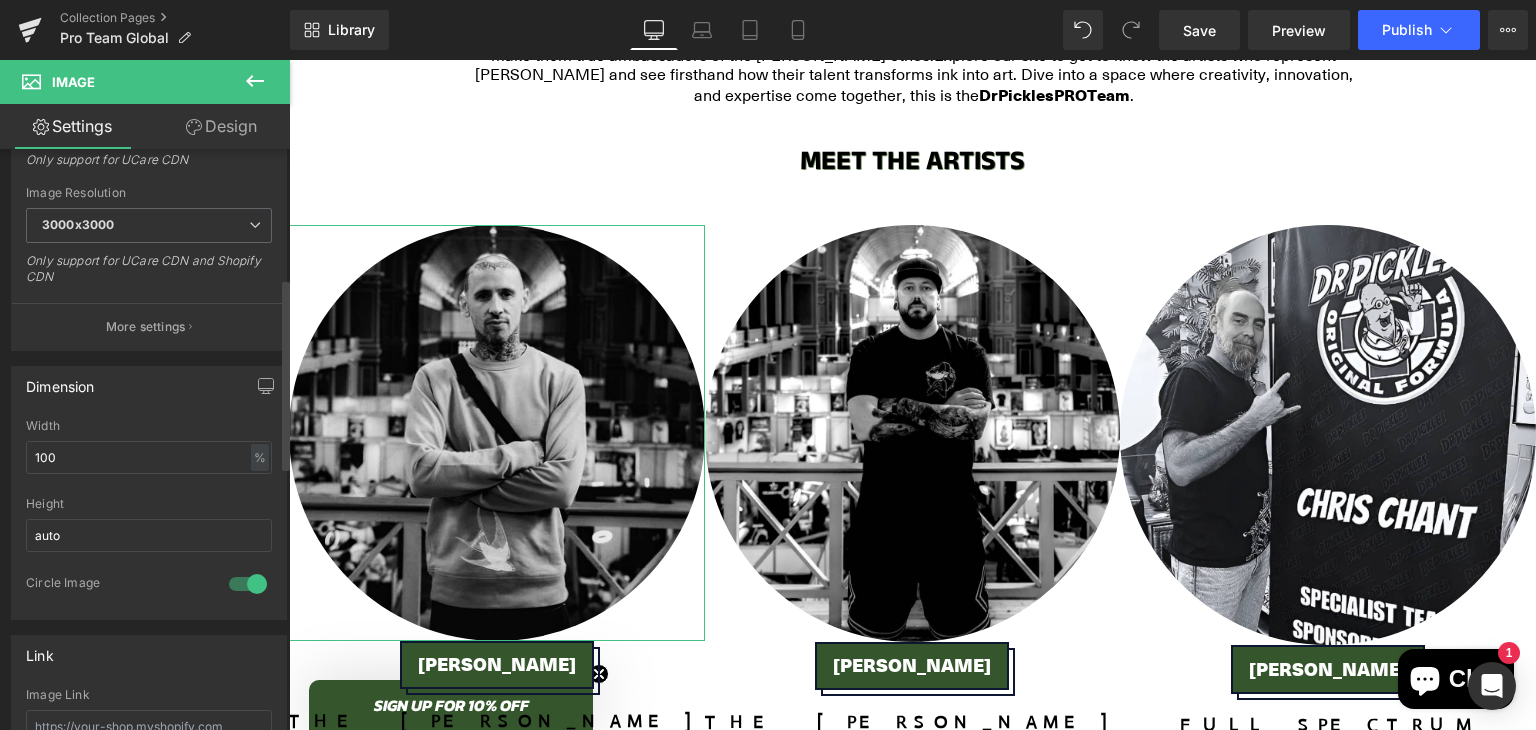 scroll, scrollTop: 394, scrollLeft: 0, axis: vertical 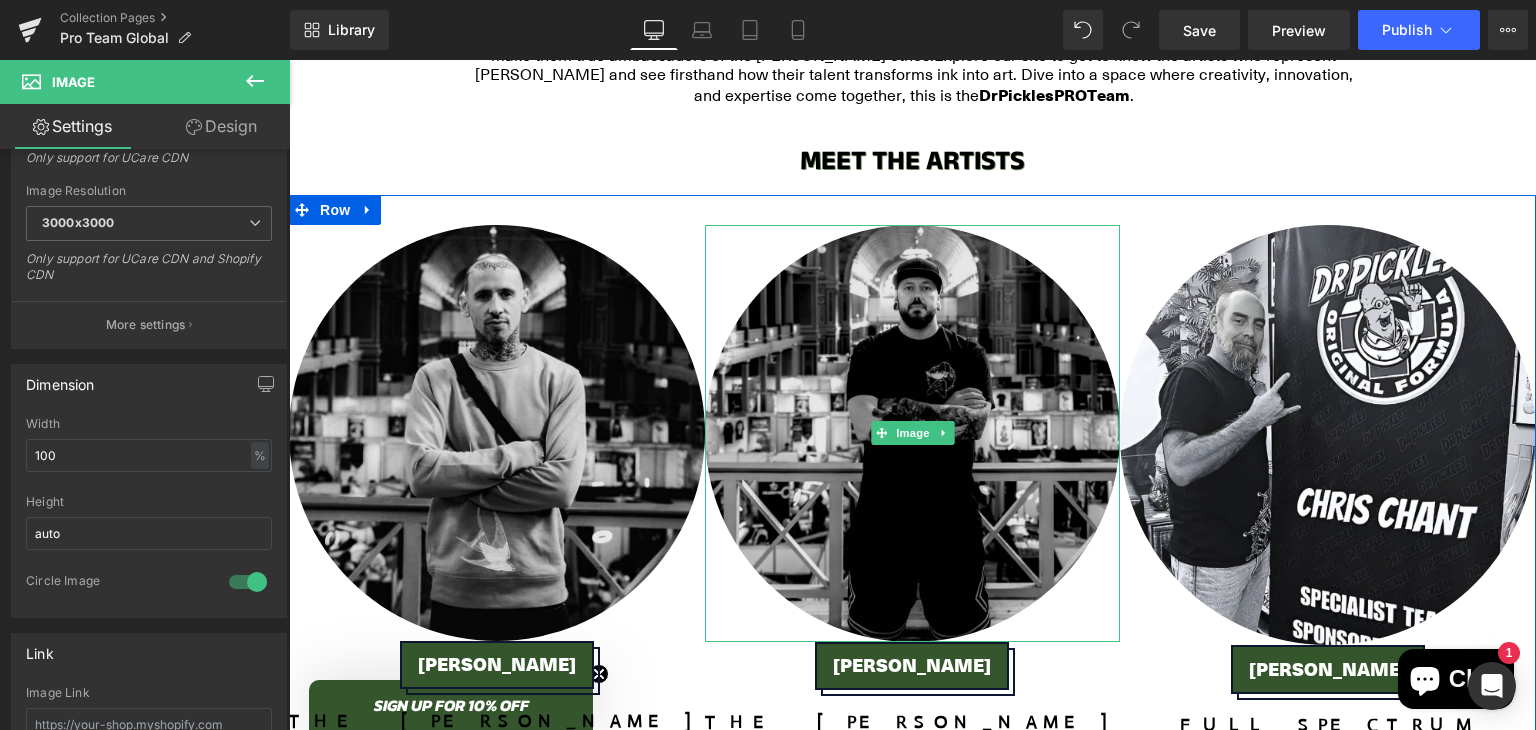 click at bounding box center [913, 433] 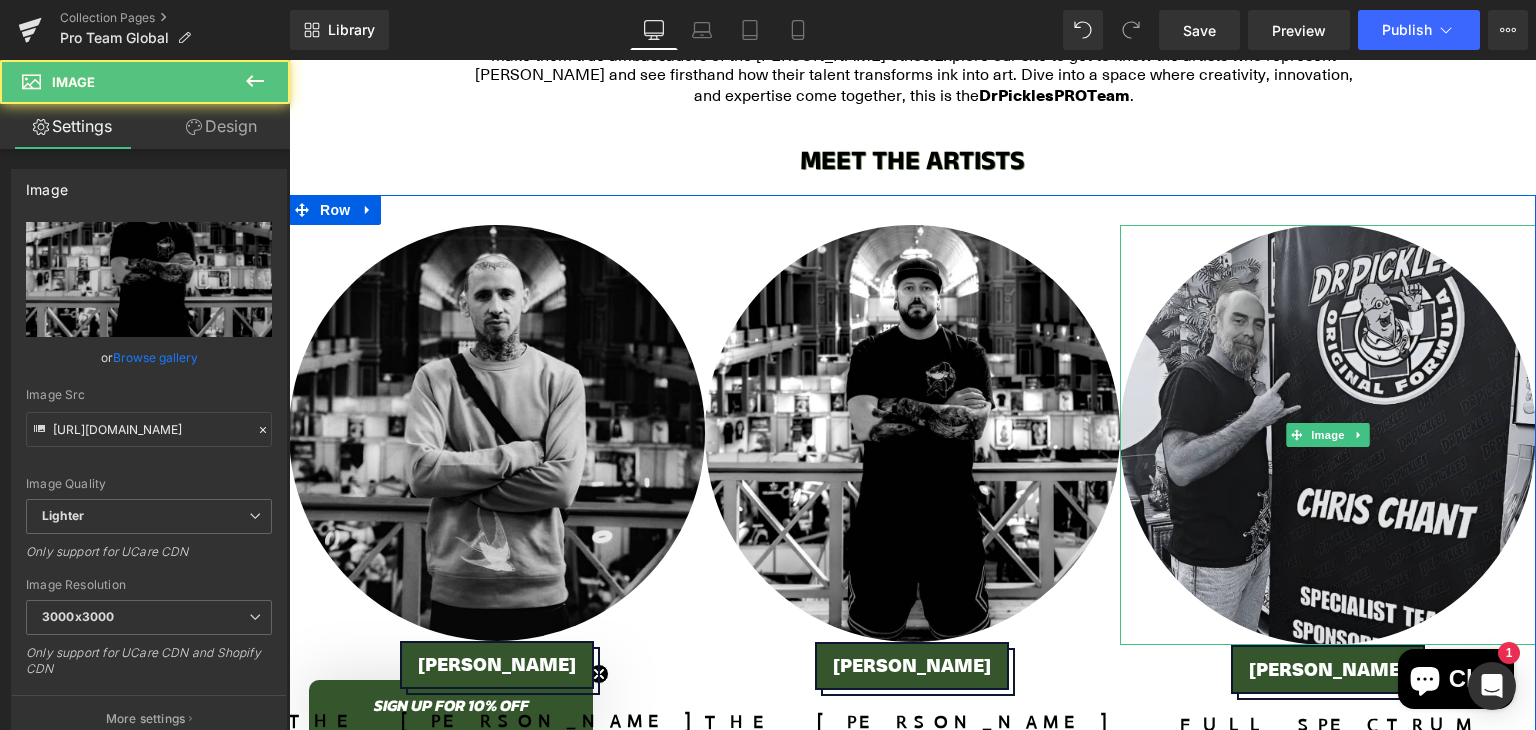 click at bounding box center [1328, 435] 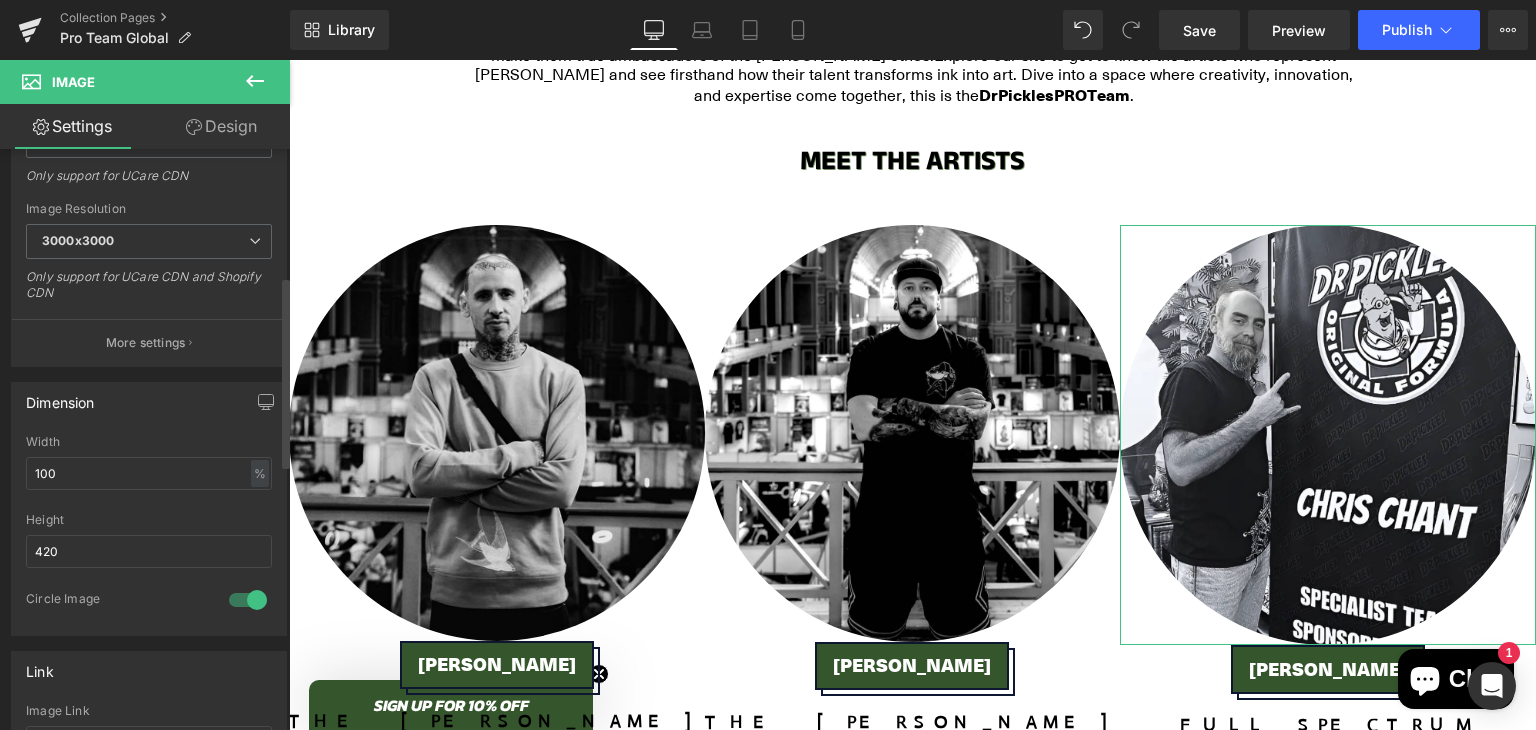 scroll, scrollTop: 384, scrollLeft: 0, axis: vertical 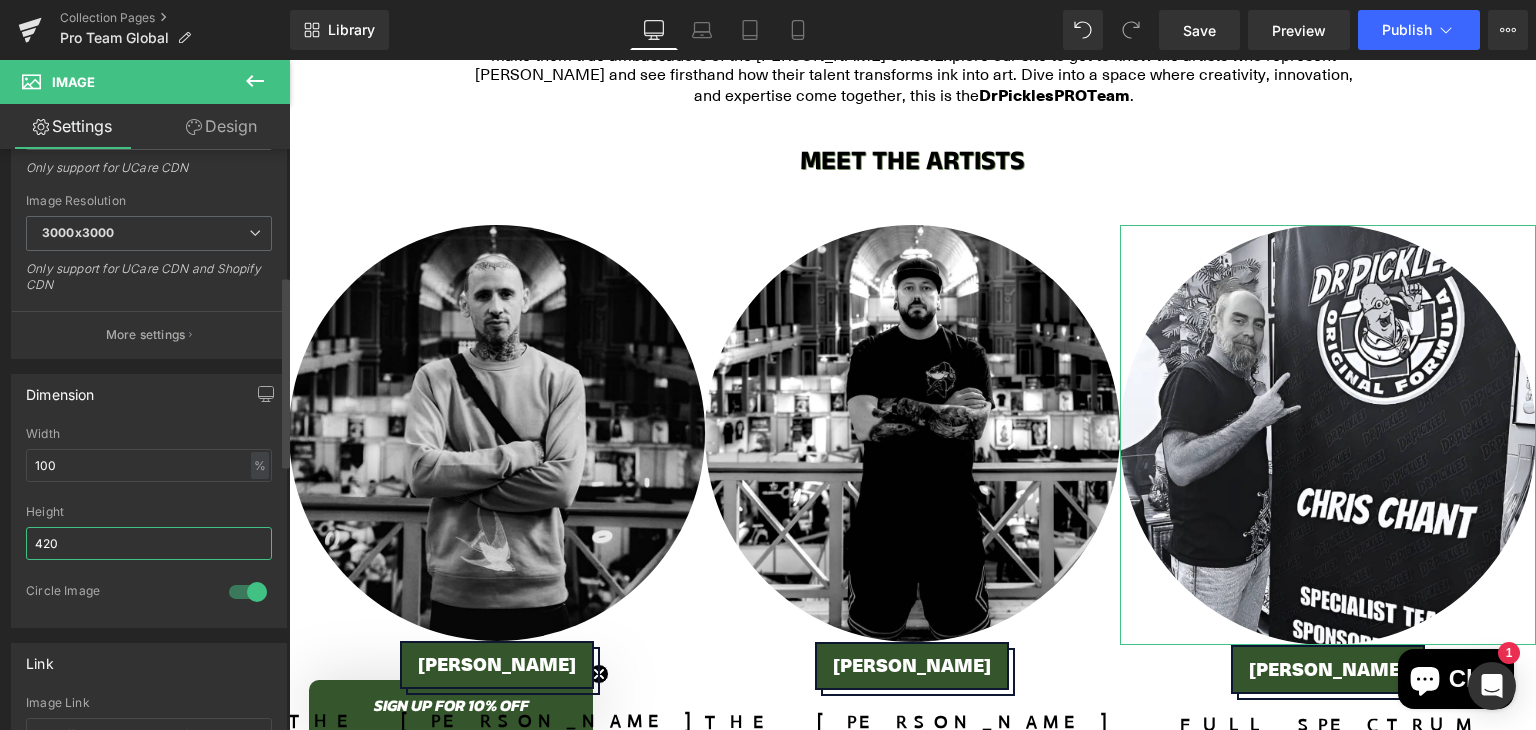 click on "420" at bounding box center [149, 543] 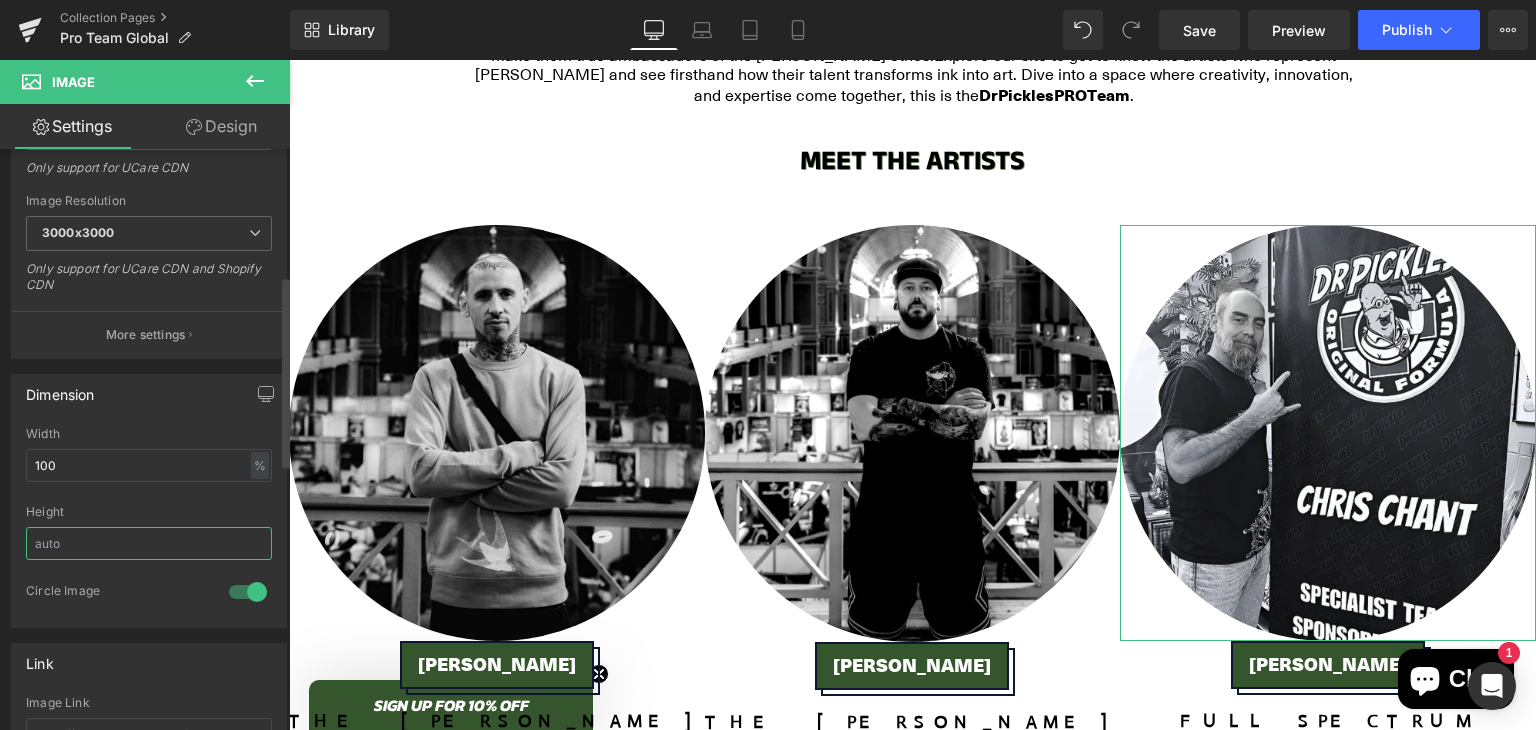 type 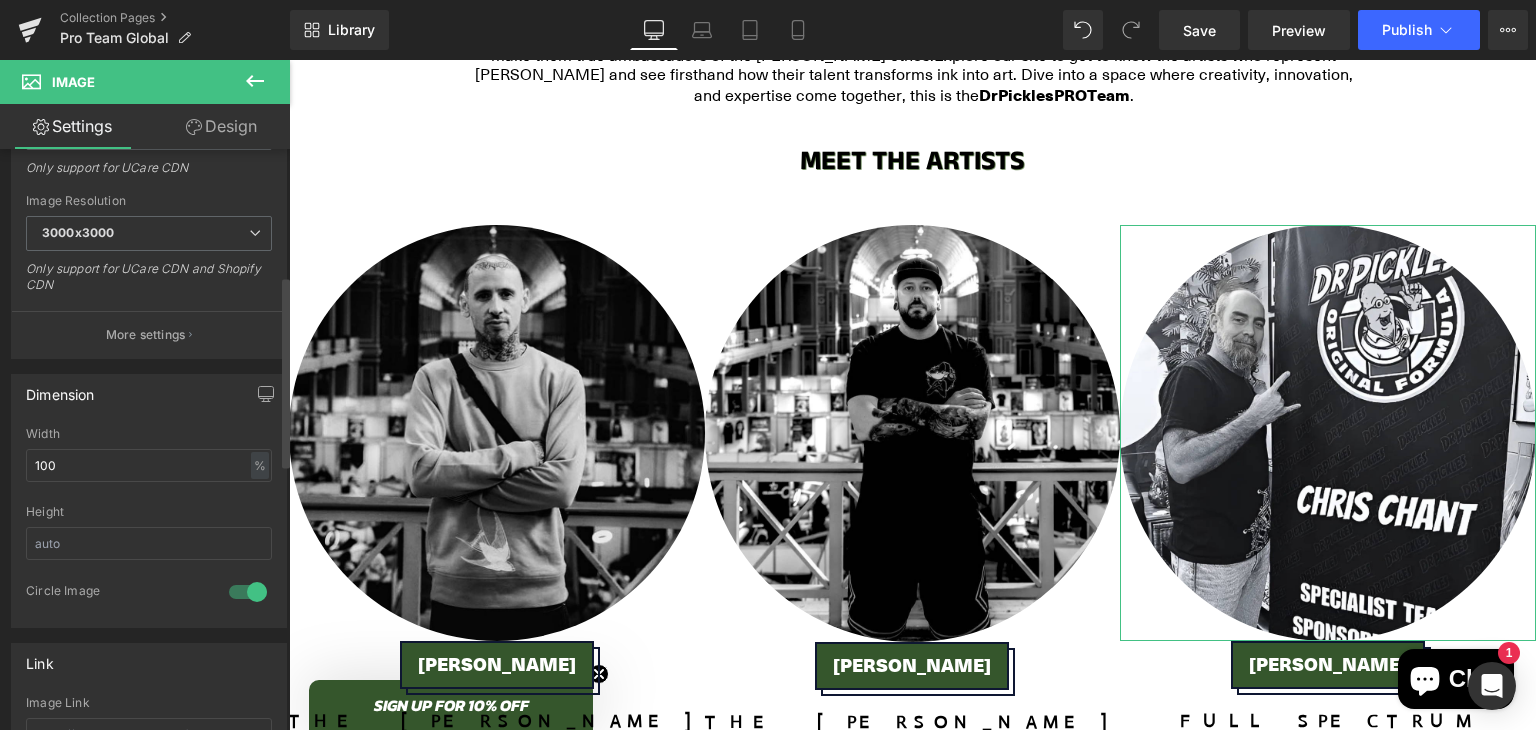 click on "Height" at bounding box center [149, 512] 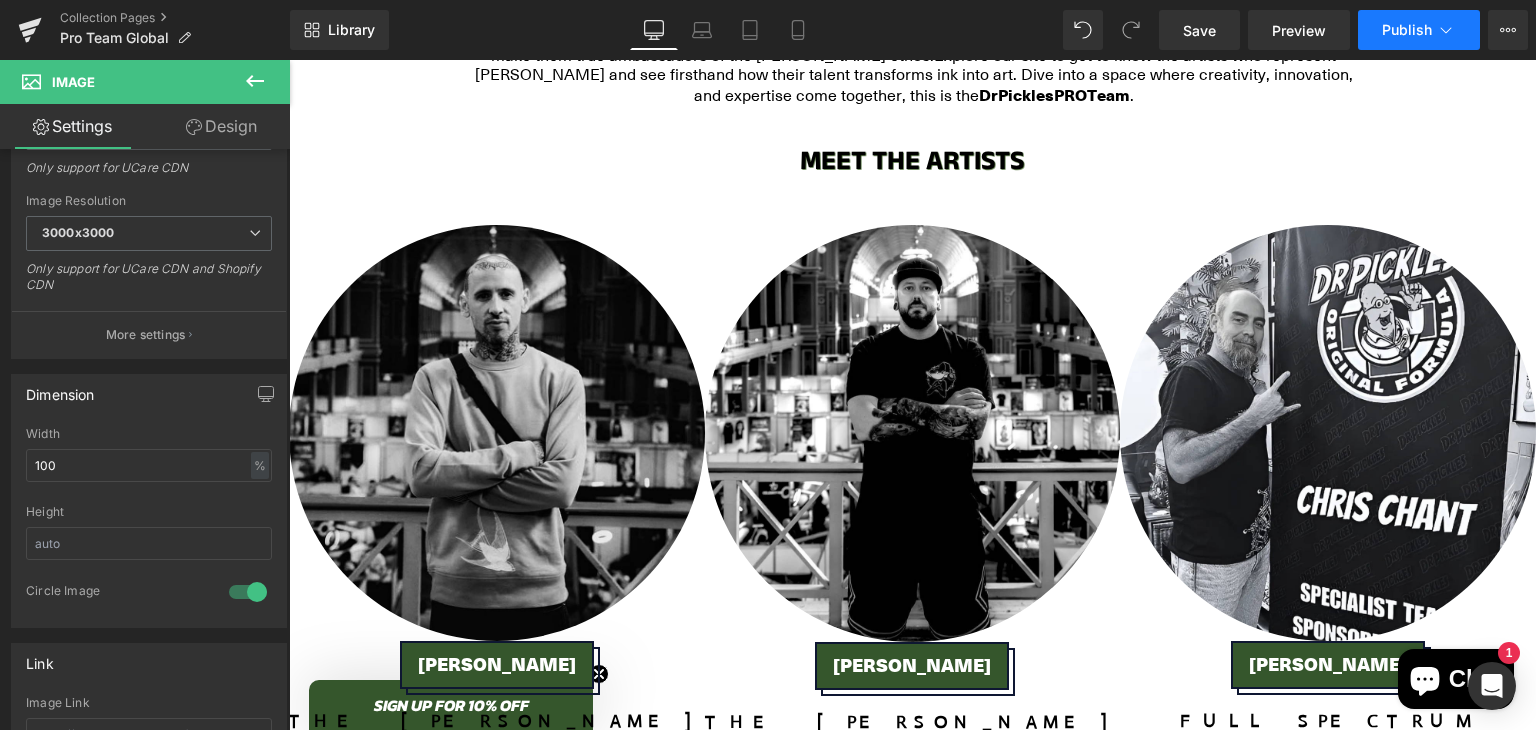 click on "Publish" at bounding box center [1407, 30] 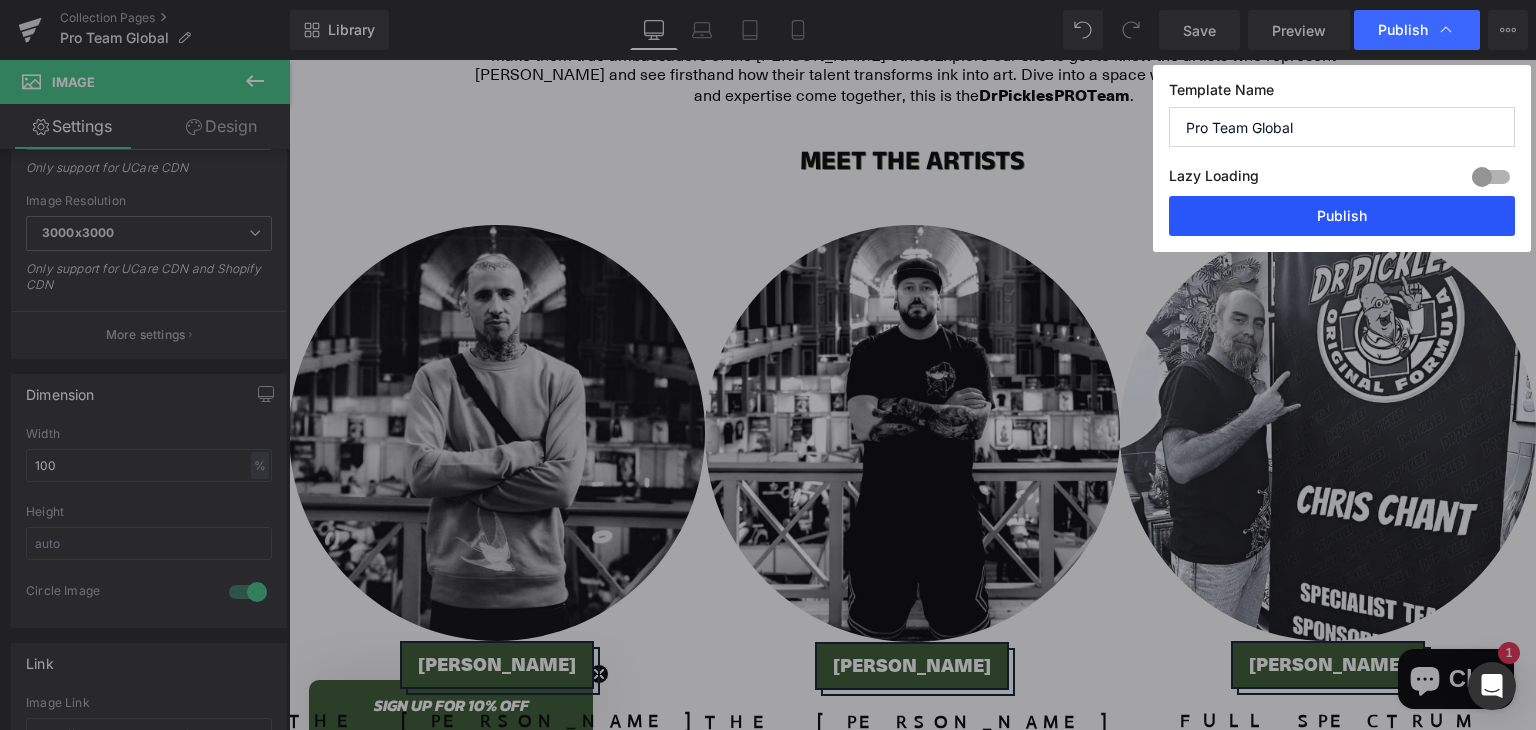 click on "Publish" at bounding box center (1342, 216) 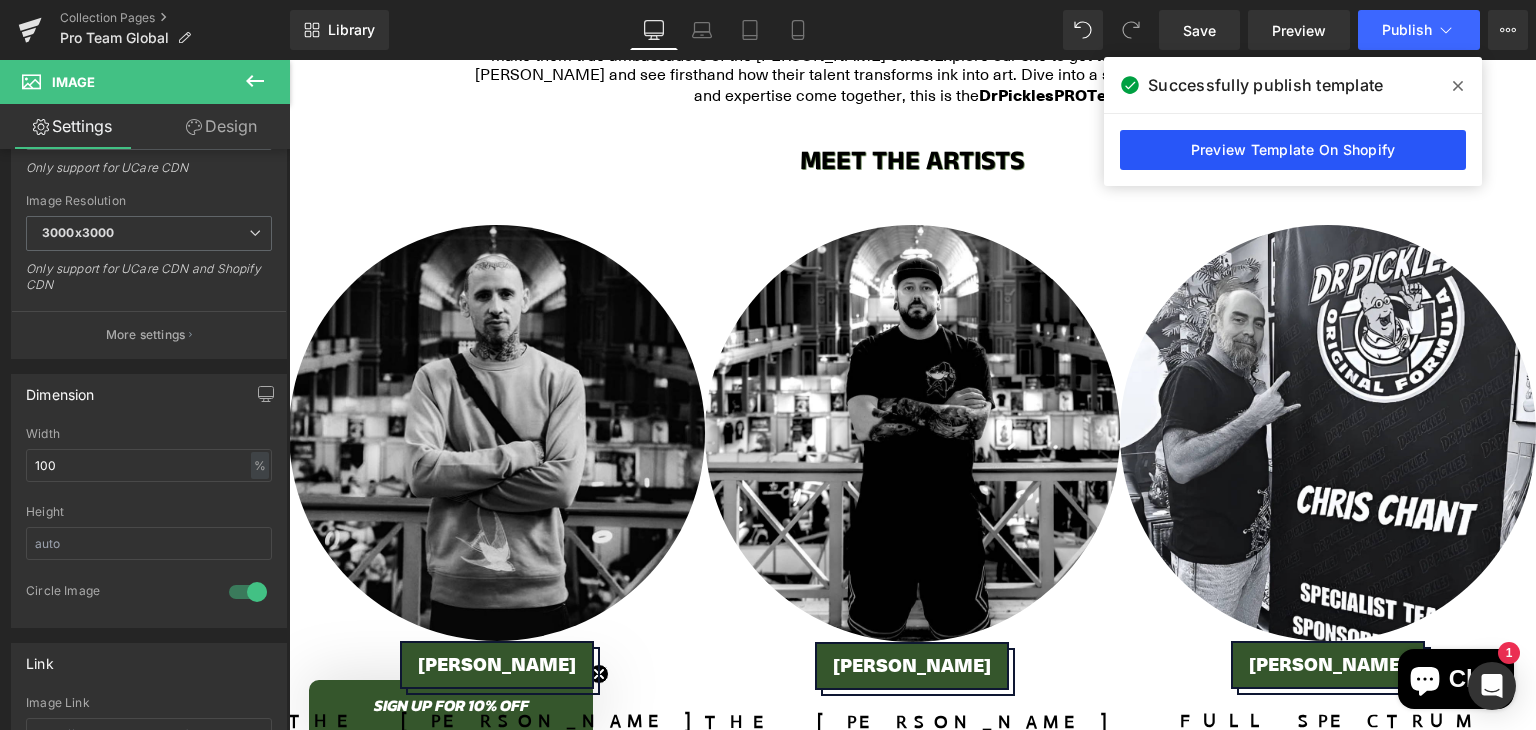 click on "Preview Template On Shopify" at bounding box center (1293, 150) 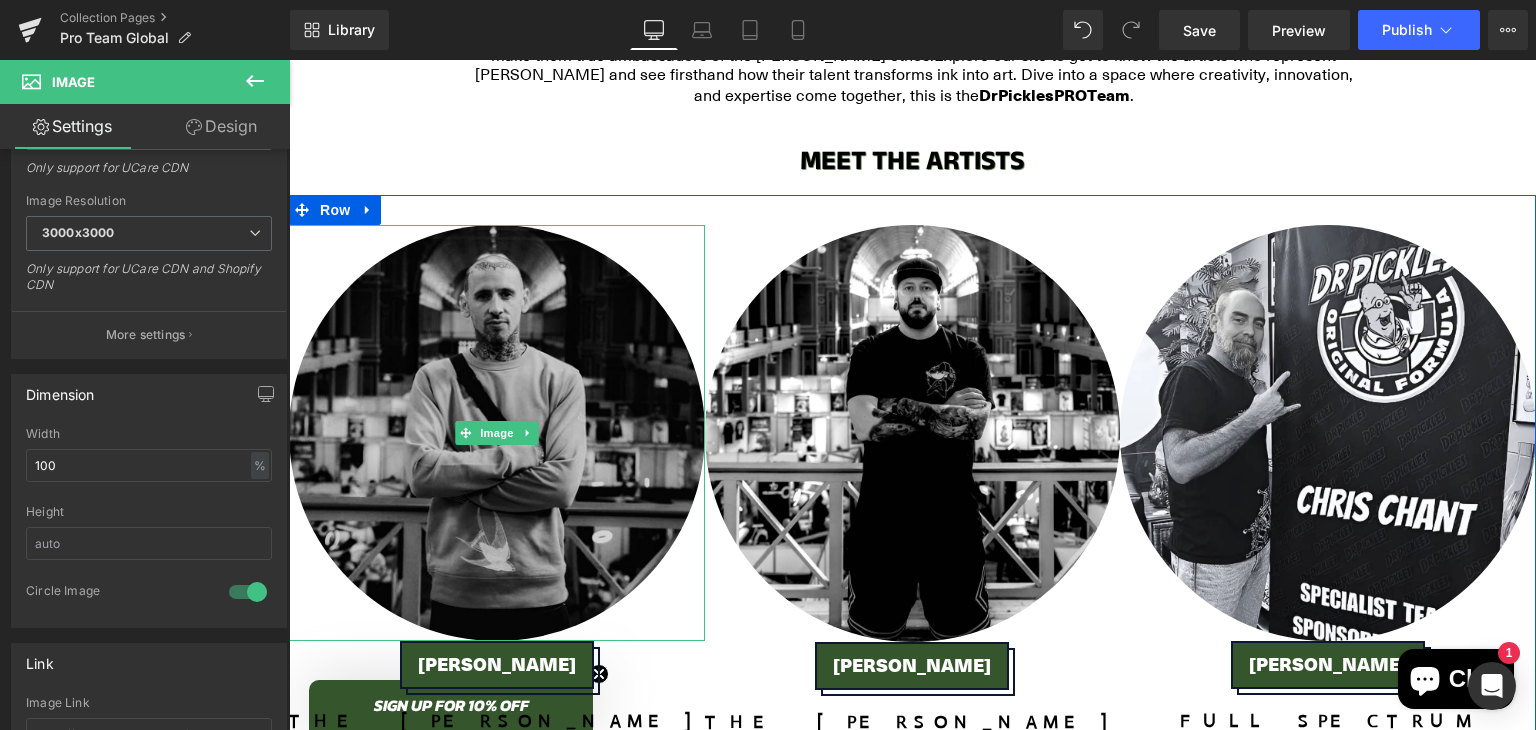 click at bounding box center [497, 433] 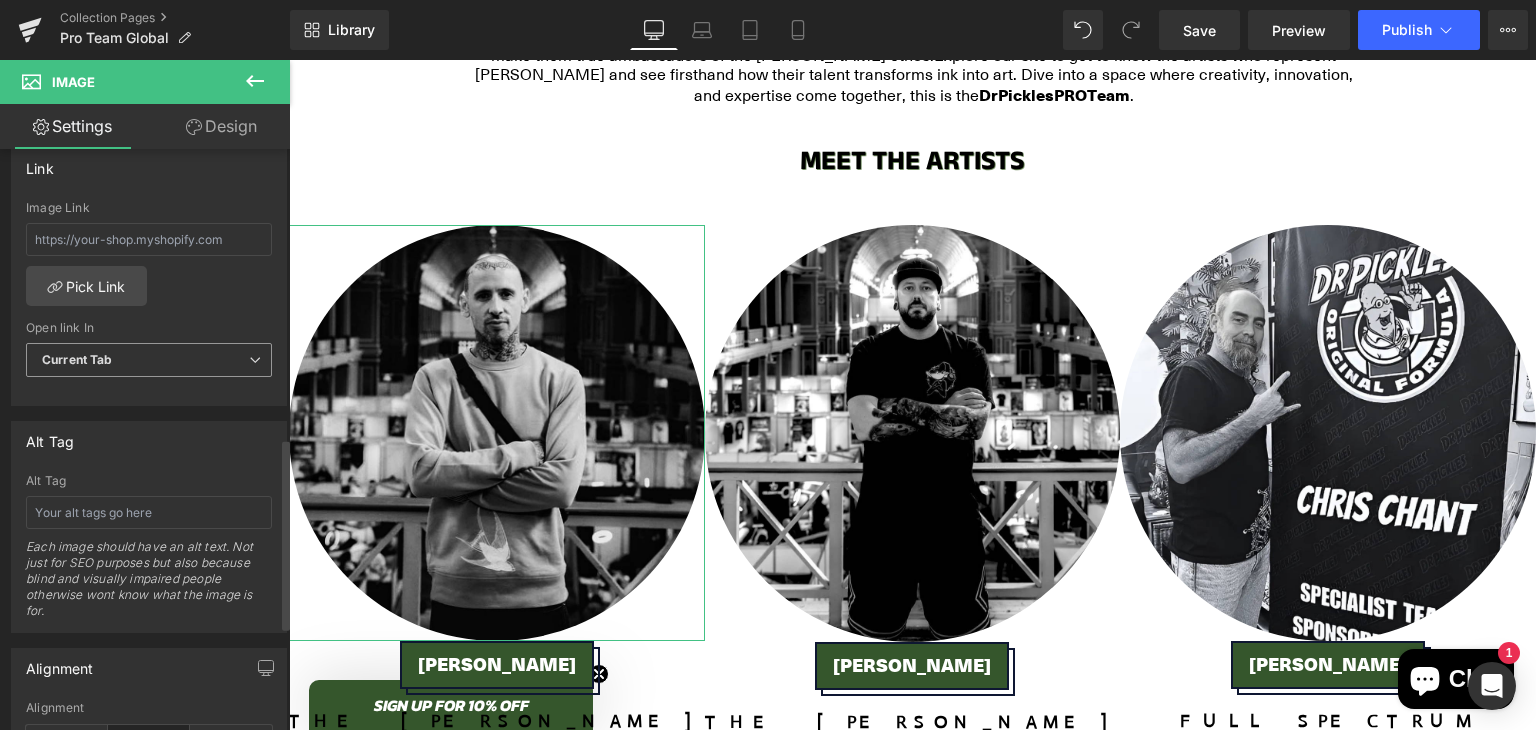 scroll, scrollTop: 892, scrollLeft: 0, axis: vertical 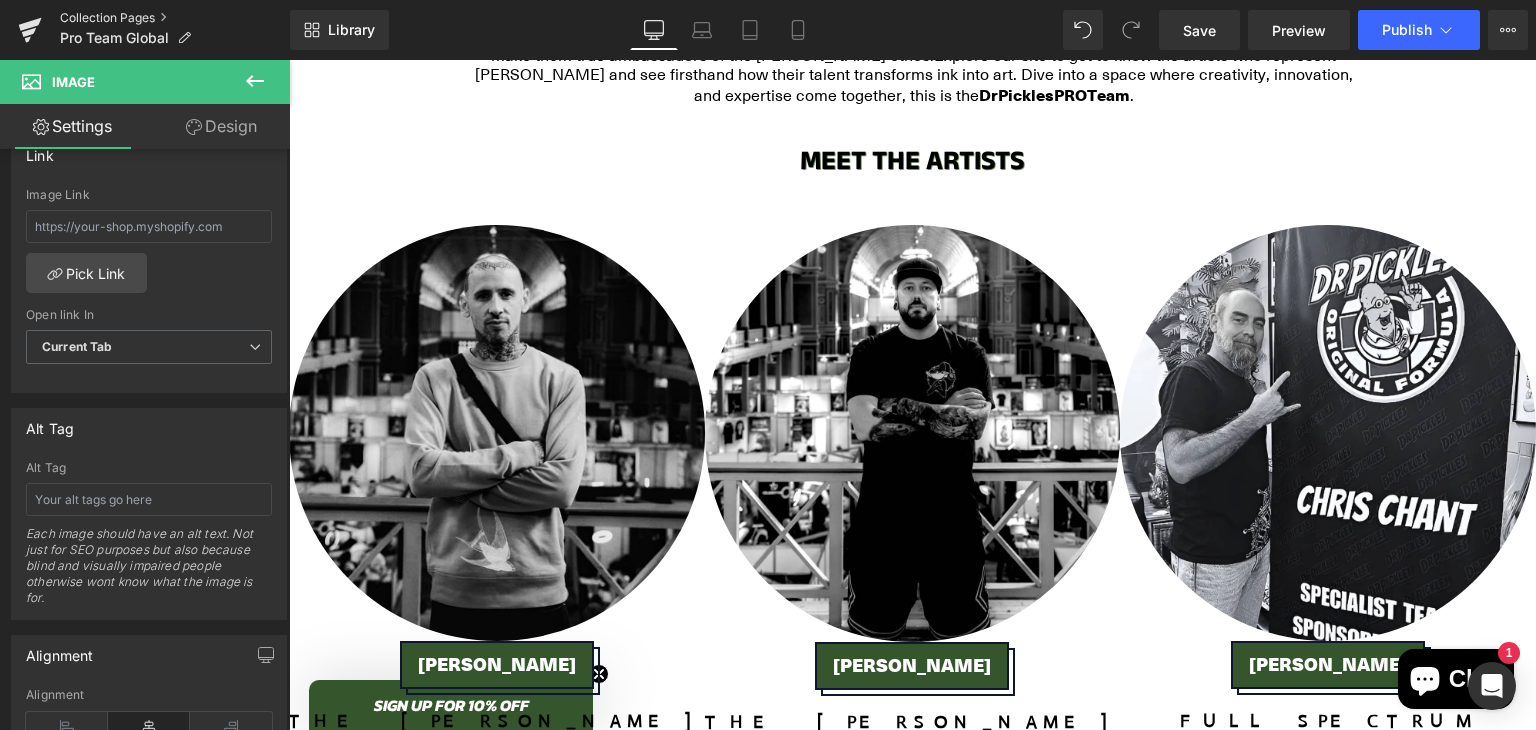 click on "Collection Pages" at bounding box center [175, 18] 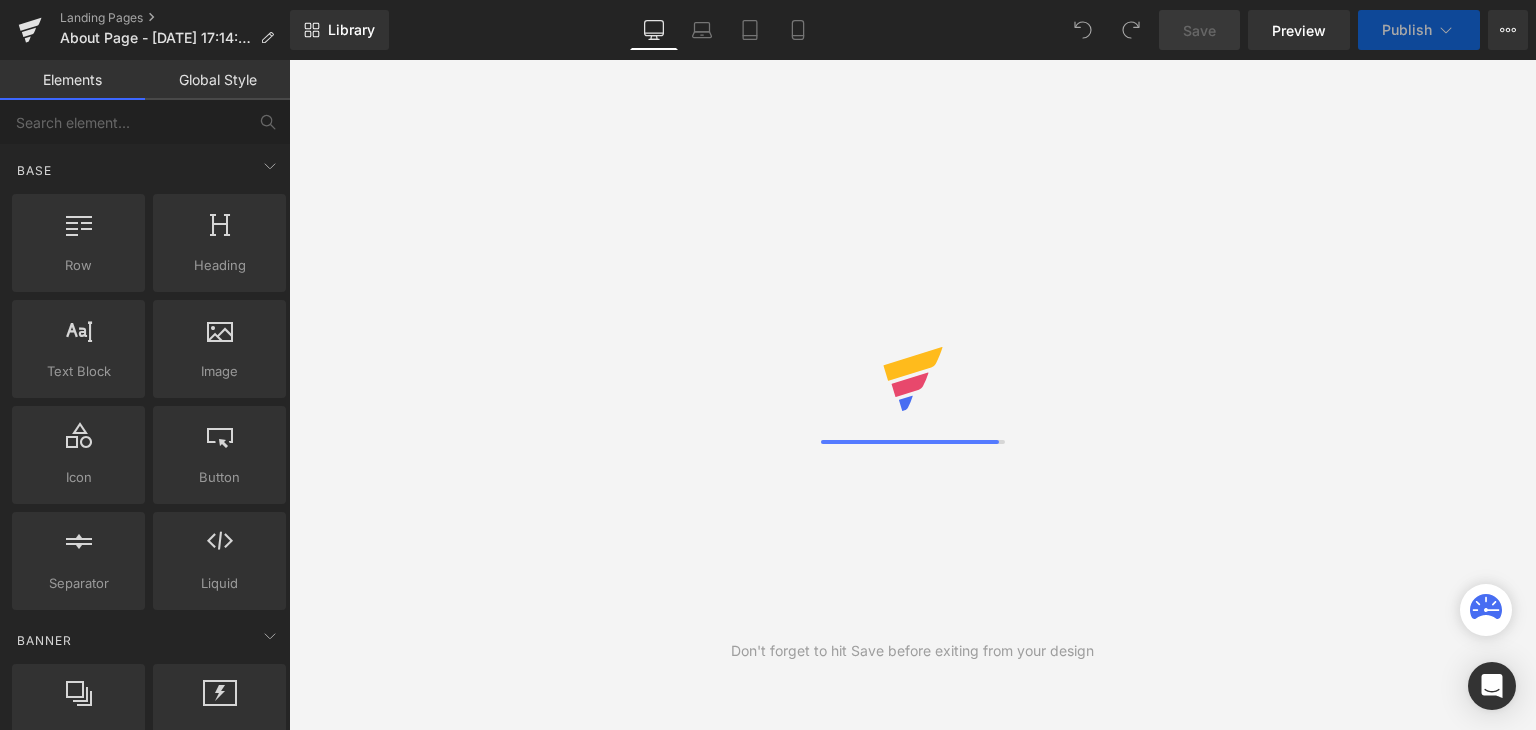 scroll, scrollTop: 0, scrollLeft: 0, axis: both 